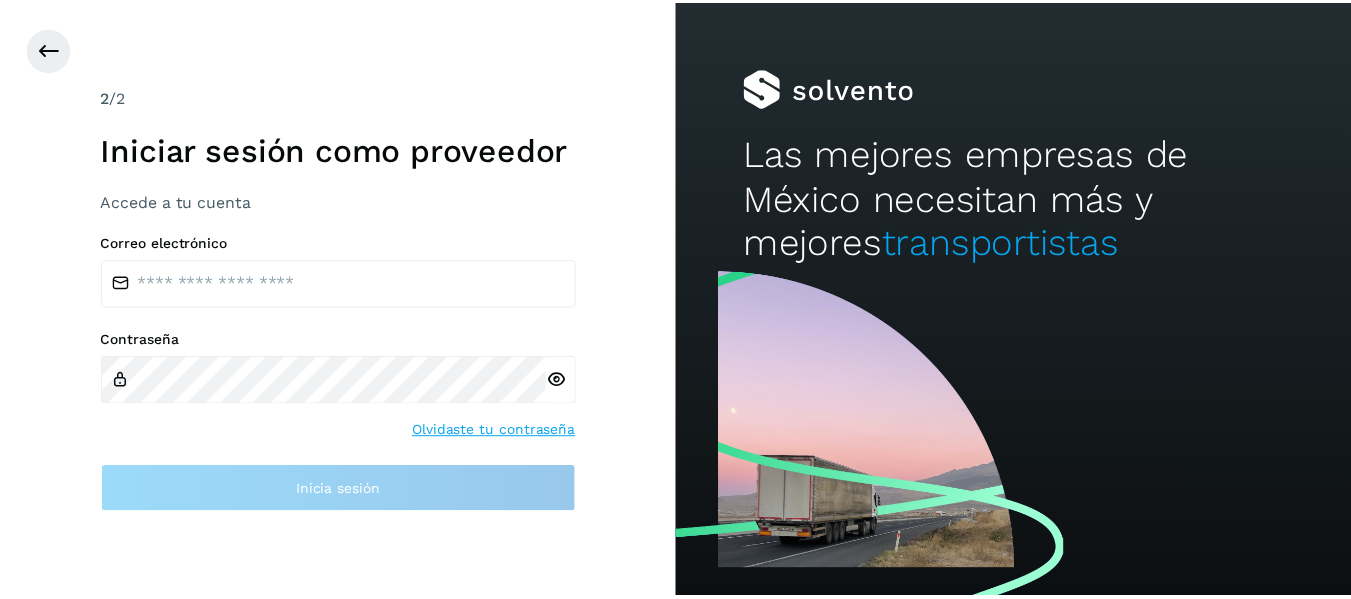 scroll, scrollTop: 0, scrollLeft: 0, axis: both 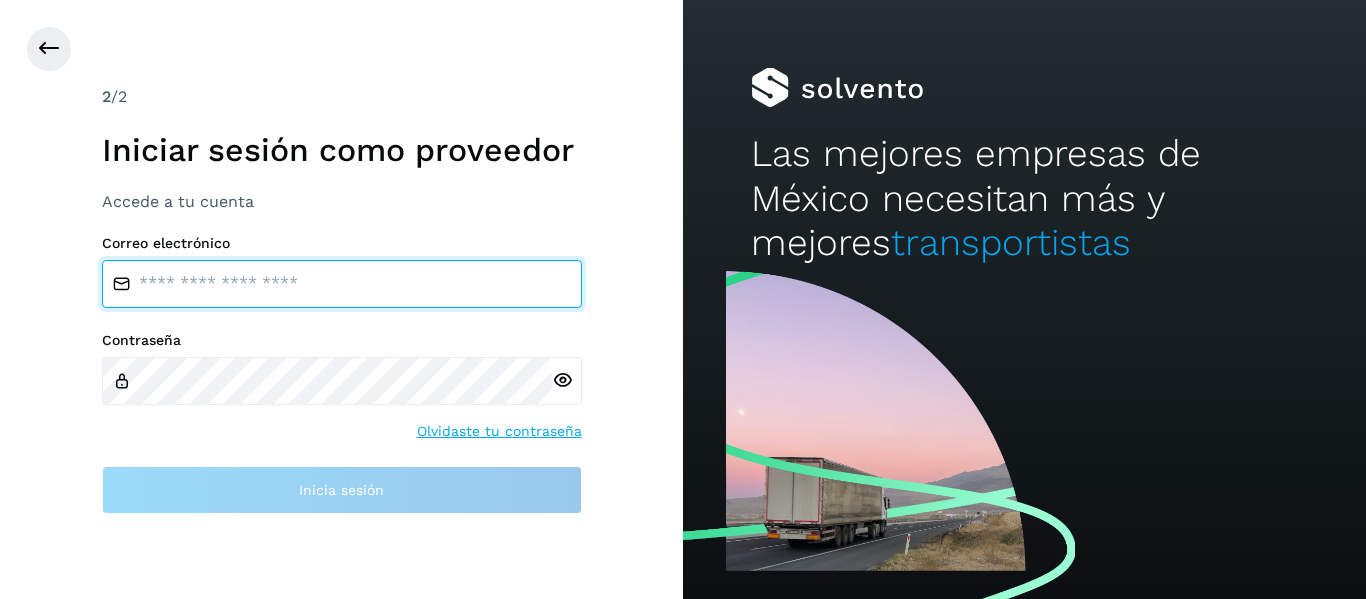 type on "**********" 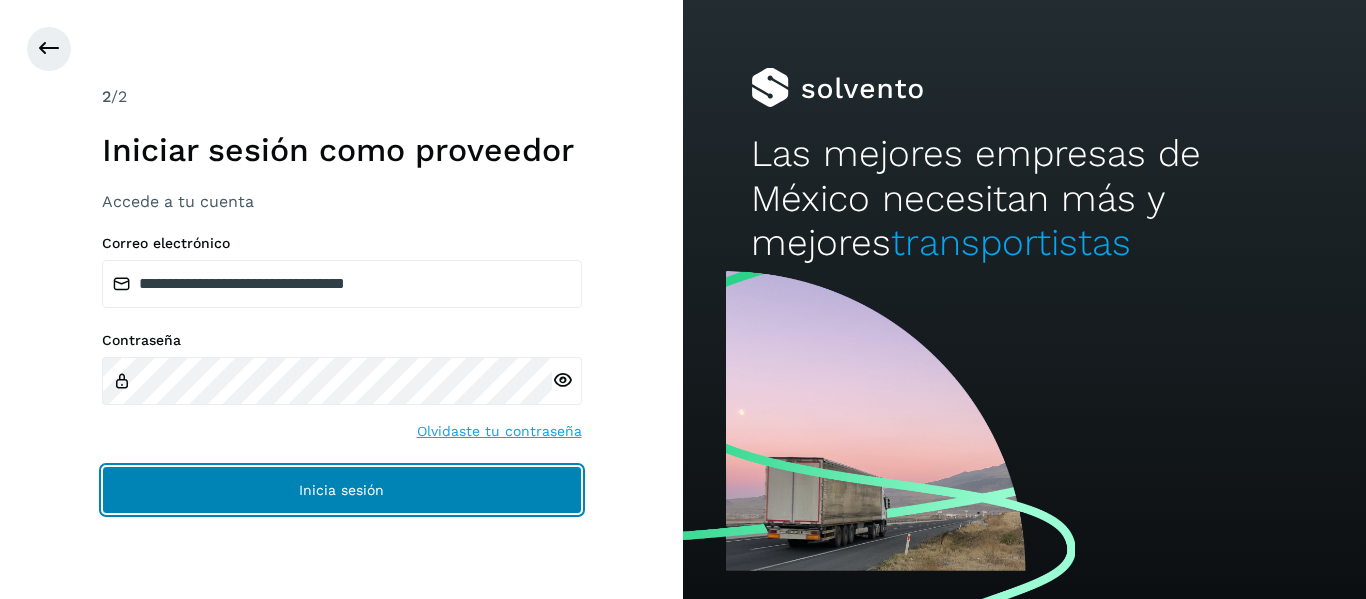click on "Inicia sesión" at bounding box center [342, 490] 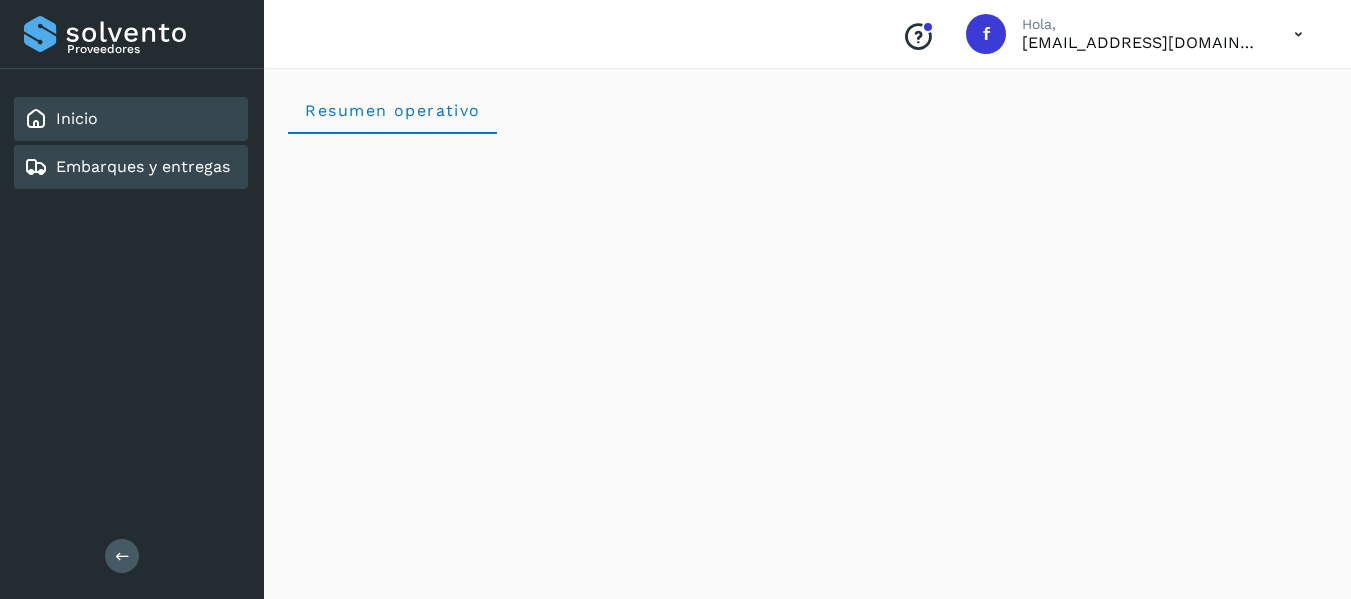 click on "Embarques y entregas" at bounding box center (143, 166) 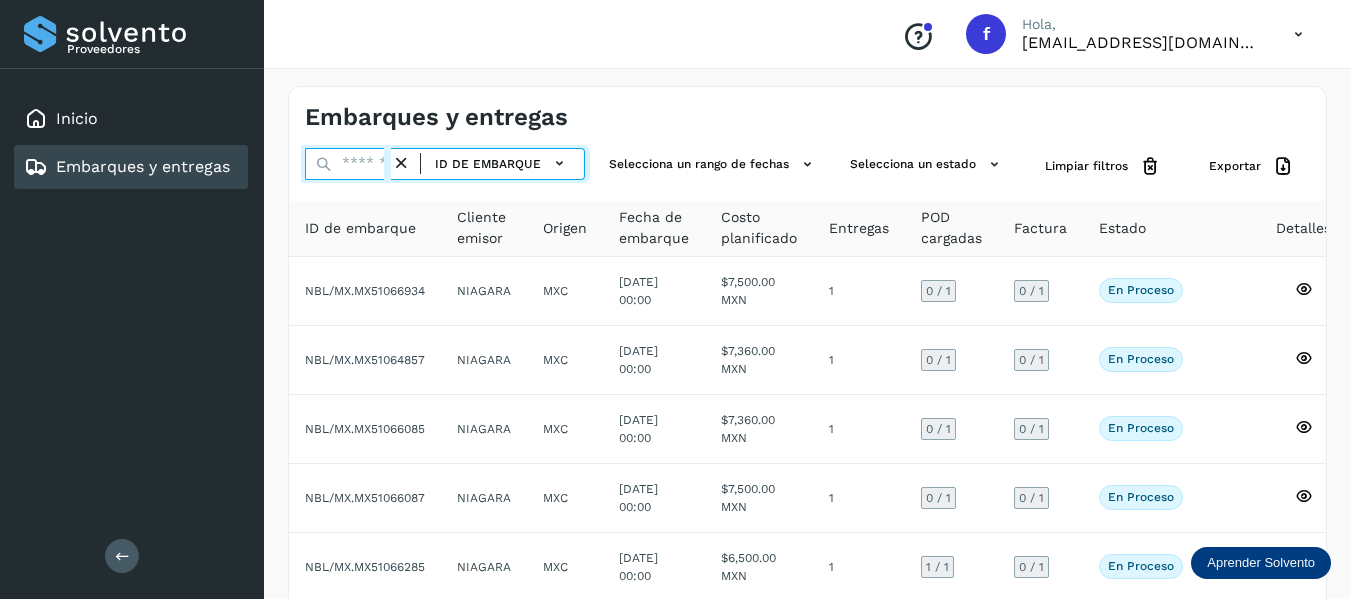 click at bounding box center [348, 164] 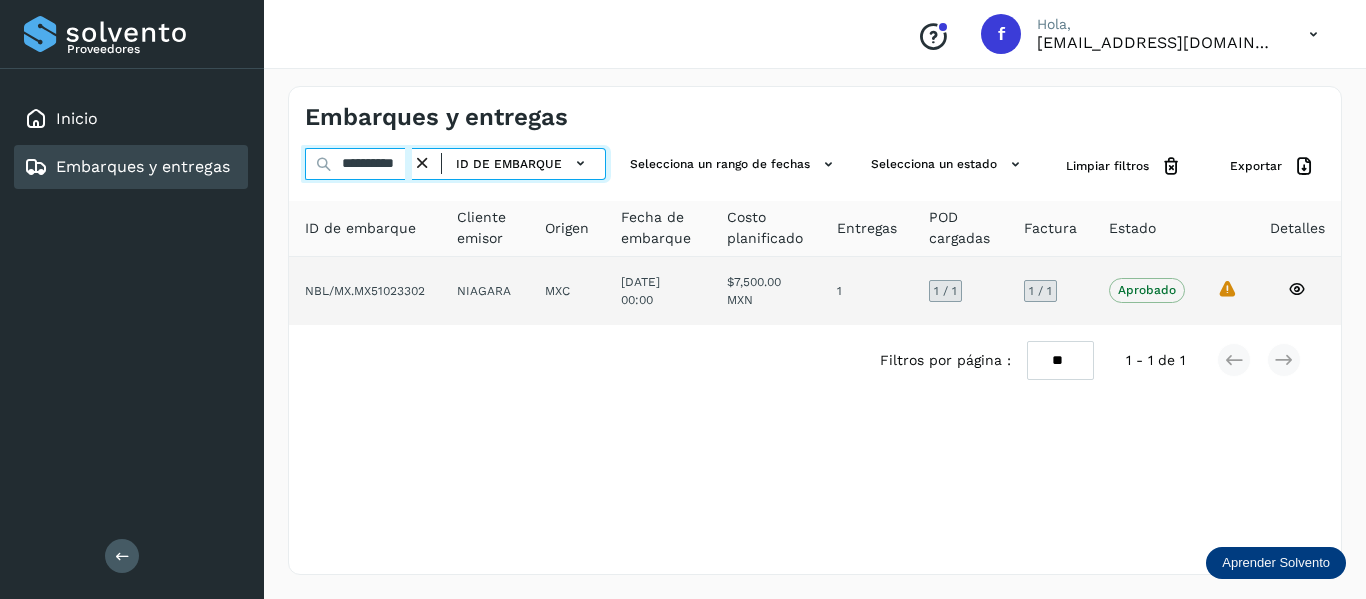 scroll, scrollTop: 0, scrollLeft: 18, axis: horizontal 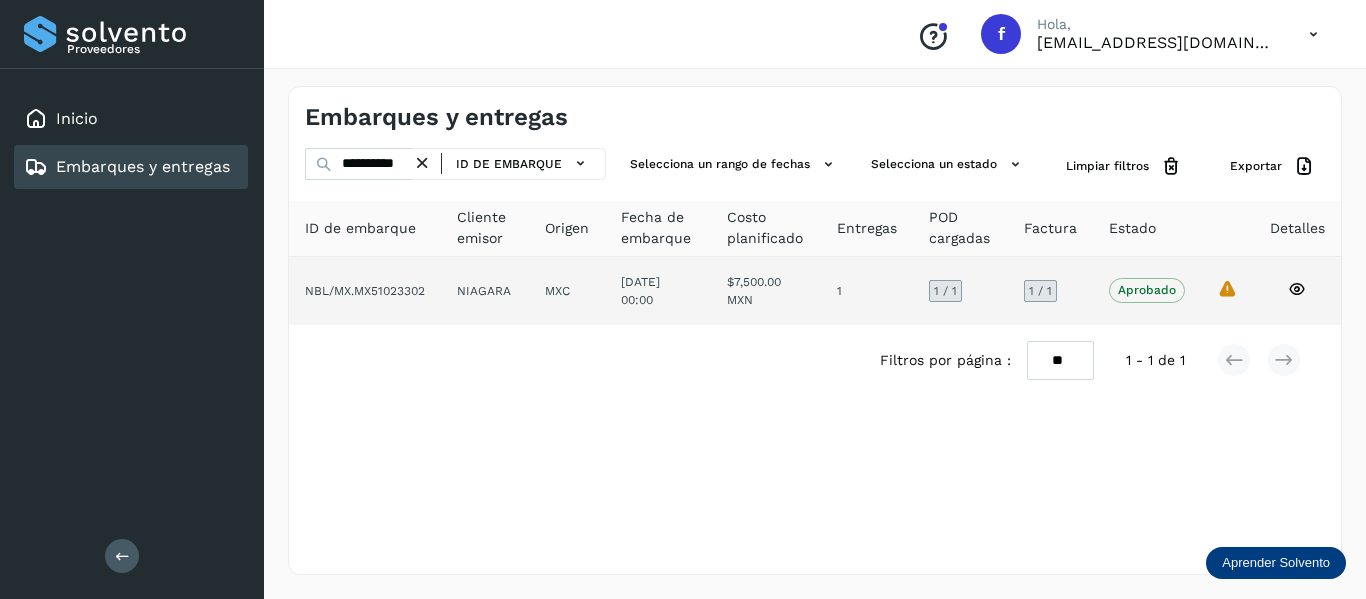 click on "La validación de Solvento para este embarque ha sido anulada debido al cambio de estado a “Aprobado con Excepción”" 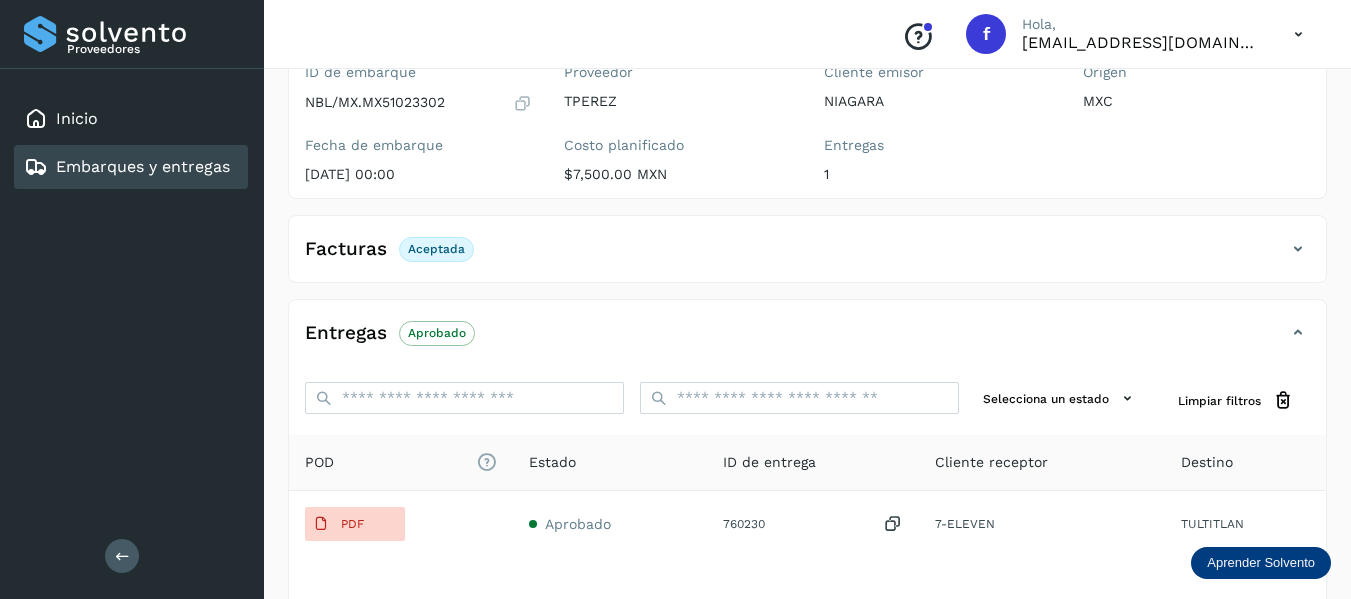 scroll, scrollTop: 300, scrollLeft: 0, axis: vertical 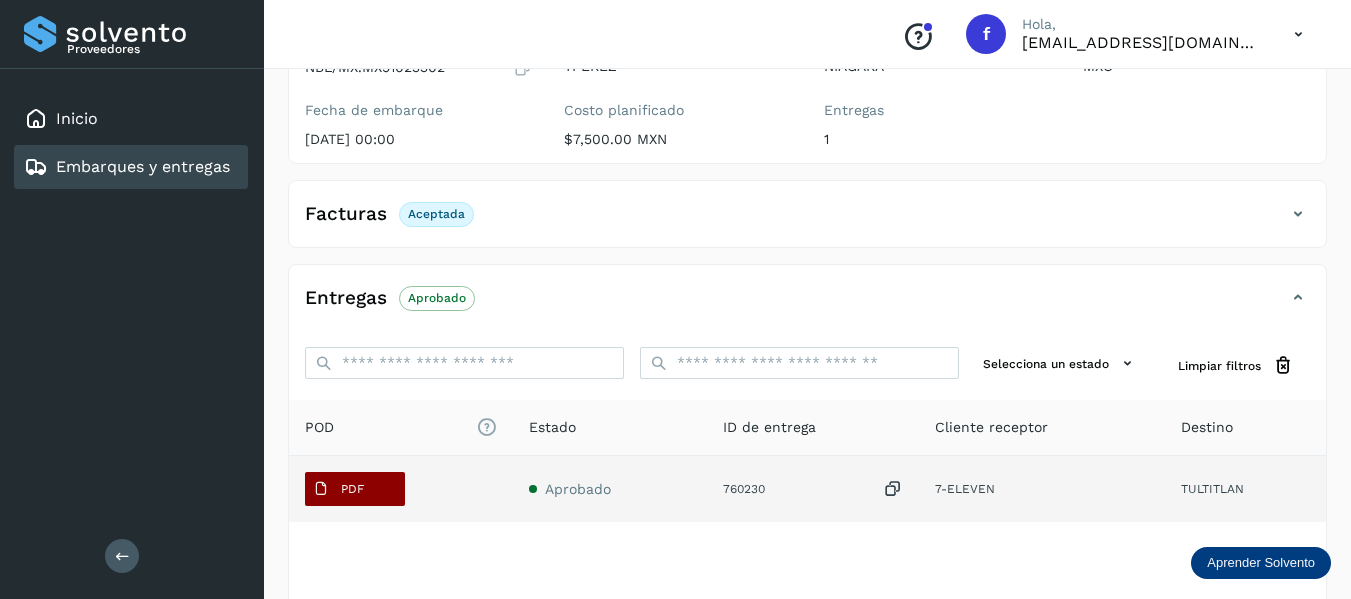 click on "PDF" at bounding box center (352, 489) 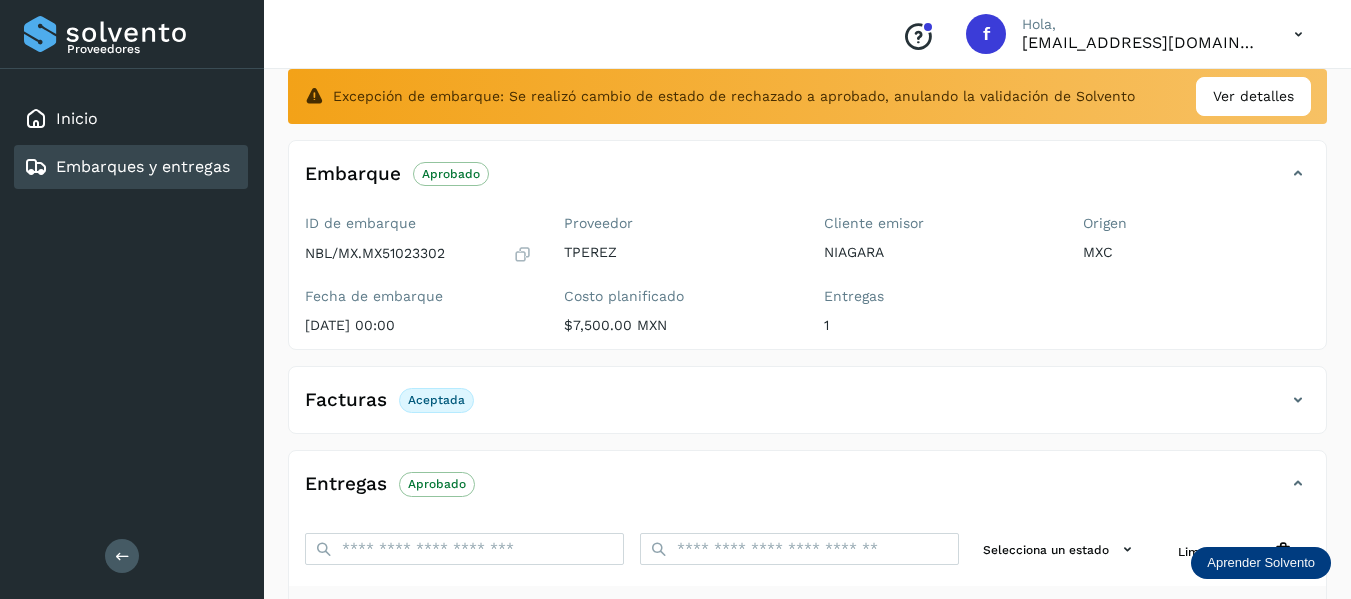 scroll, scrollTop: 100, scrollLeft: 0, axis: vertical 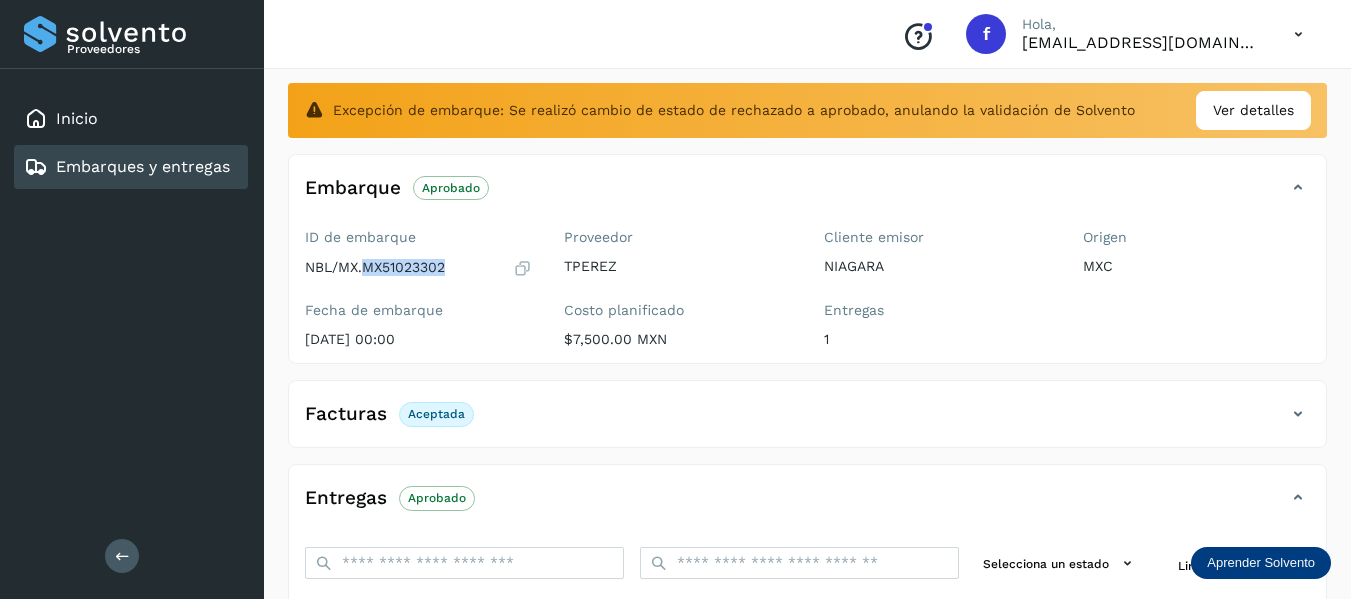 drag, startPoint x: 367, startPoint y: 264, endPoint x: 451, endPoint y: 258, distance: 84.21401 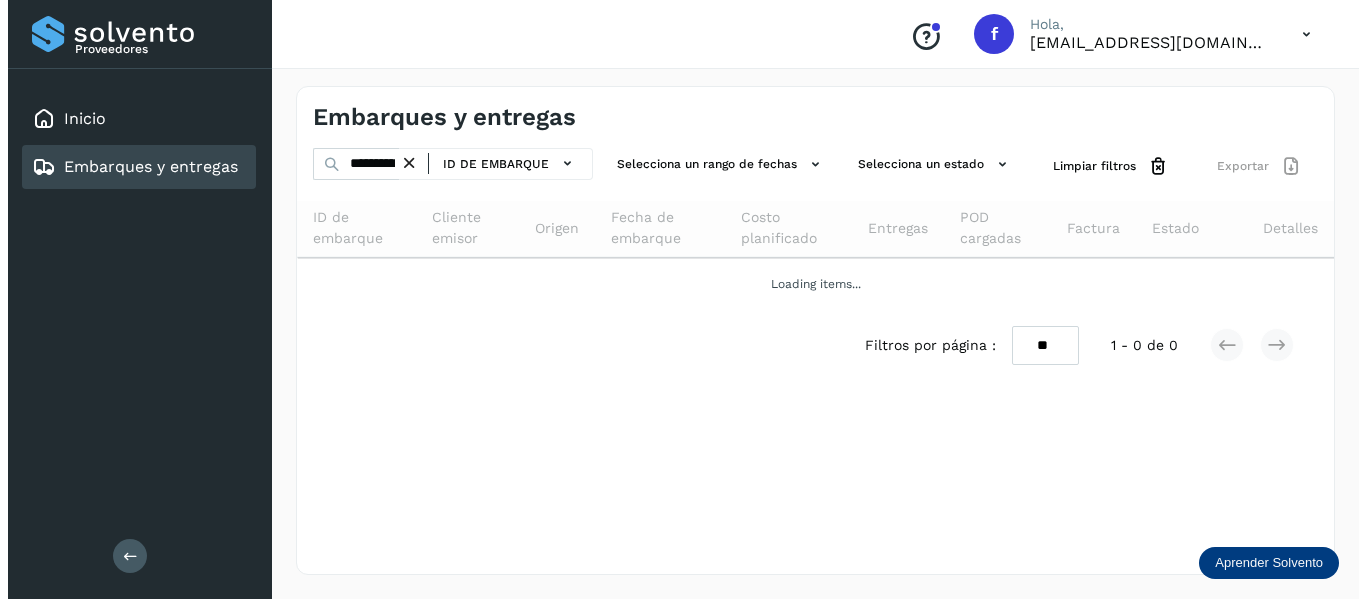 scroll, scrollTop: 0, scrollLeft: 0, axis: both 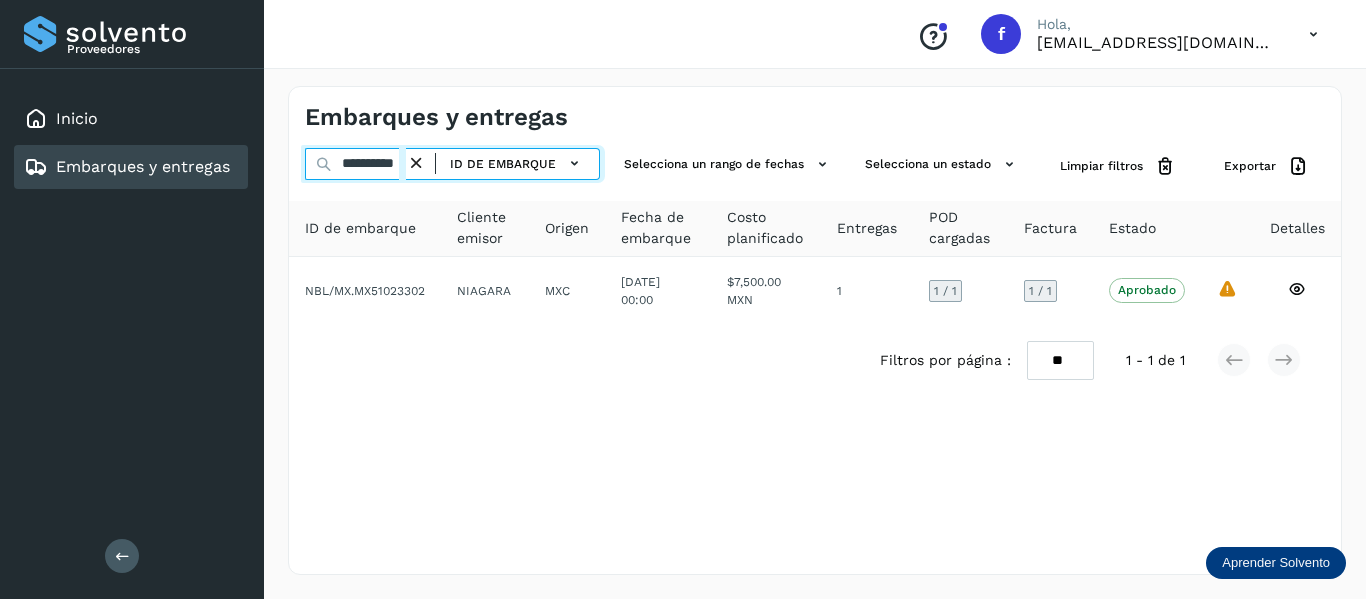 drag, startPoint x: 341, startPoint y: 167, endPoint x: 531, endPoint y: 229, distance: 199.85995 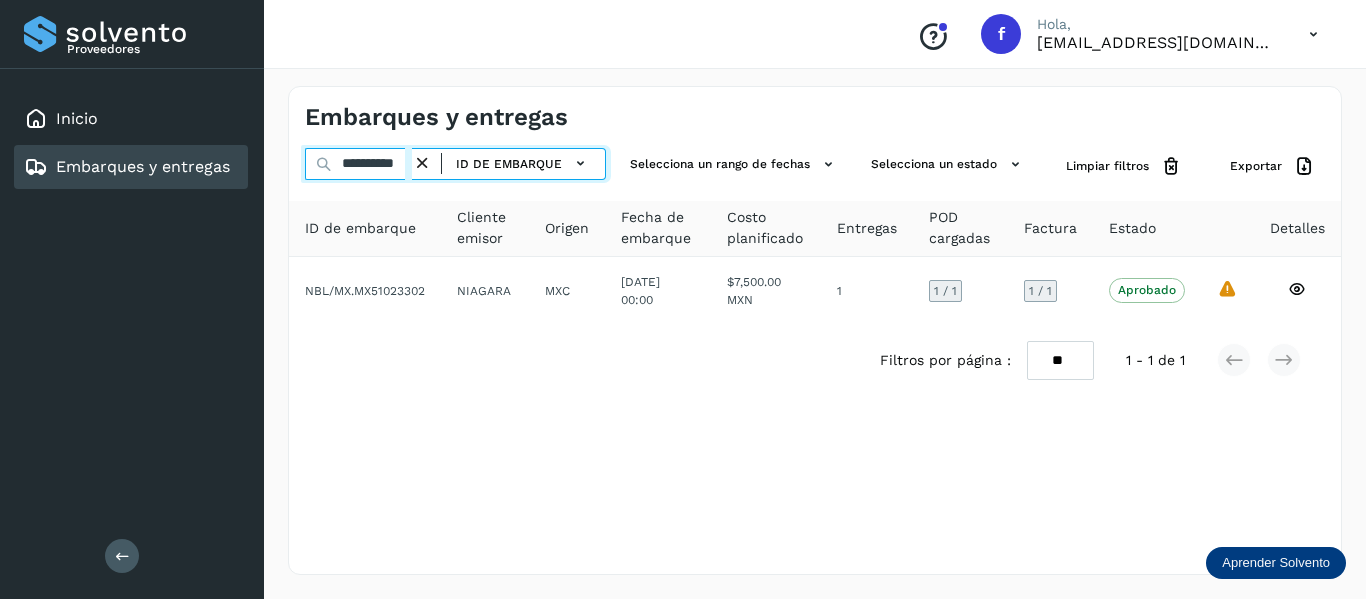 paste 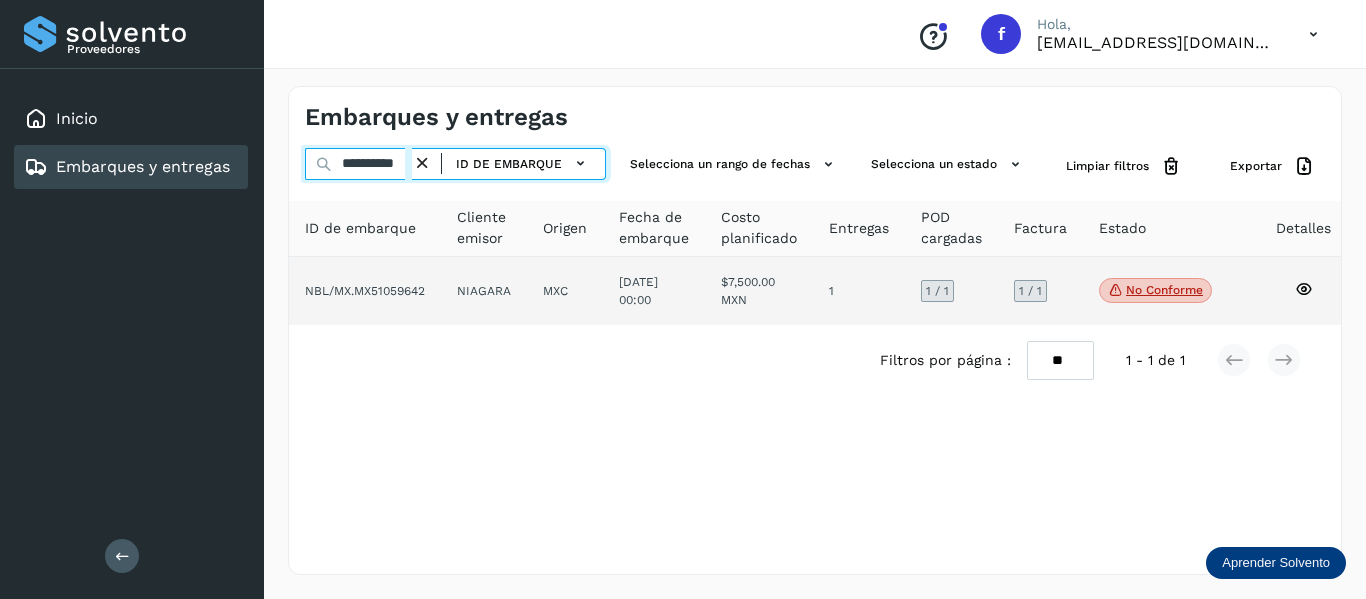 type on "**********" 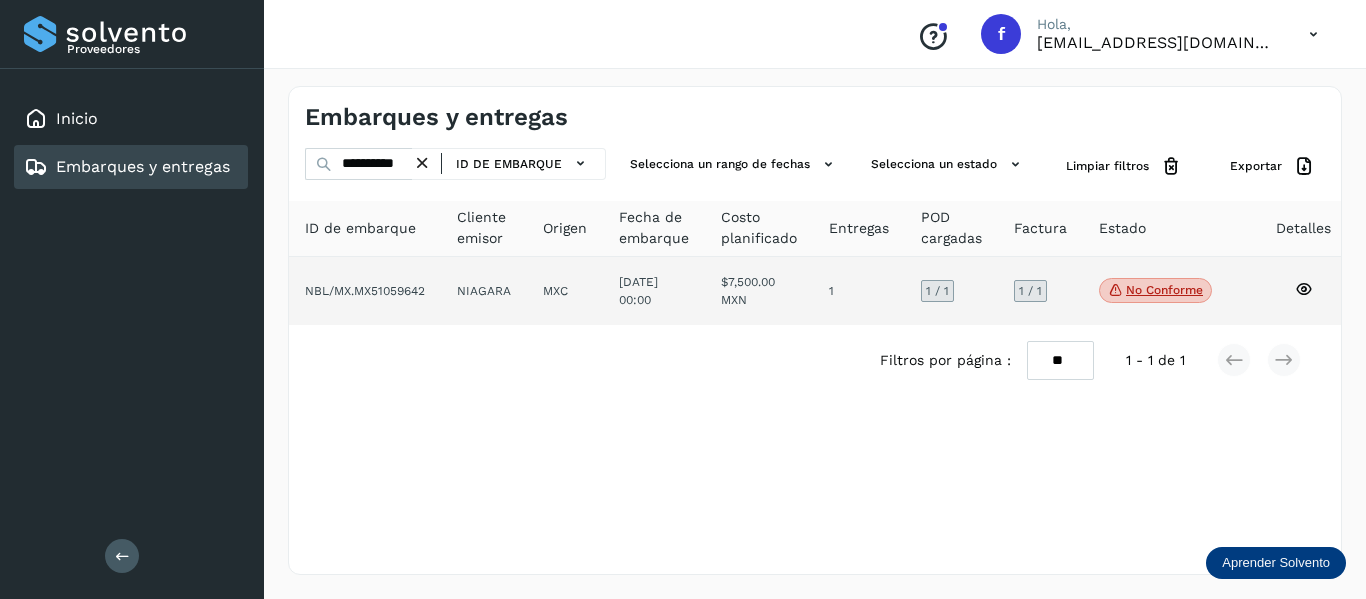 scroll, scrollTop: 0, scrollLeft: 0, axis: both 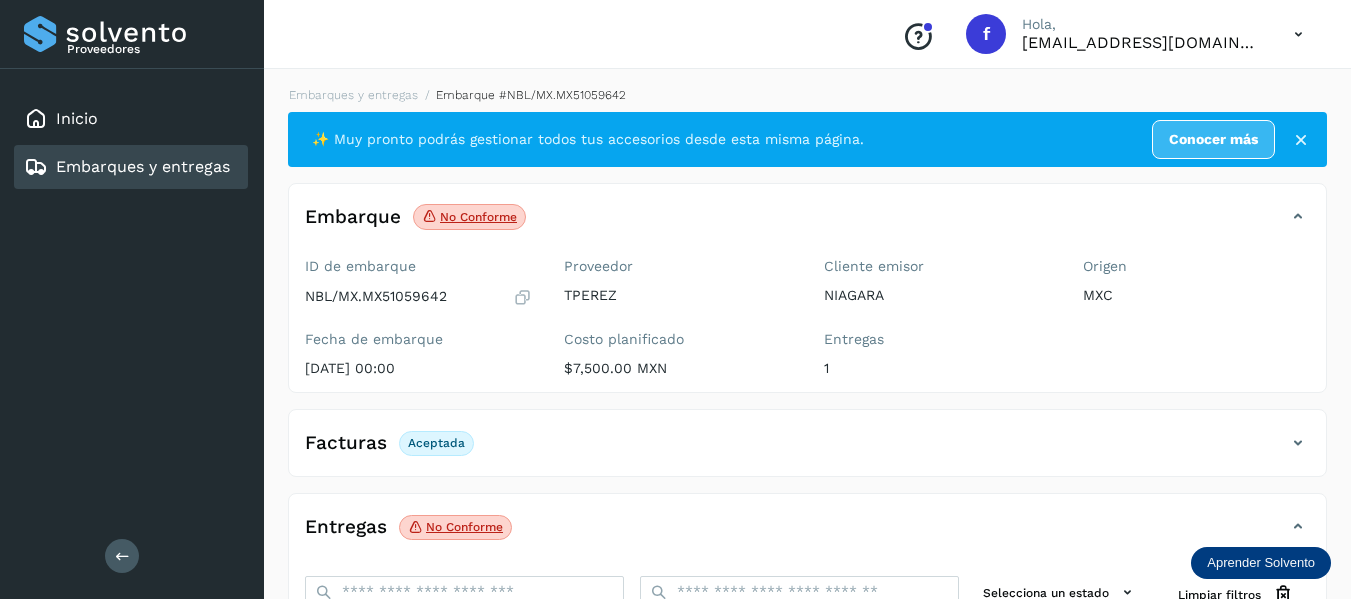 click at bounding box center (1298, 443) 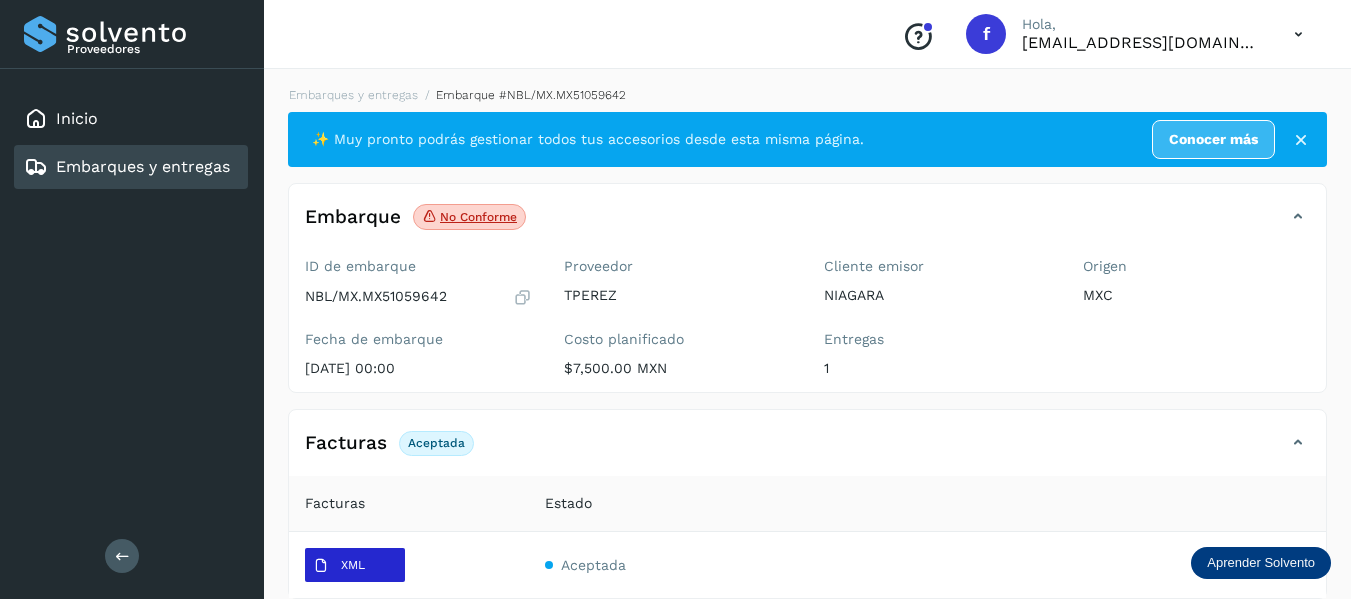 click on "XML" at bounding box center [339, 566] 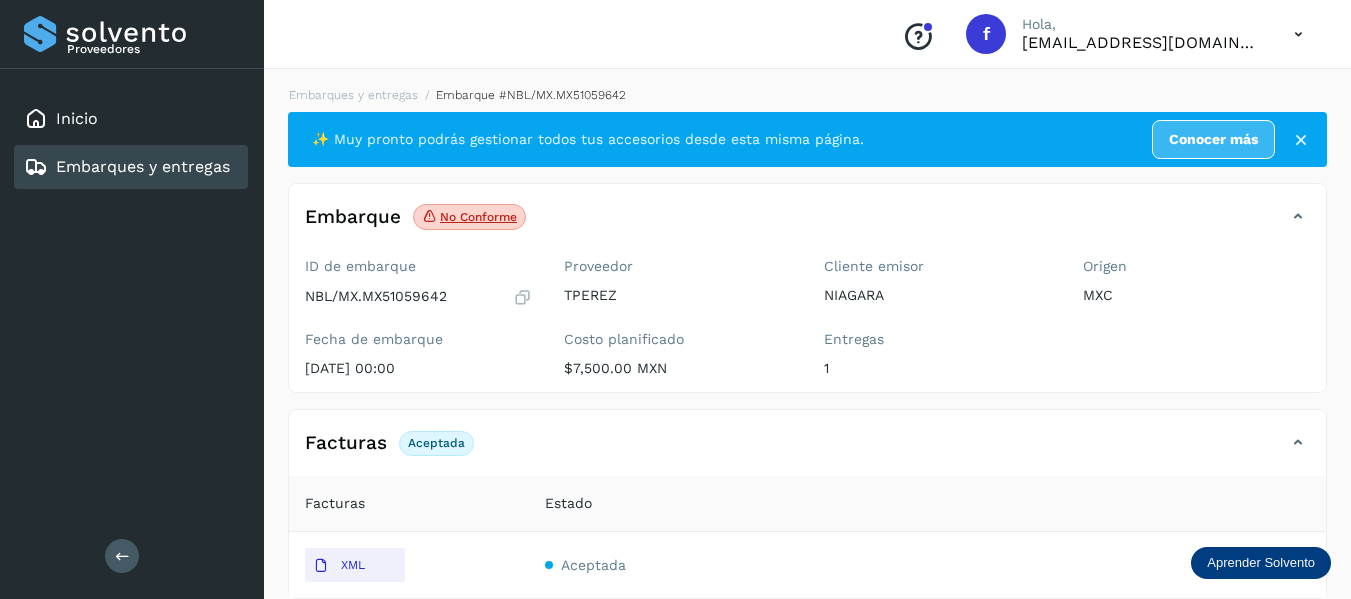 type 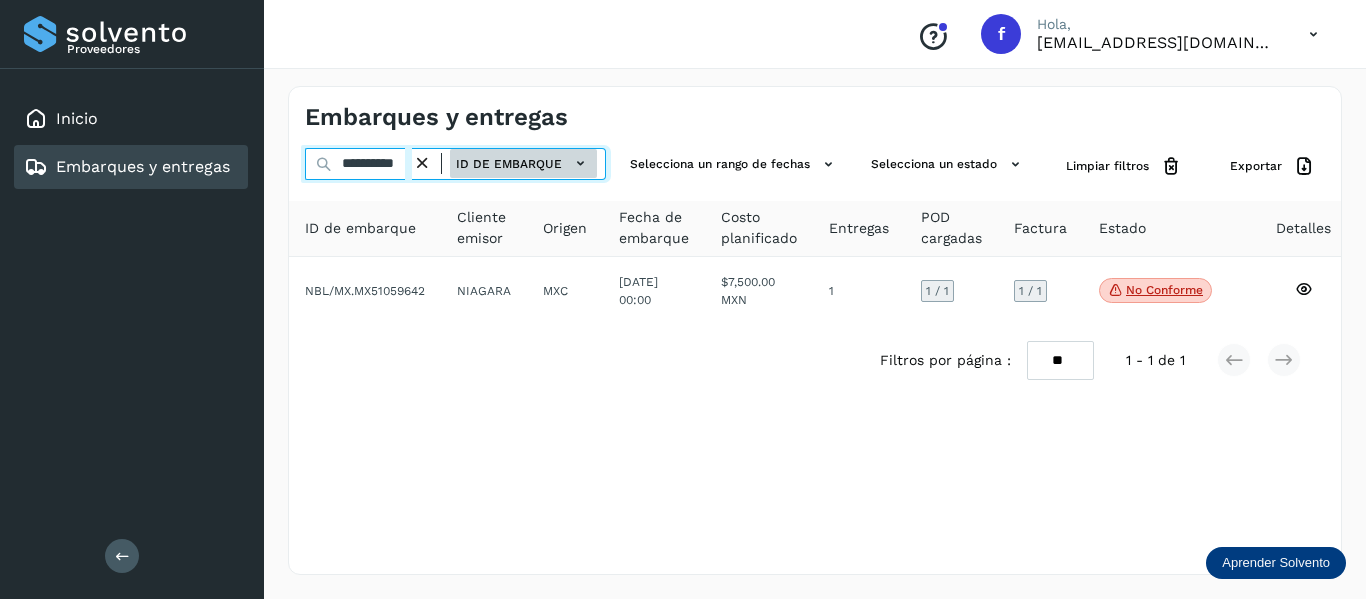 drag, startPoint x: 343, startPoint y: 170, endPoint x: 514, endPoint y: 172, distance: 171.01169 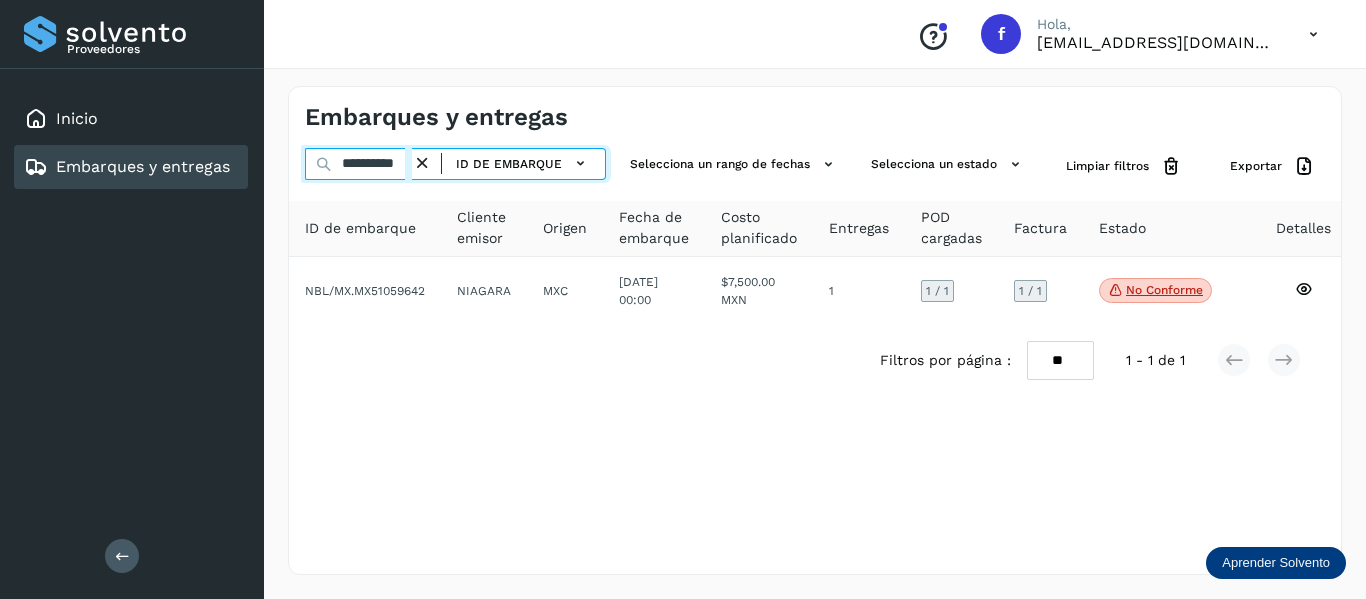 paste 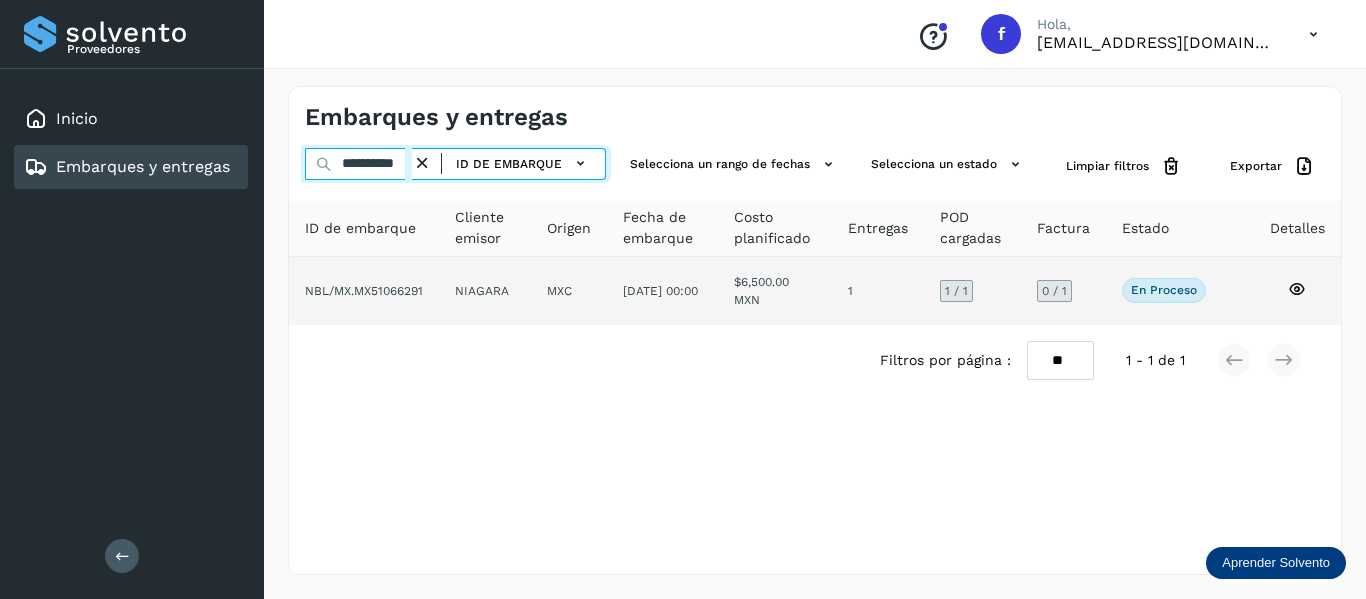 type on "**********" 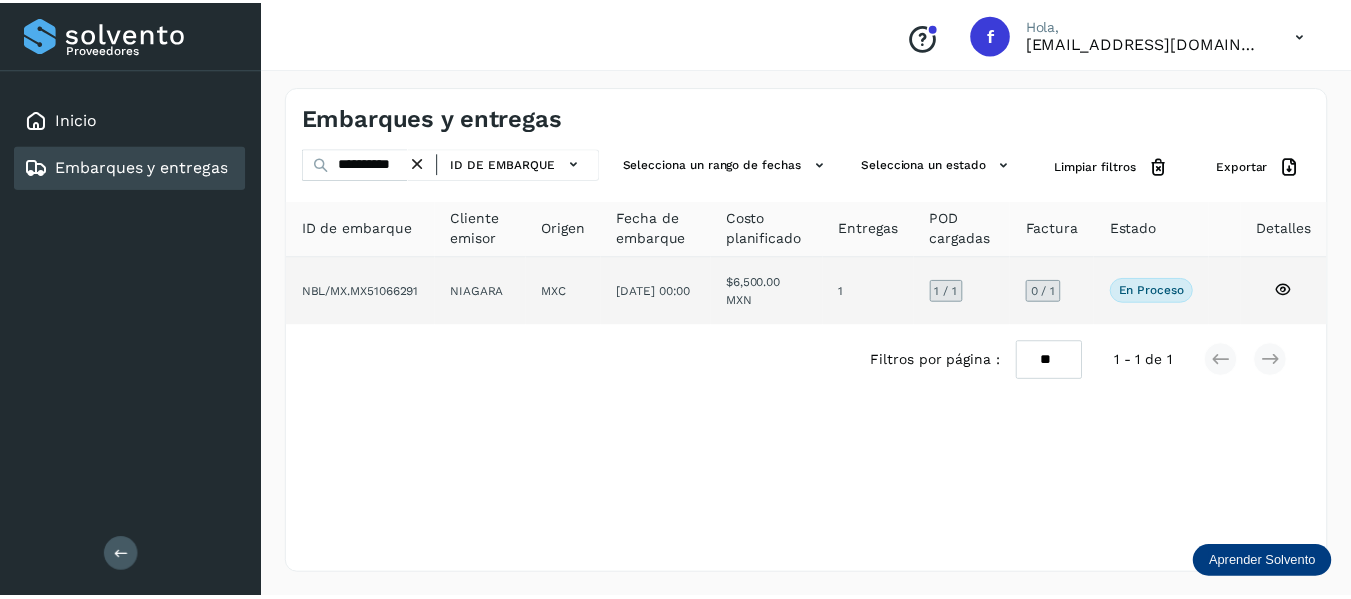 scroll, scrollTop: 0, scrollLeft: 0, axis: both 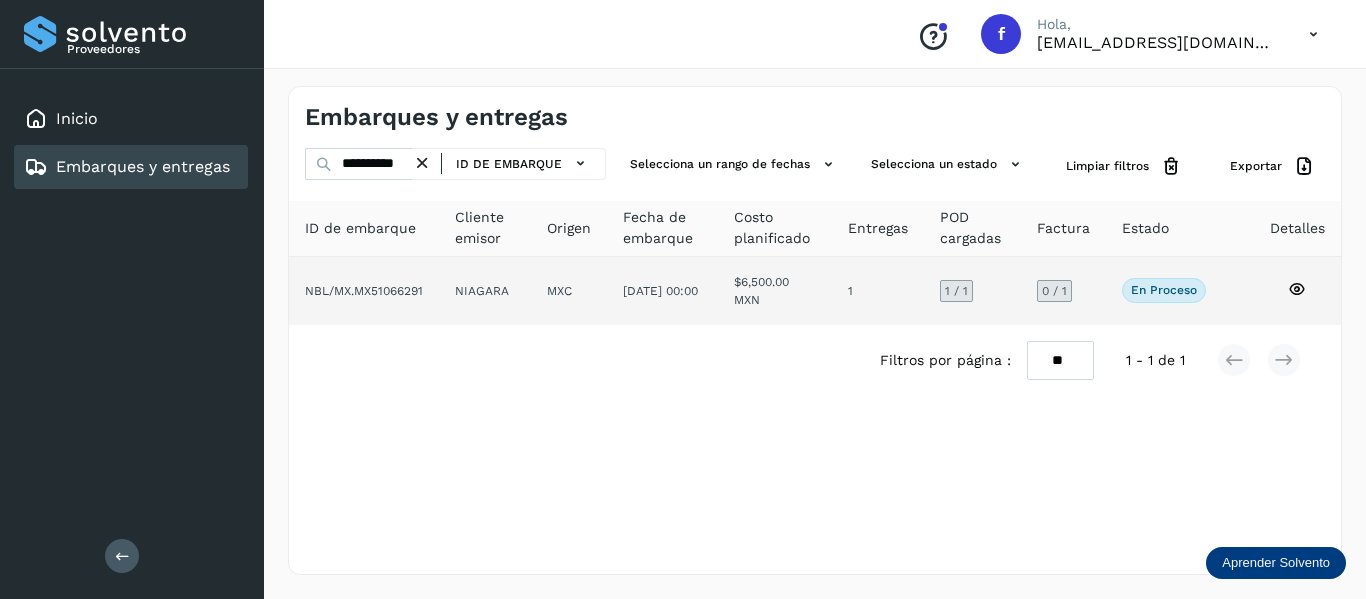 click 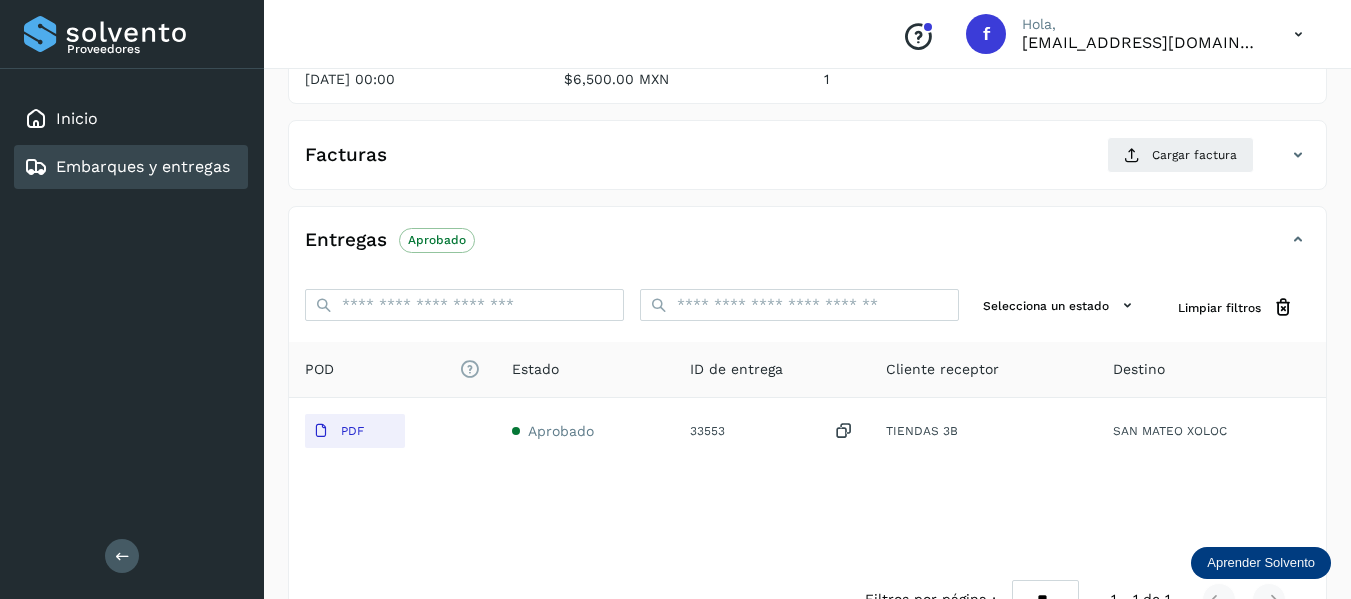 scroll, scrollTop: 300, scrollLeft: 0, axis: vertical 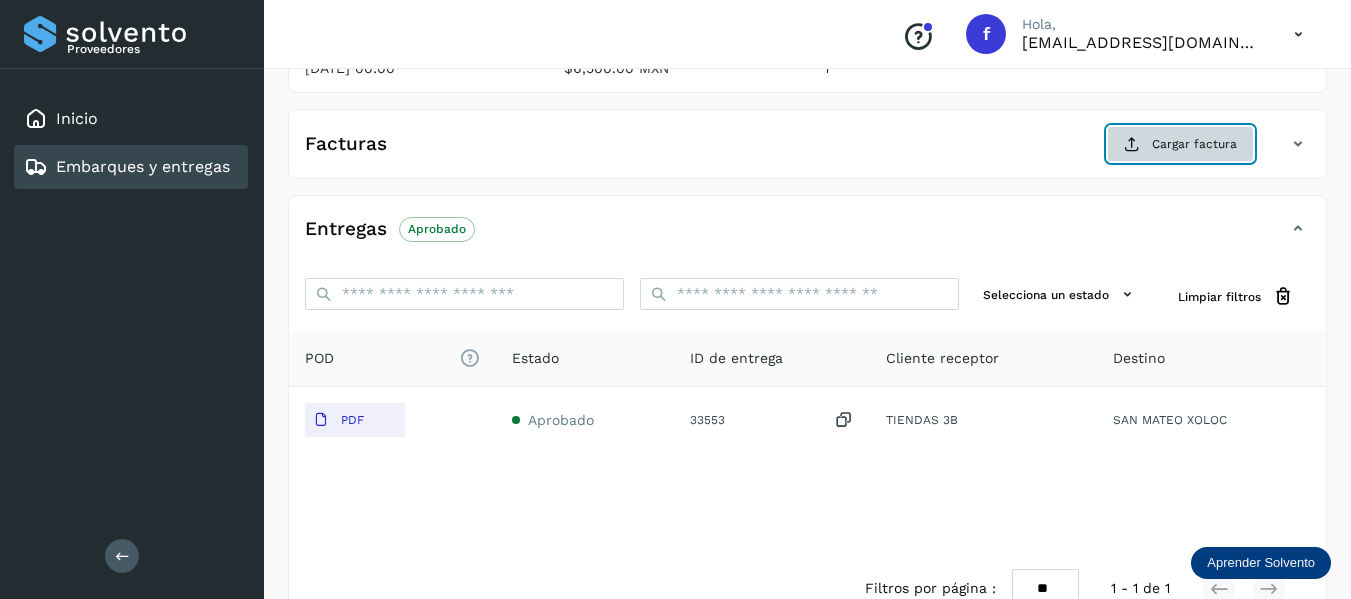 click at bounding box center [1132, 144] 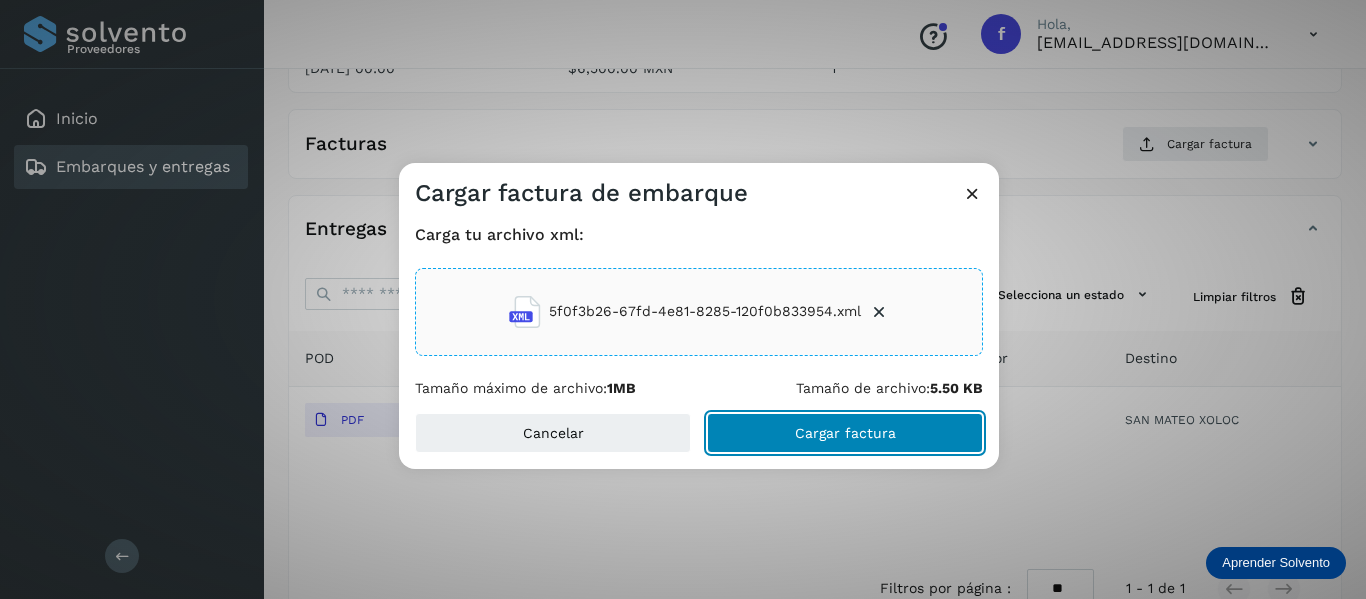 click on "Cargar factura" 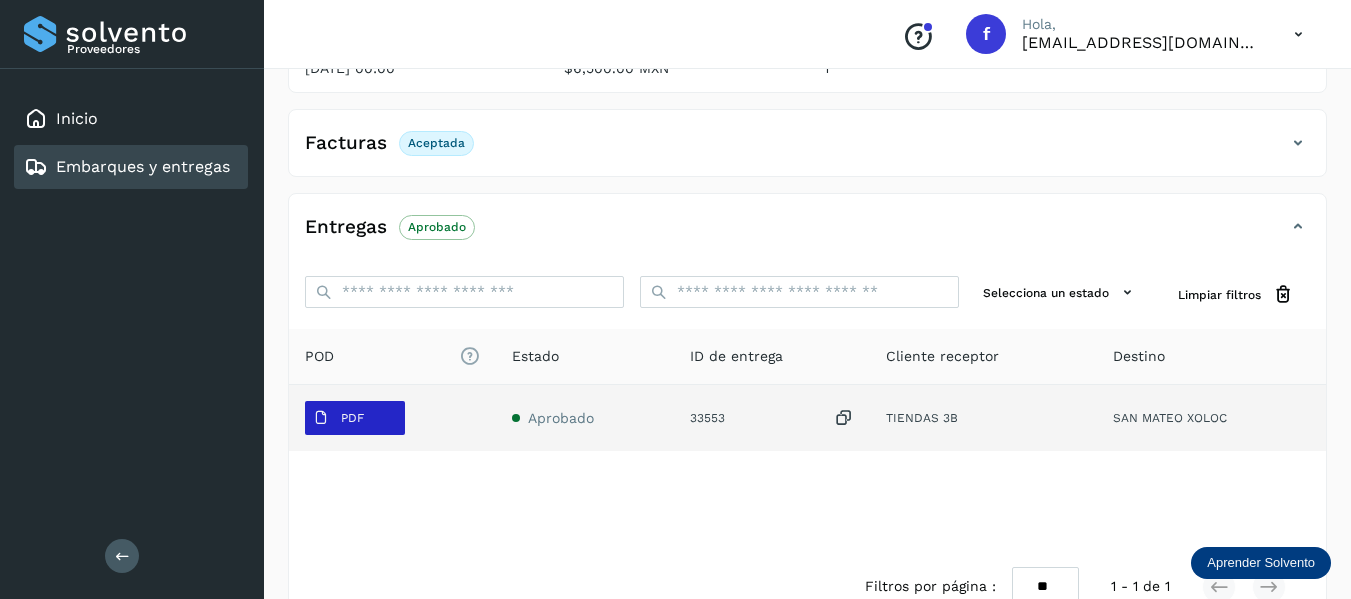 click on "PDF" at bounding box center [338, 418] 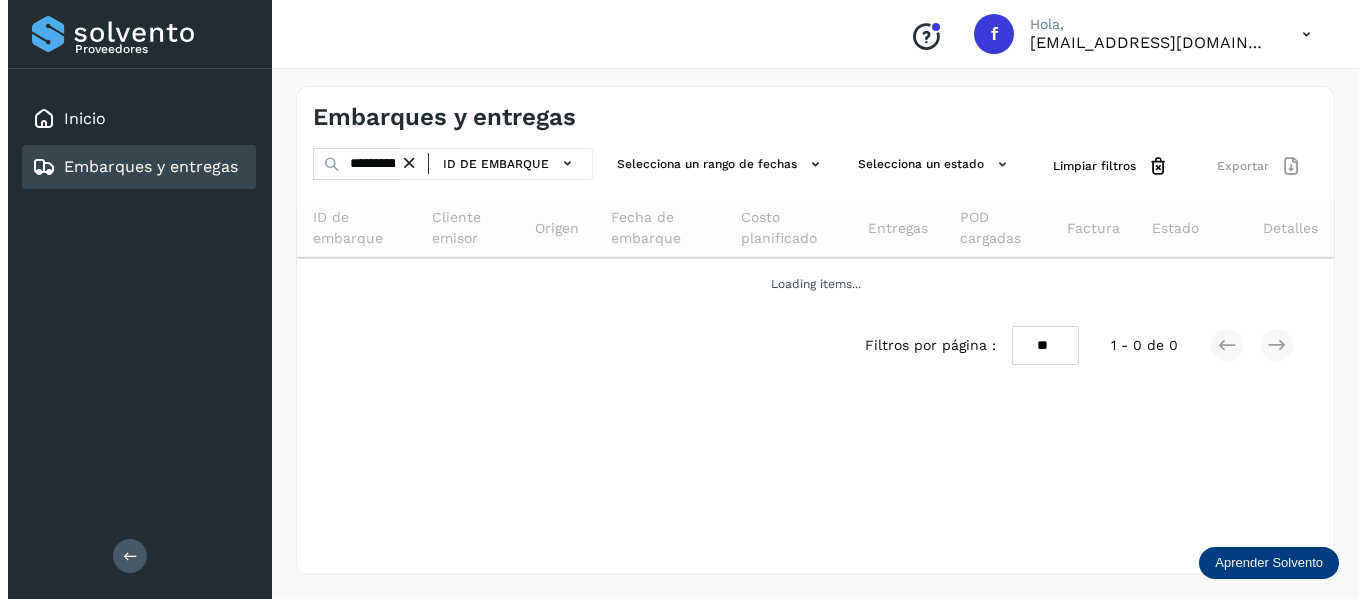scroll, scrollTop: 0, scrollLeft: 0, axis: both 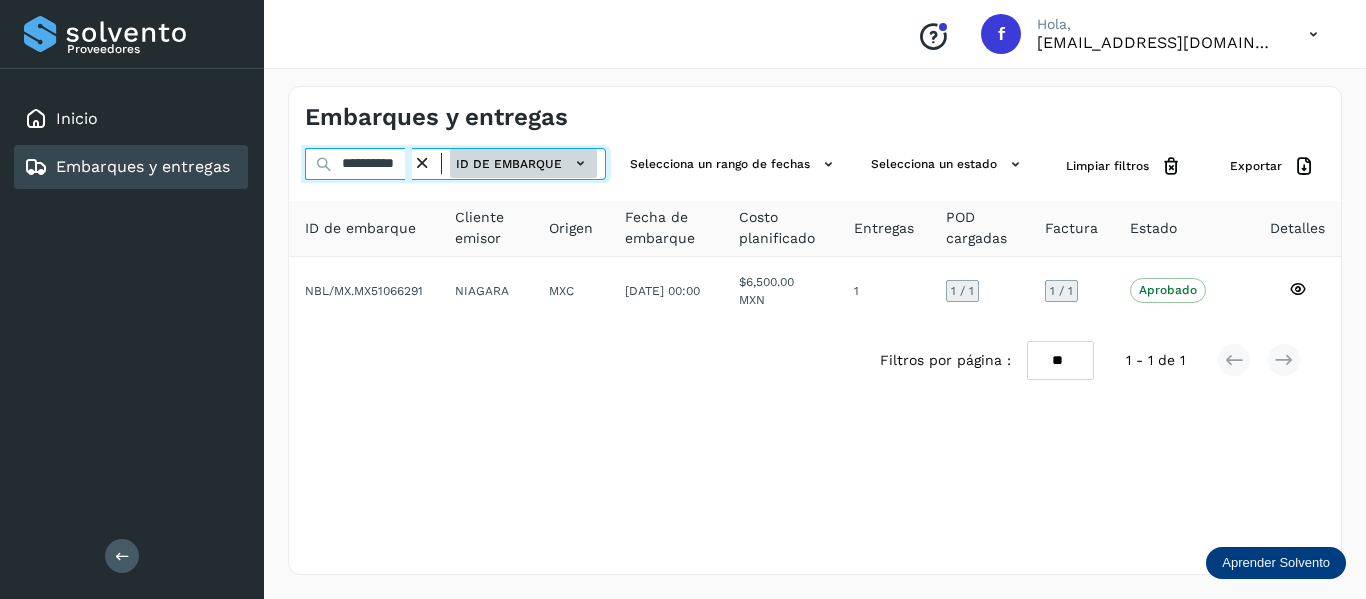 drag, startPoint x: 340, startPoint y: 161, endPoint x: 532, endPoint y: 159, distance: 192.01042 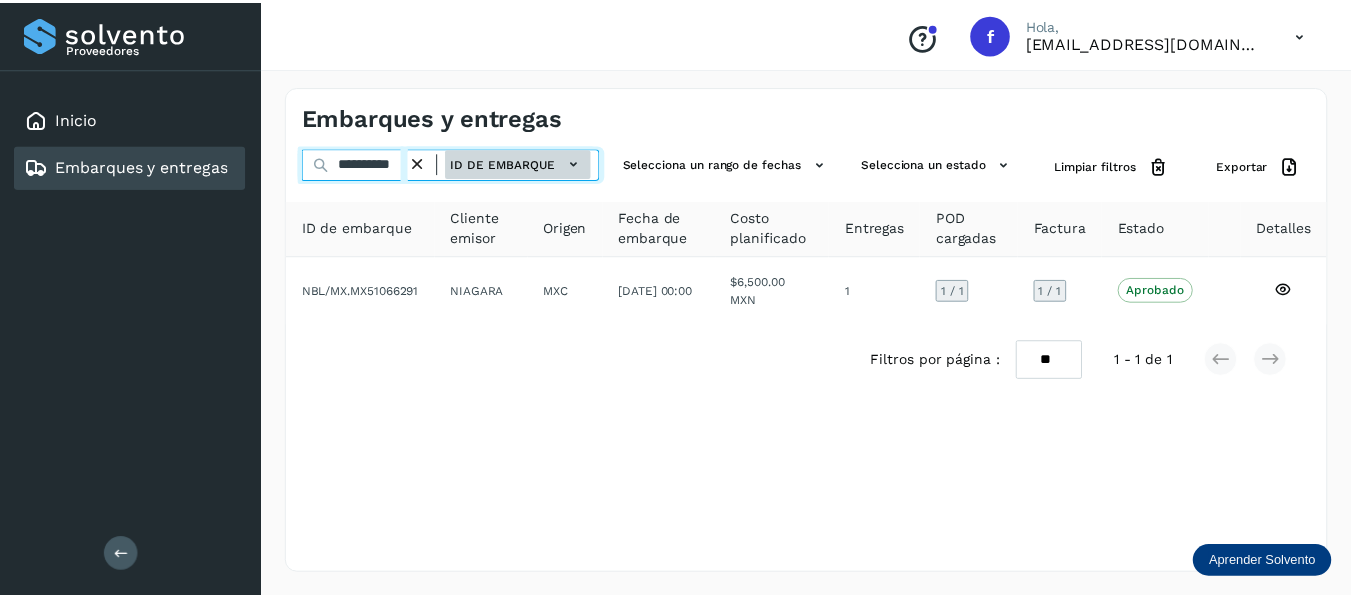 scroll, scrollTop: 0, scrollLeft: 18, axis: horizontal 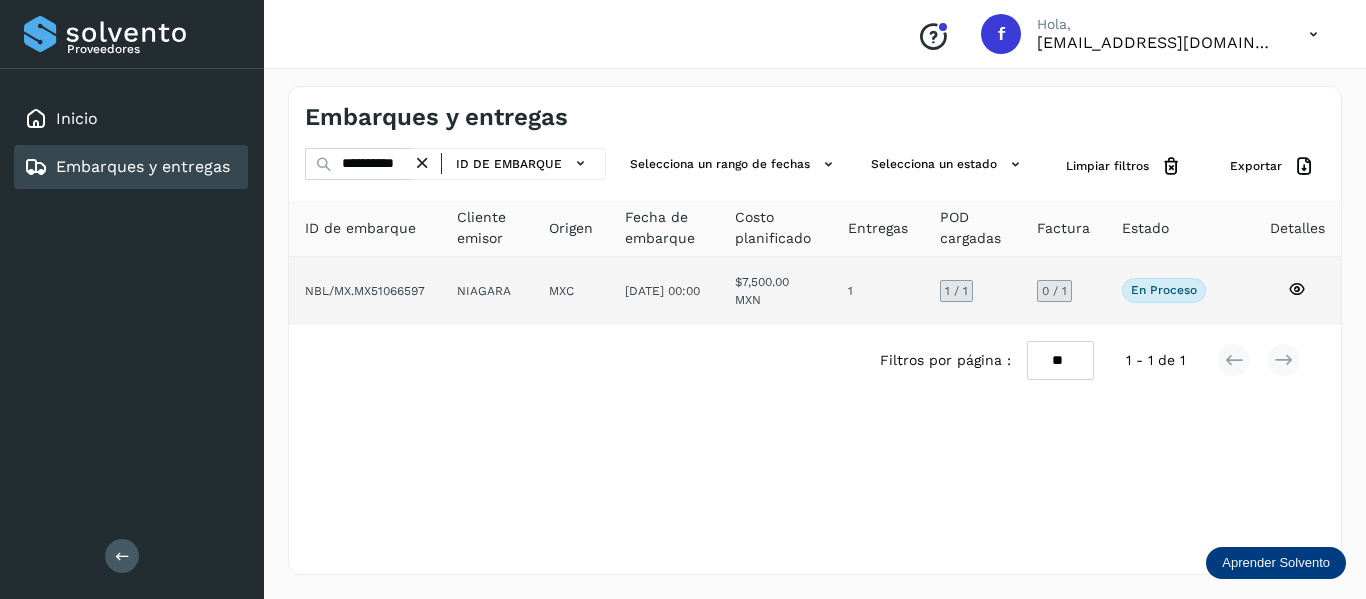 click 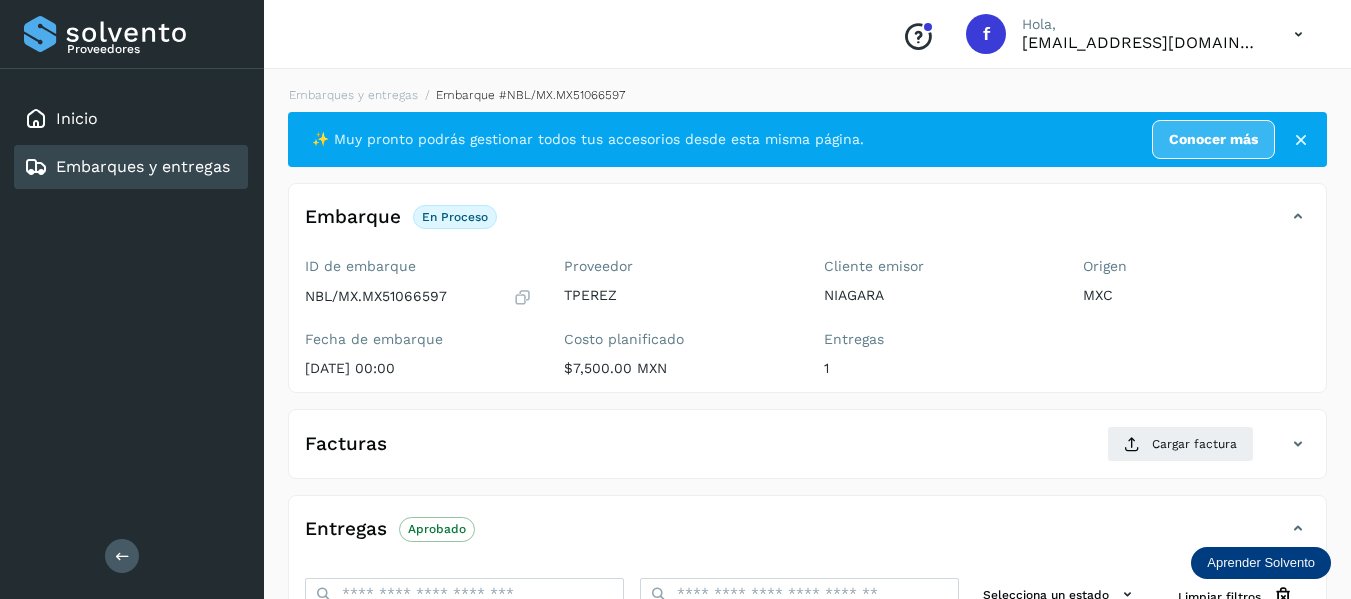scroll, scrollTop: 100, scrollLeft: 0, axis: vertical 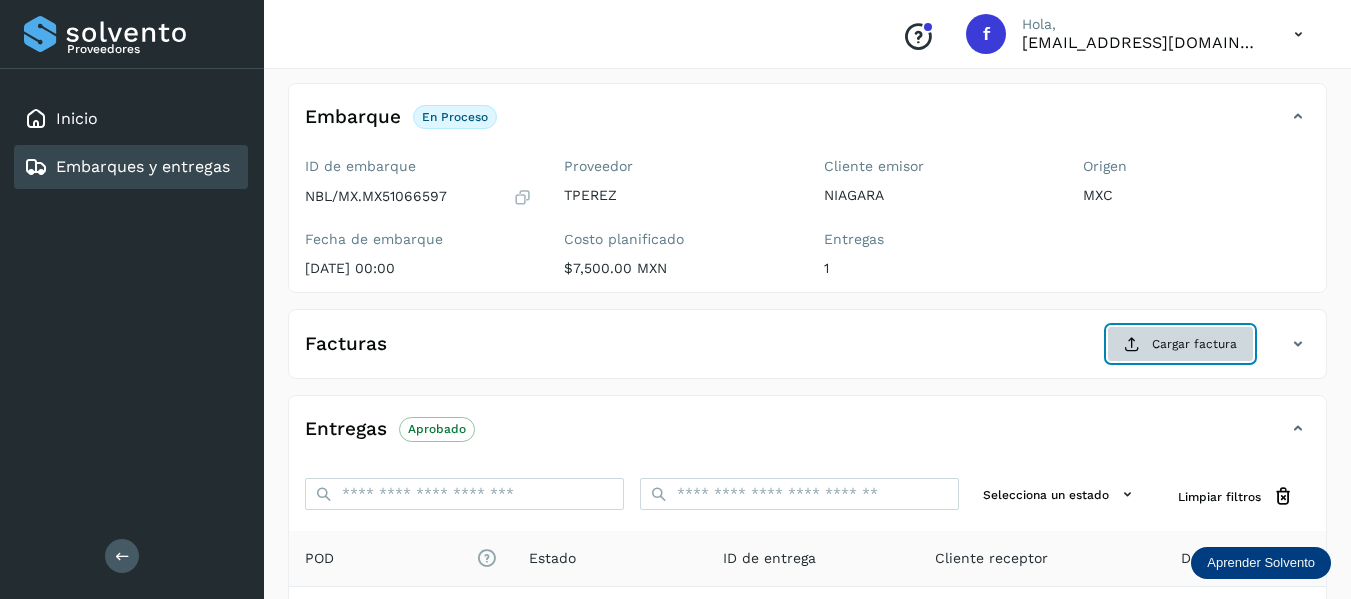 click on "Cargar factura" at bounding box center (1180, 344) 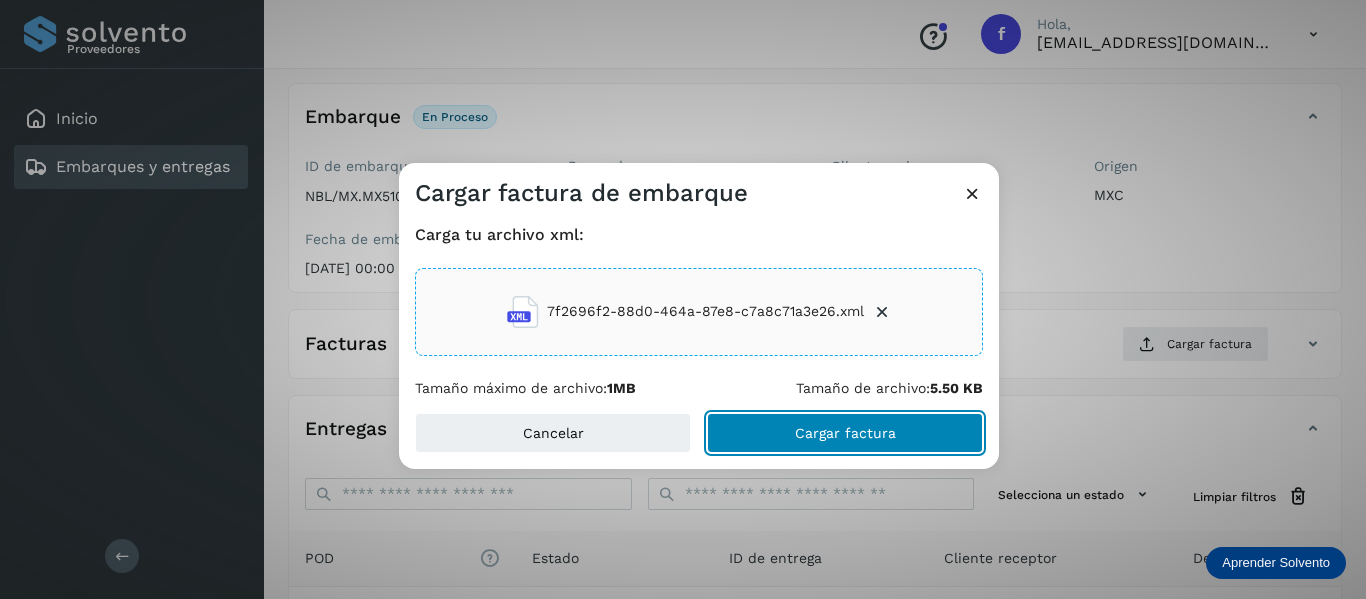 click on "Cargar factura" 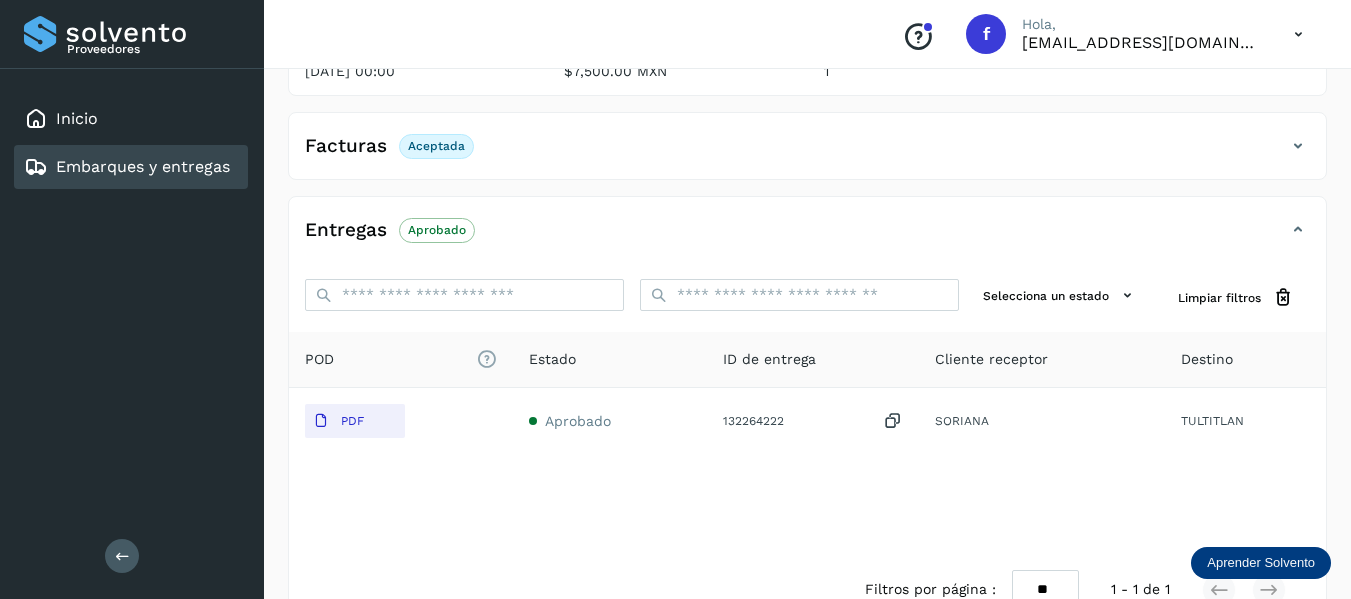 scroll, scrollTop: 348, scrollLeft: 0, axis: vertical 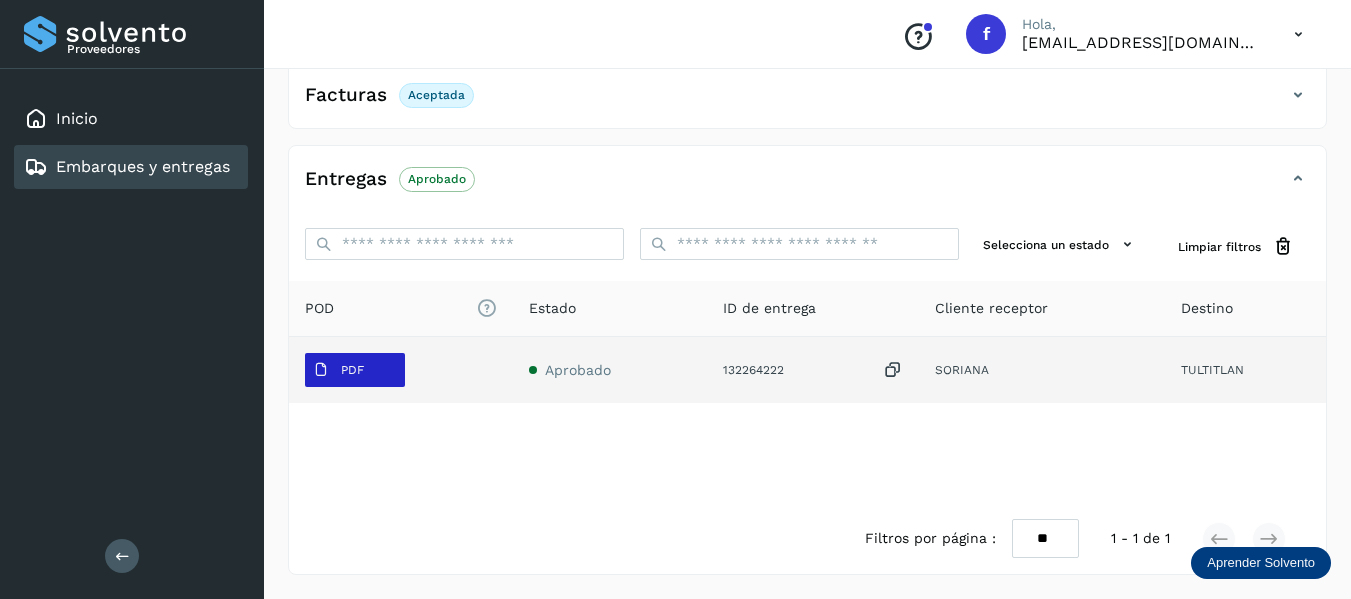click on "PDF" at bounding box center [352, 370] 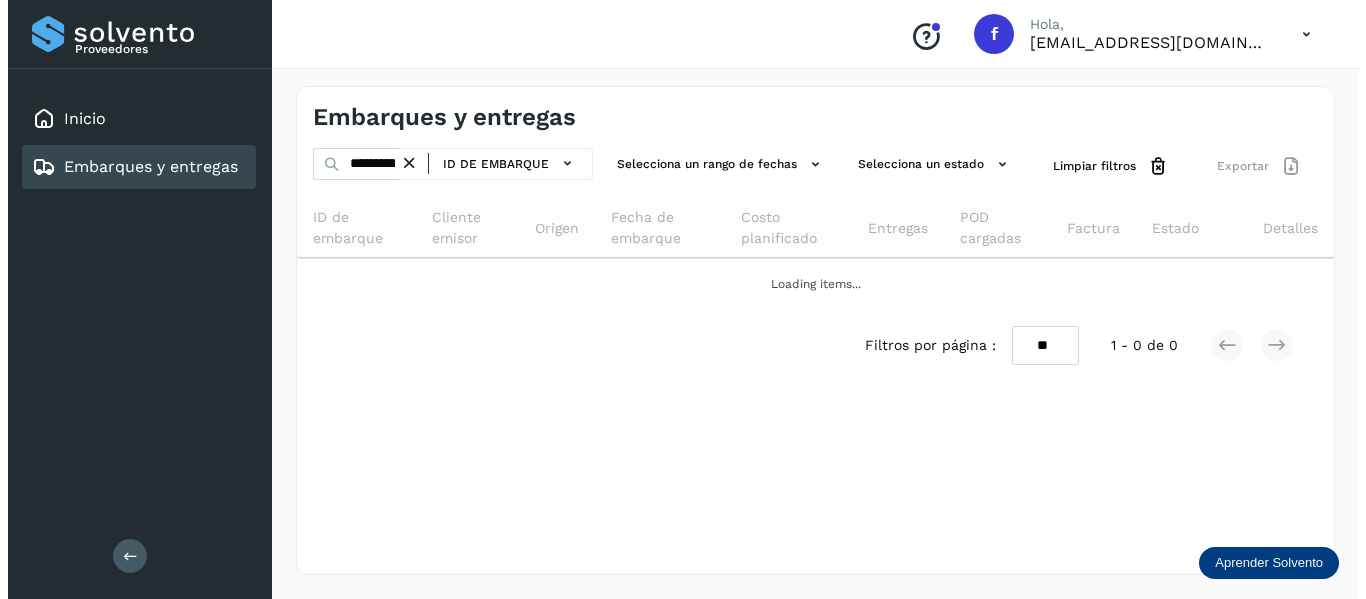 scroll, scrollTop: 0, scrollLeft: 0, axis: both 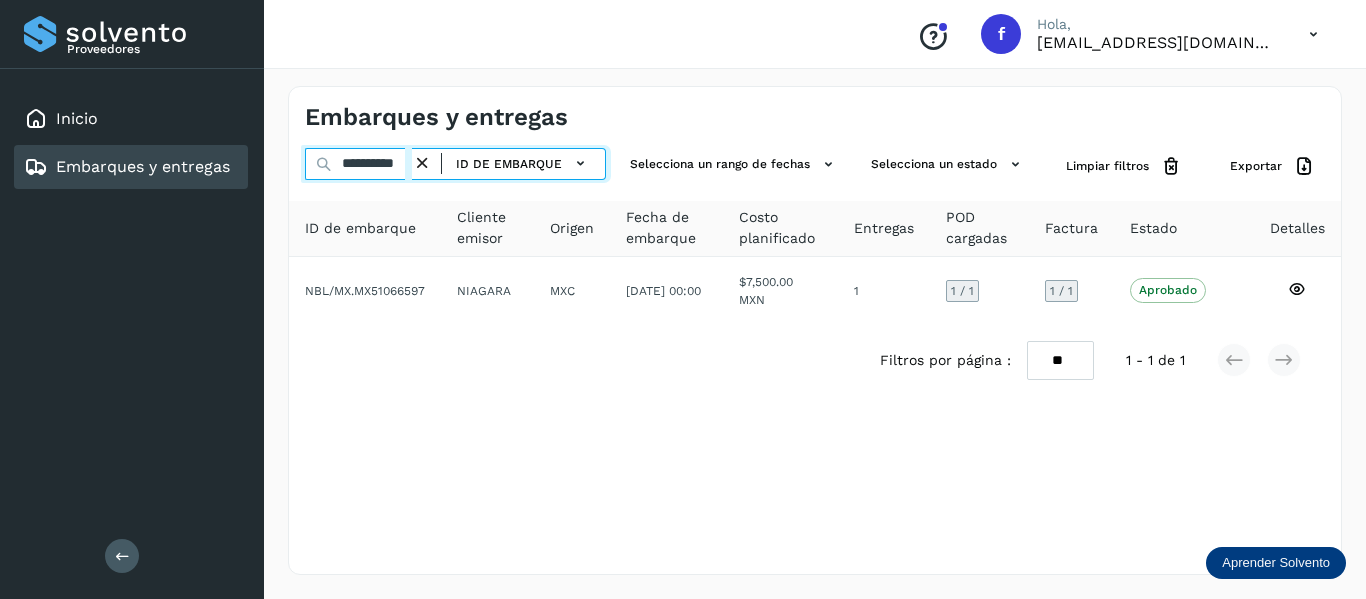 drag, startPoint x: 339, startPoint y: 164, endPoint x: 520, endPoint y: 213, distance: 187.51534 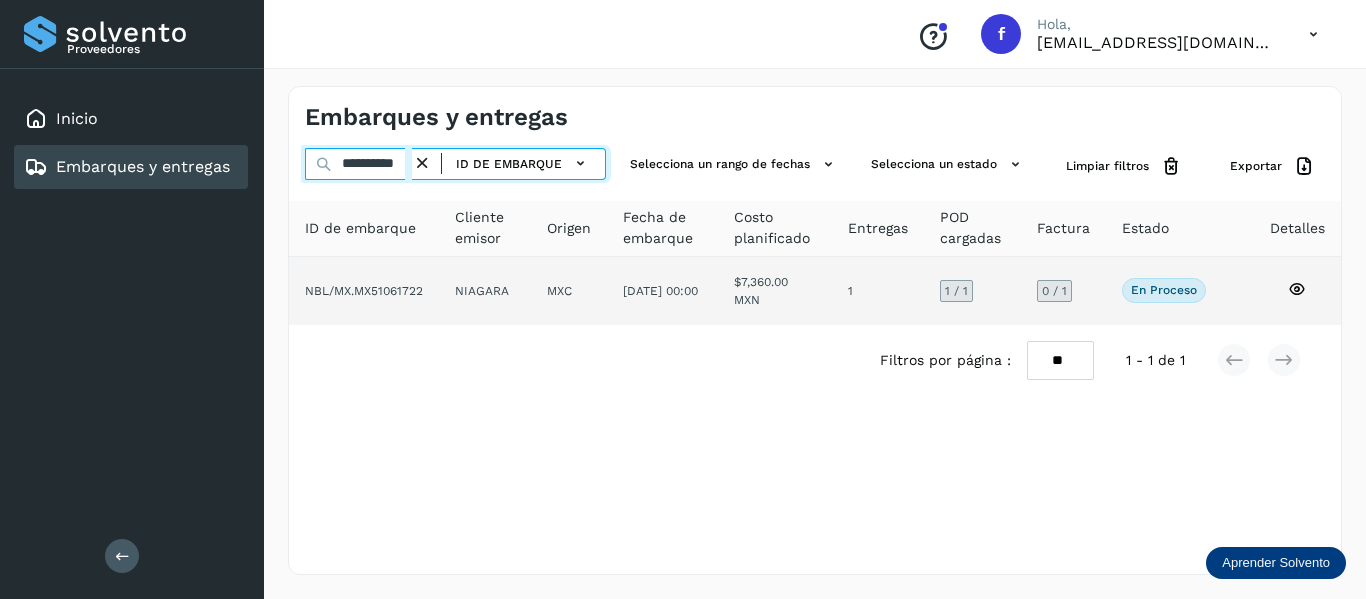 type on "**********" 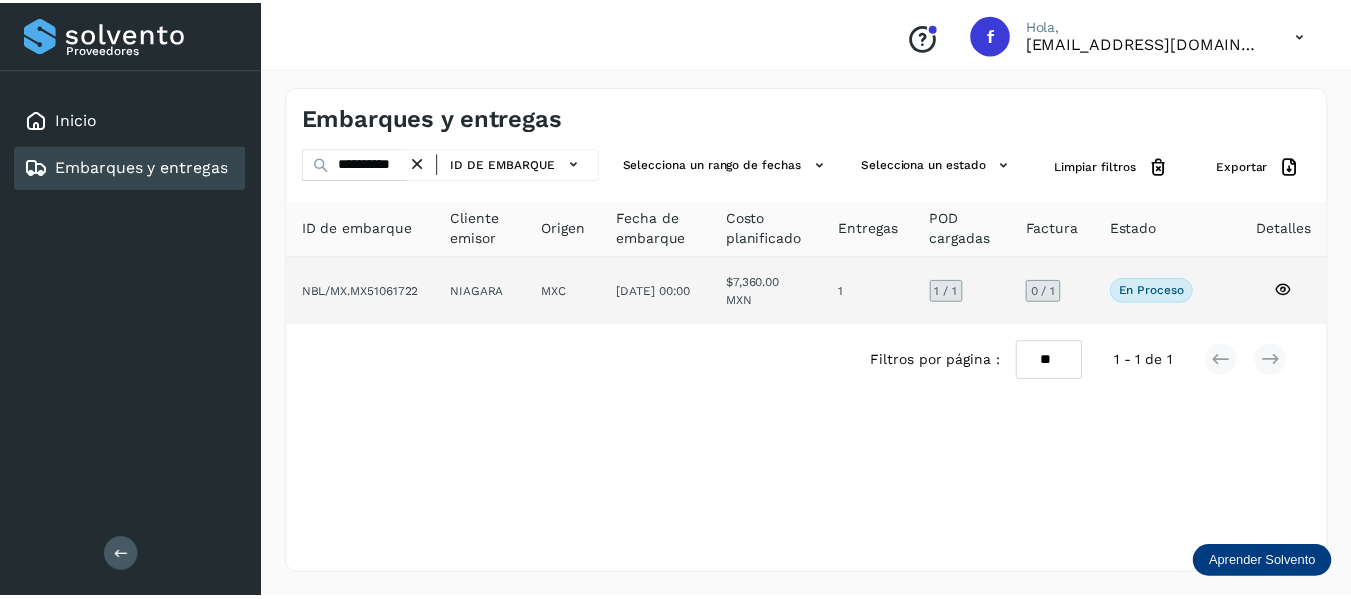 scroll, scrollTop: 0, scrollLeft: 0, axis: both 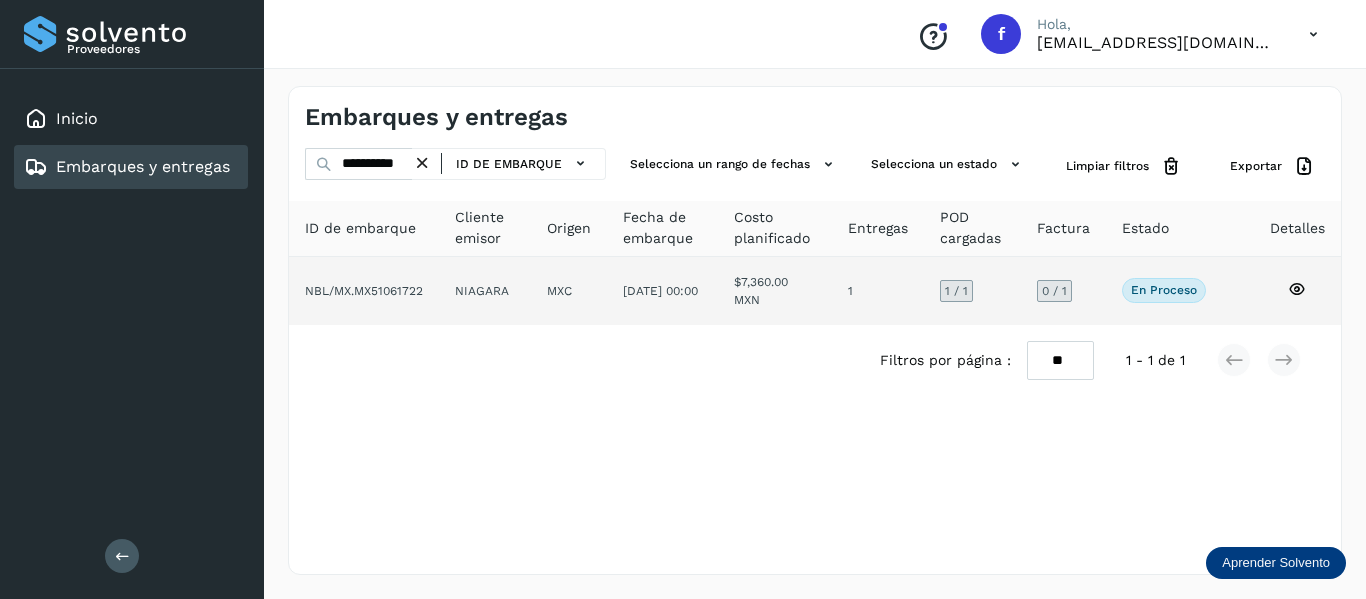 click 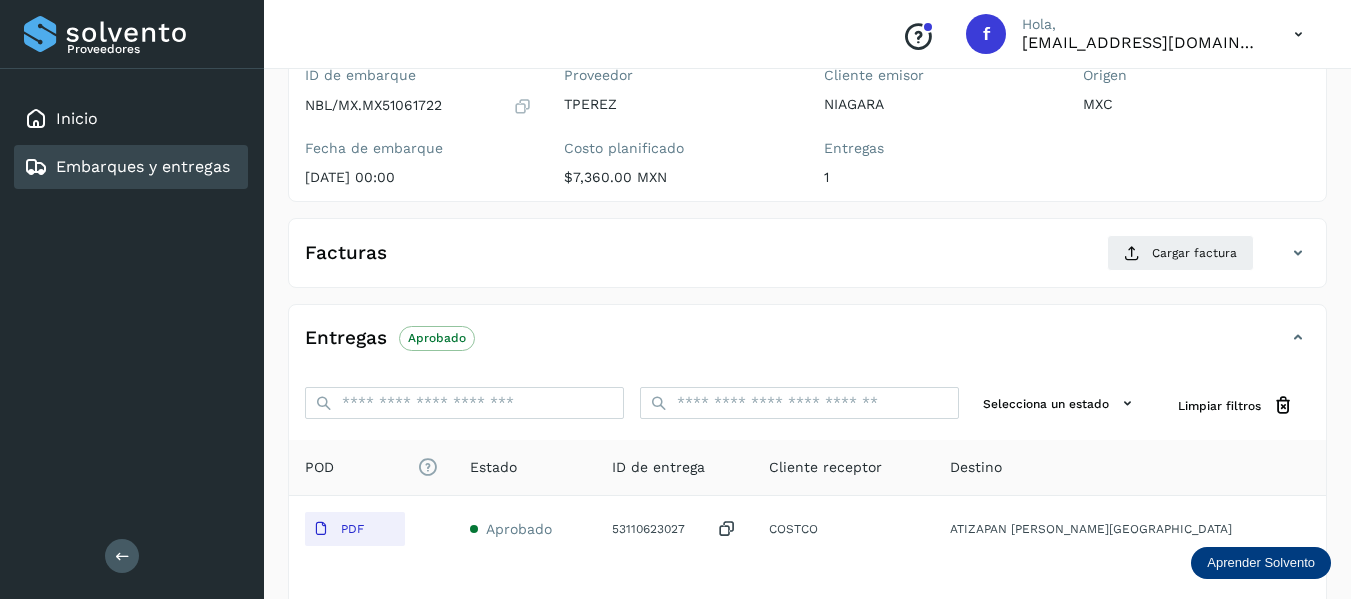 scroll, scrollTop: 200, scrollLeft: 0, axis: vertical 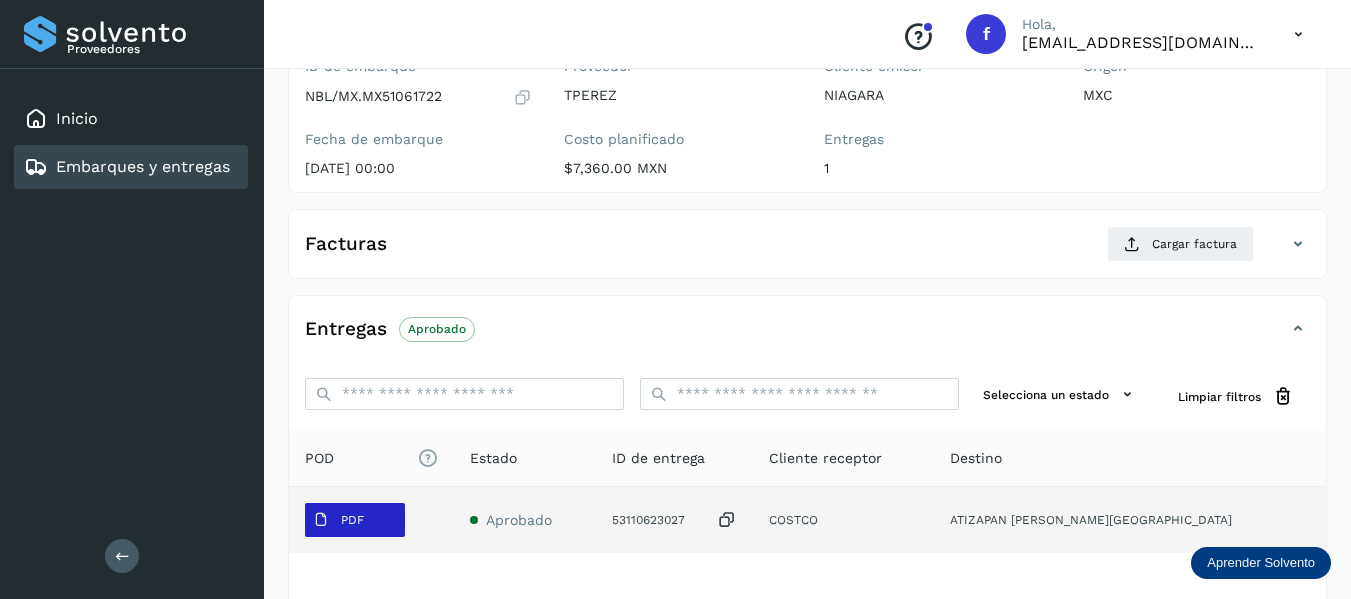 click at bounding box center (321, 520) 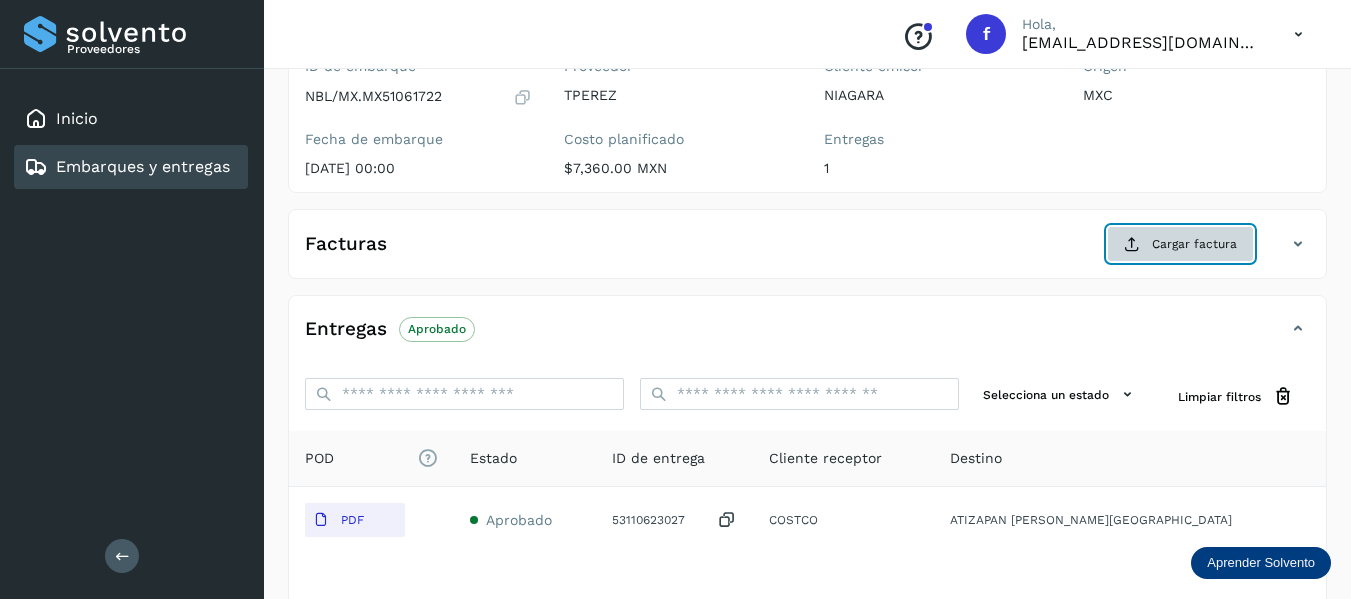 click on "Cargar factura" at bounding box center [1180, 244] 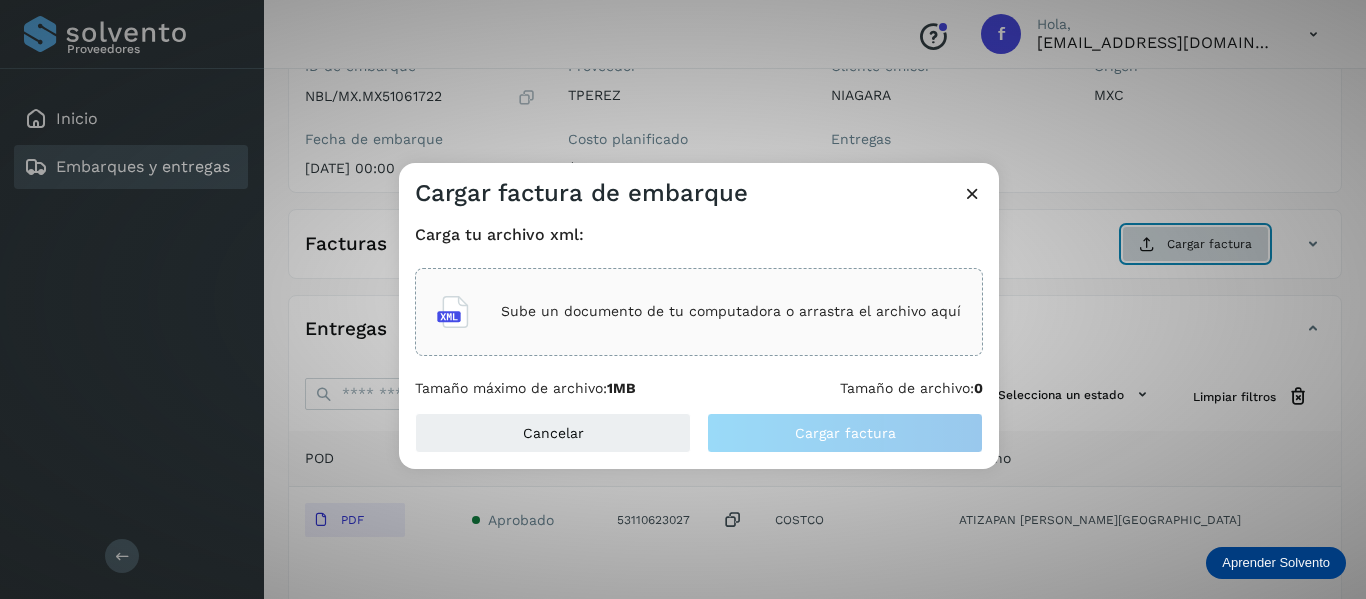 type 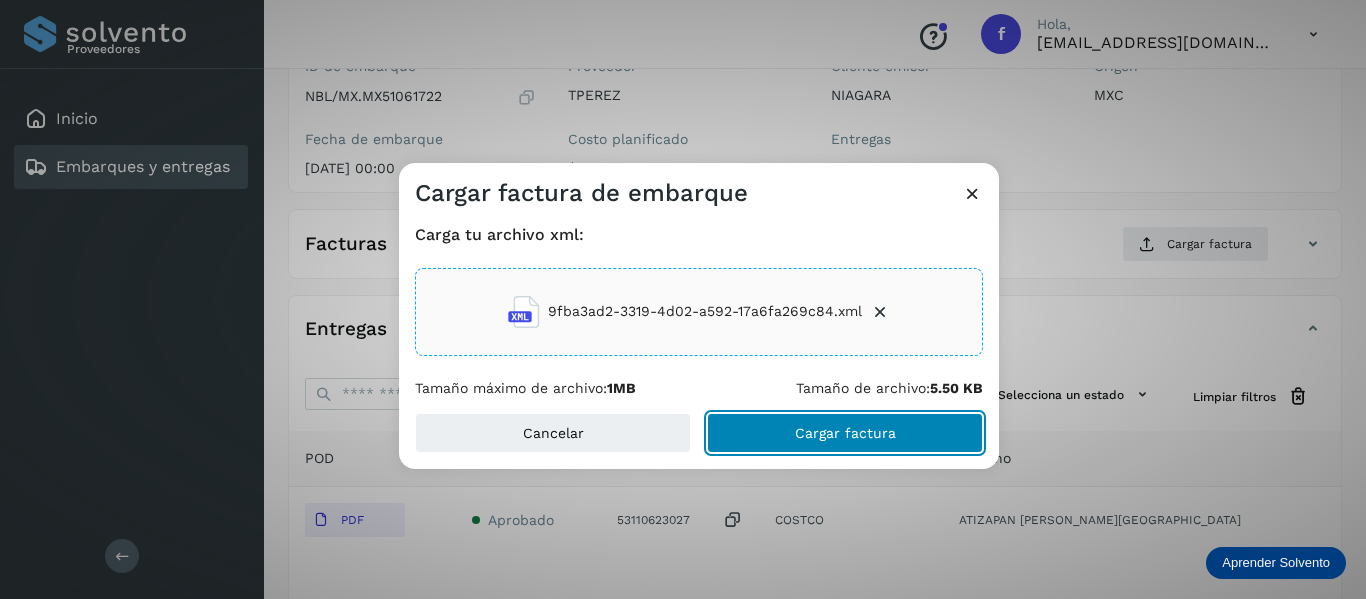 click on "Cargar factura" 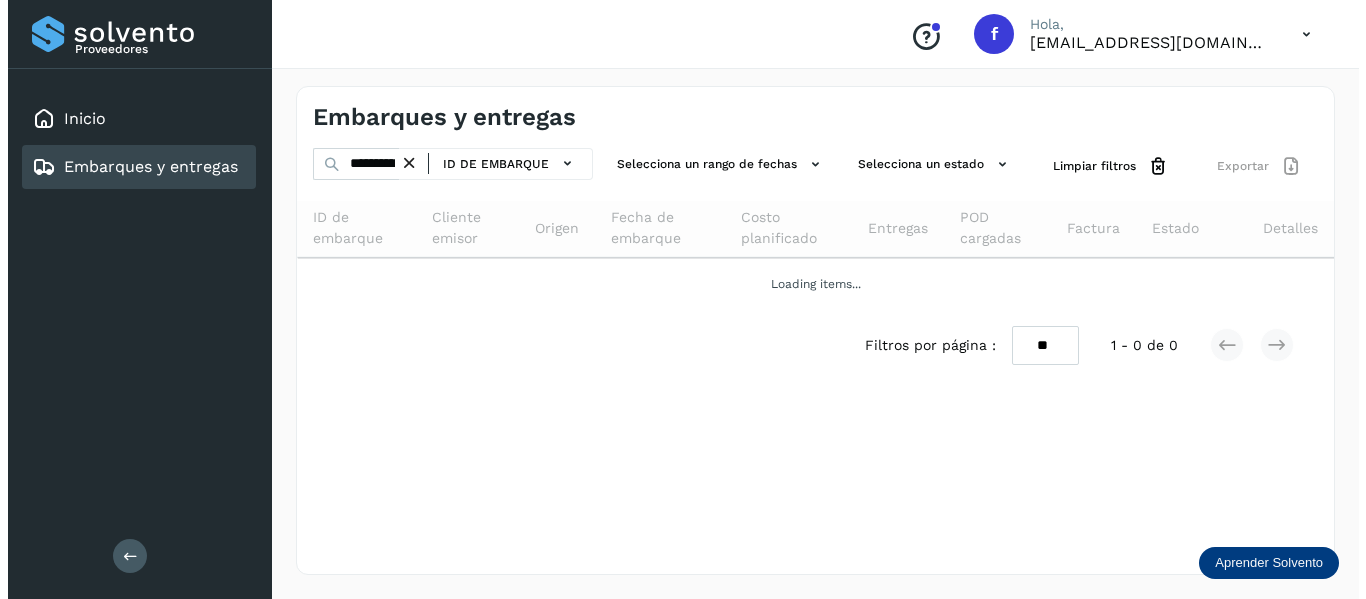 scroll, scrollTop: 0, scrollLeft: 0, axis: both 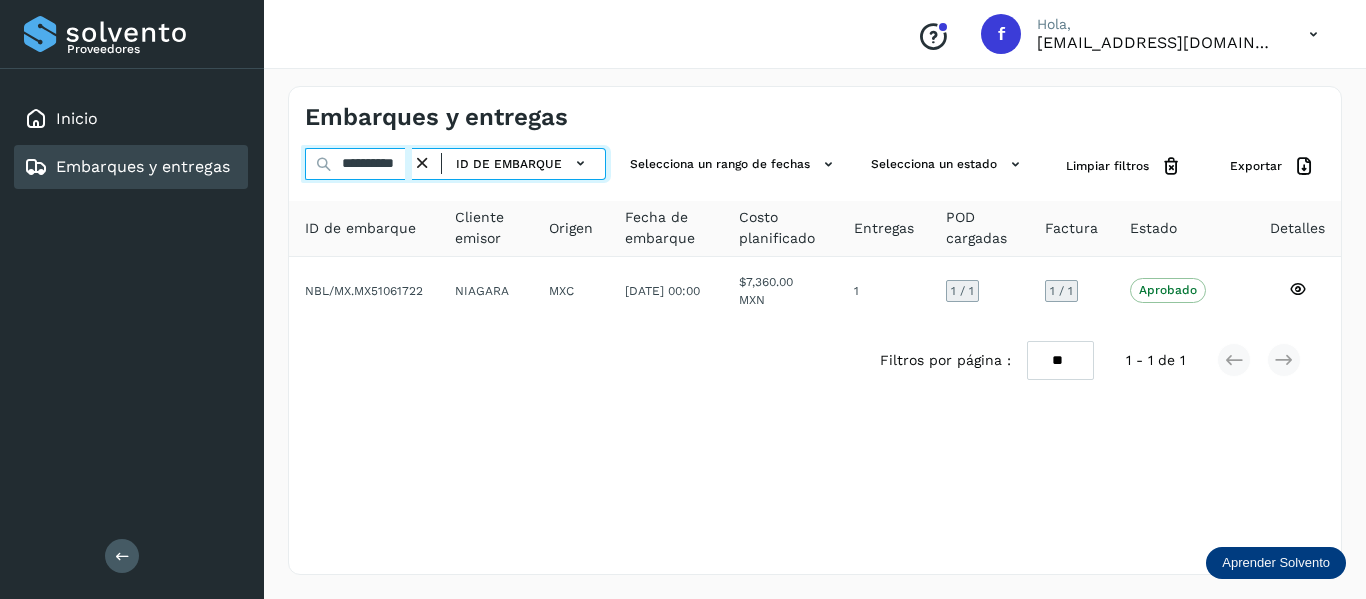 drag, startPoint x: 340, startPoint y: 166, endPoint x: 490, endPoint y: 182, distance: 150.85092 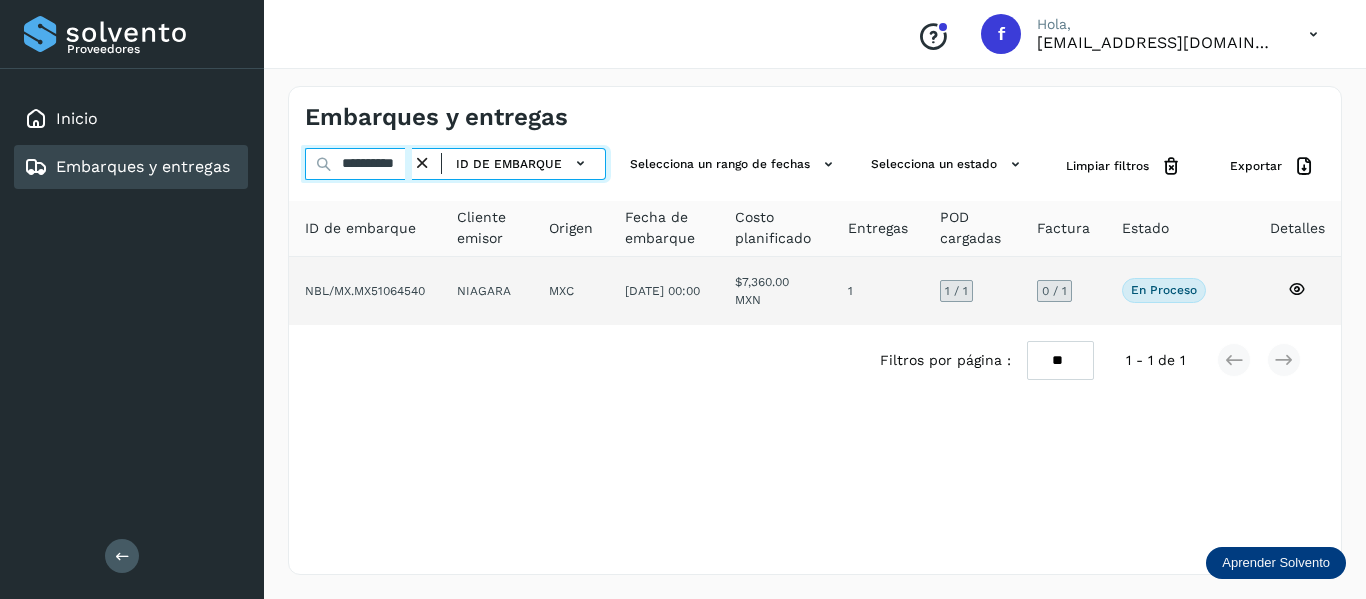 type on "**********" 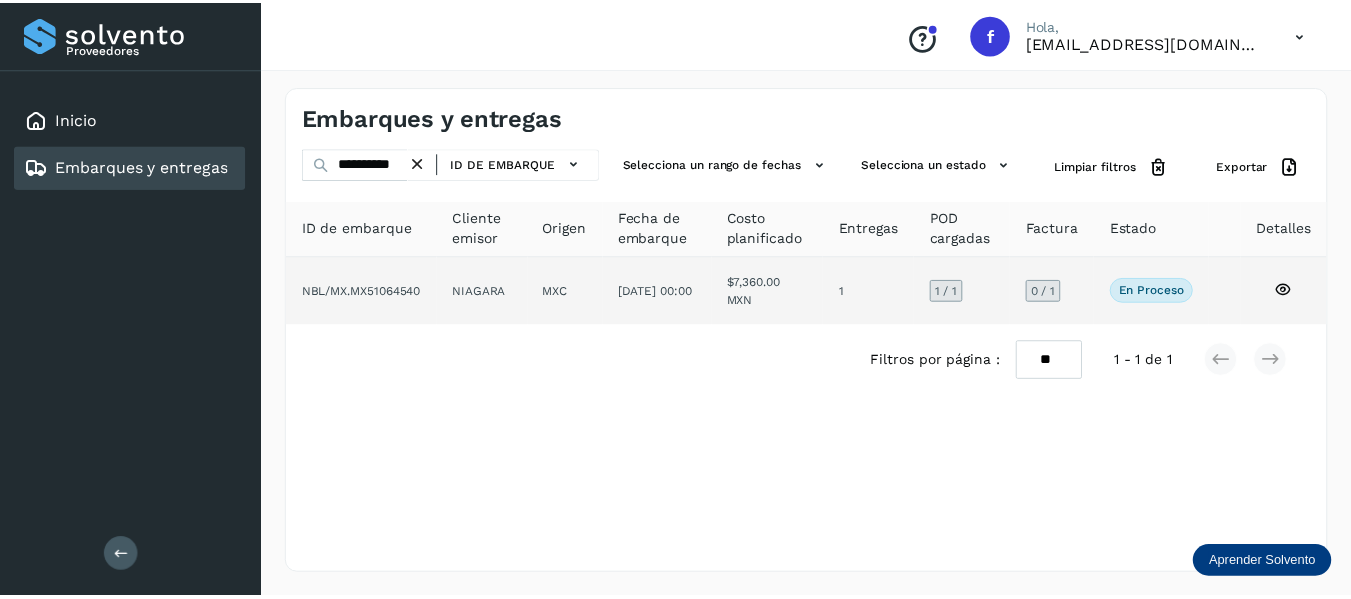 scroll, scrollTop: 0, scrollLeft: 0, axis: both 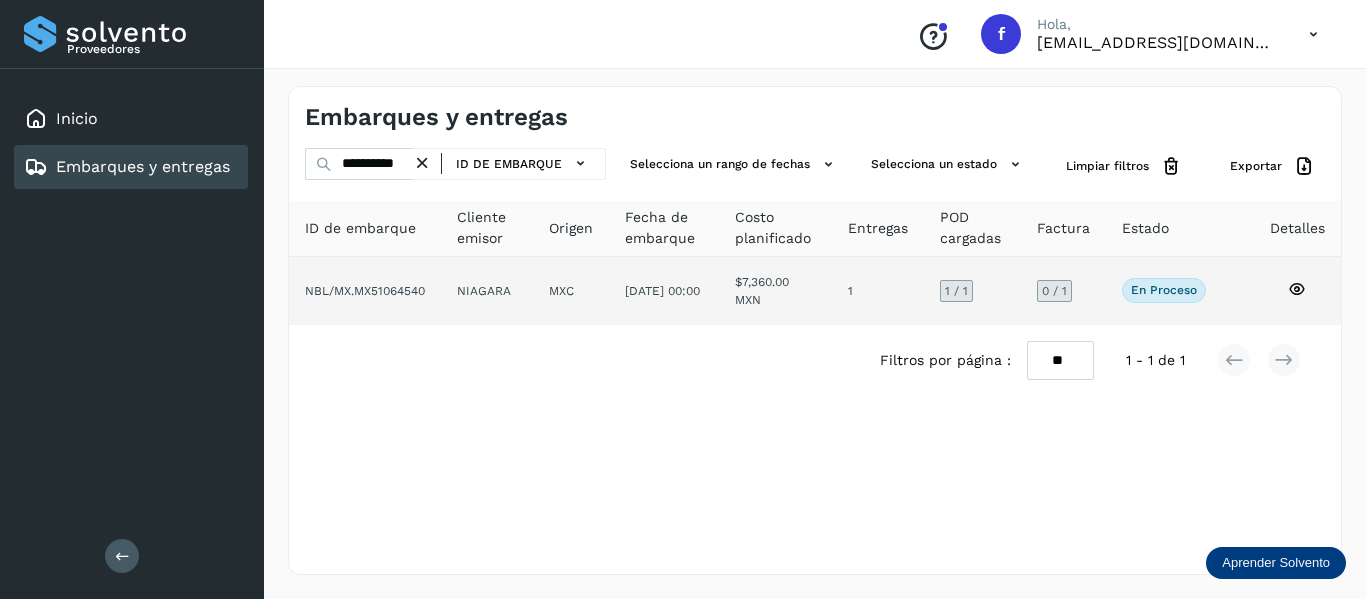 click 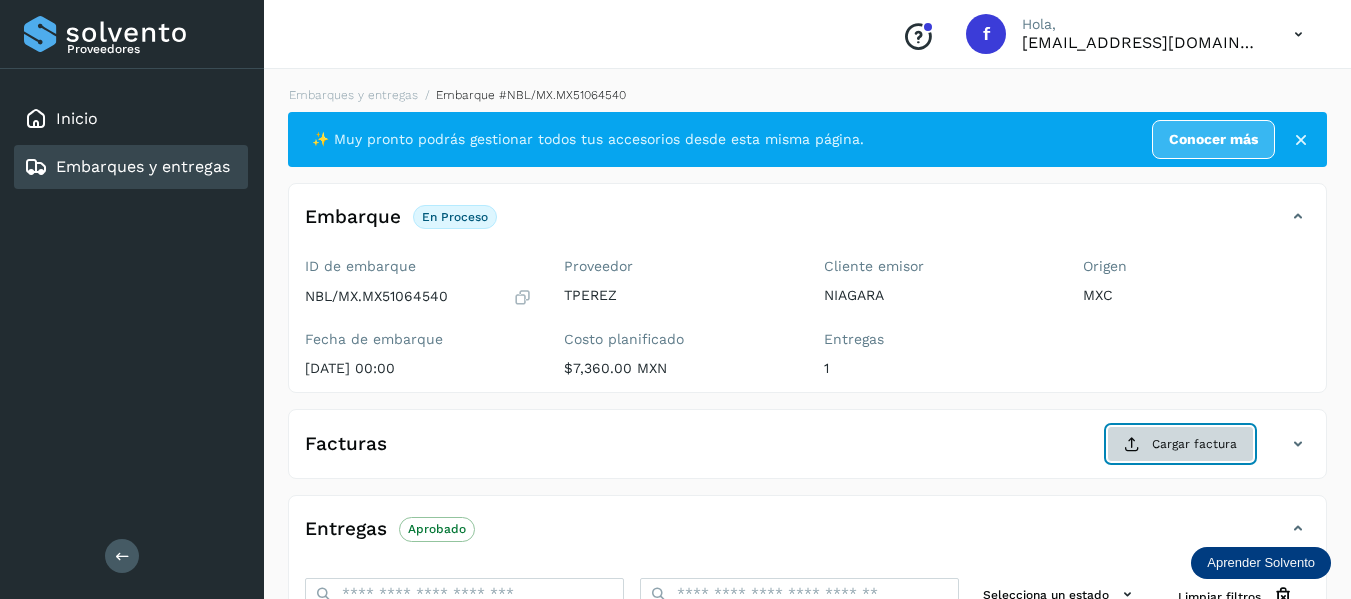 click on "Cargar factura" at bounding box center [1180, 444] 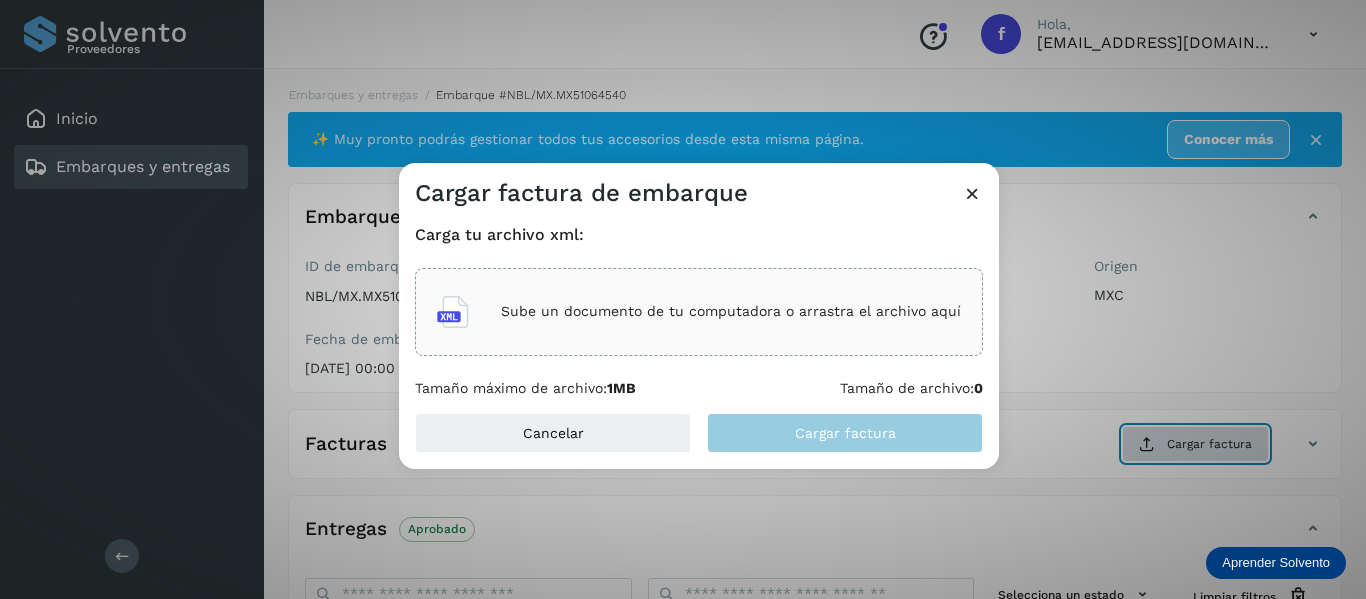 type 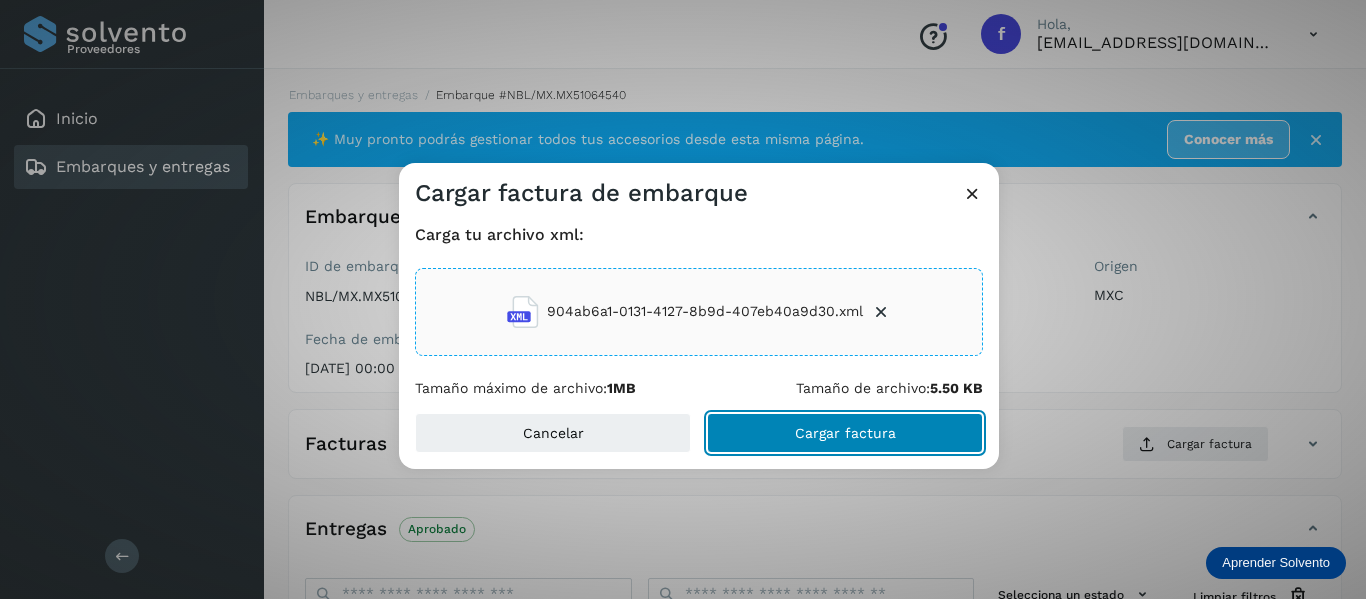click on "Cargar factura" 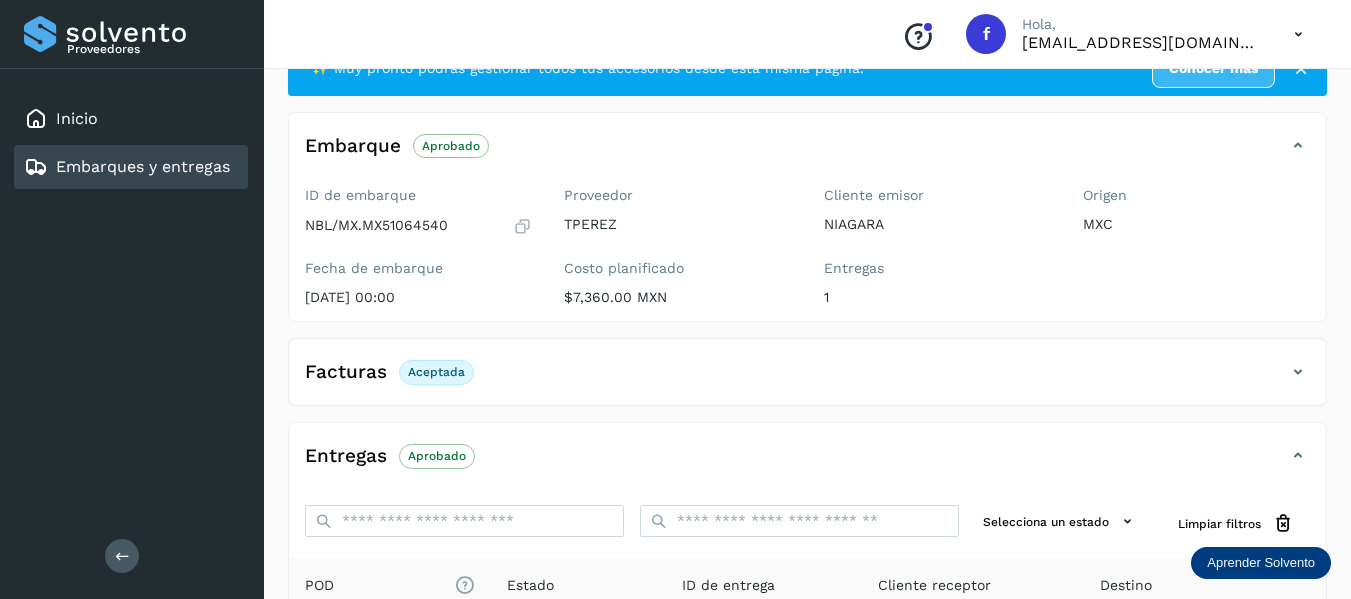 scroll, scrollTop: 300, scrollLeft: 0, axis: vertical 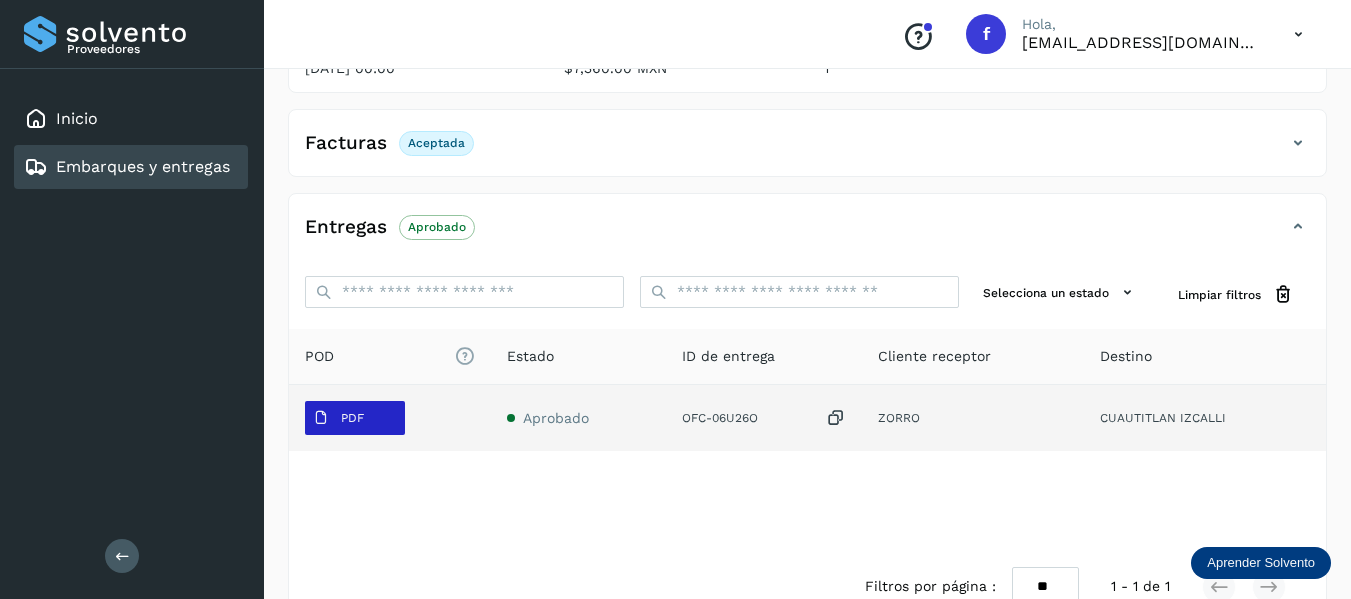 click on "PDF" at bounding box center (355, 418) 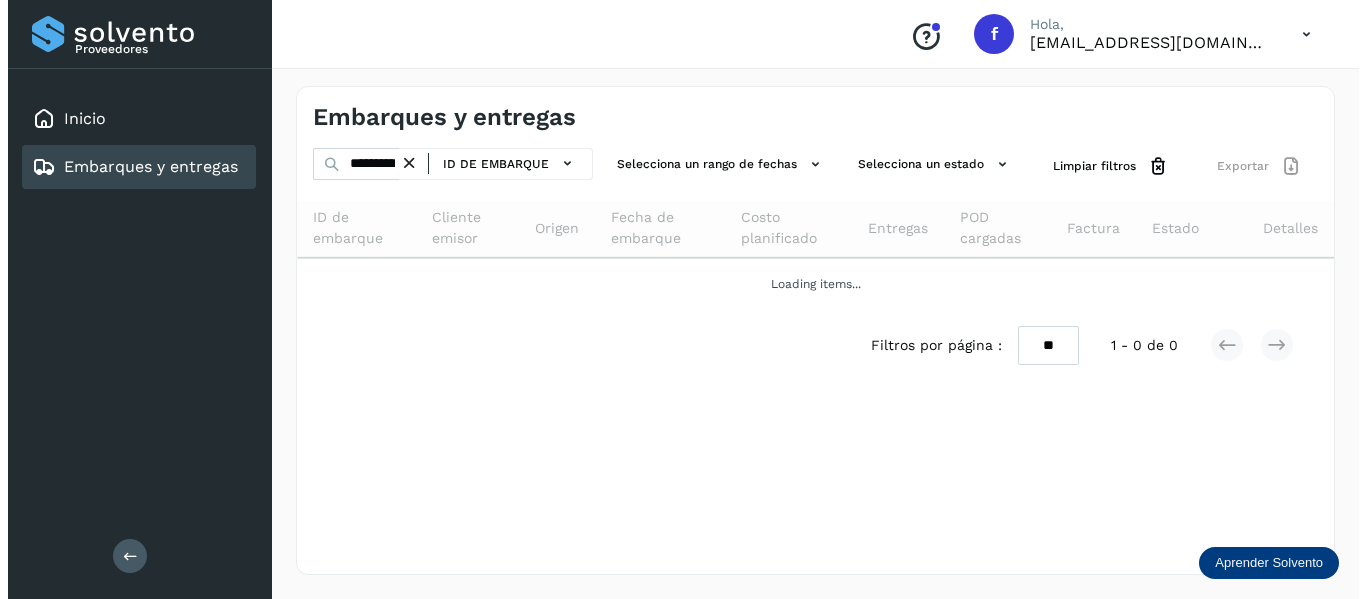 scroll, scrollTop: 0, scrollLeft: 0, axis: both 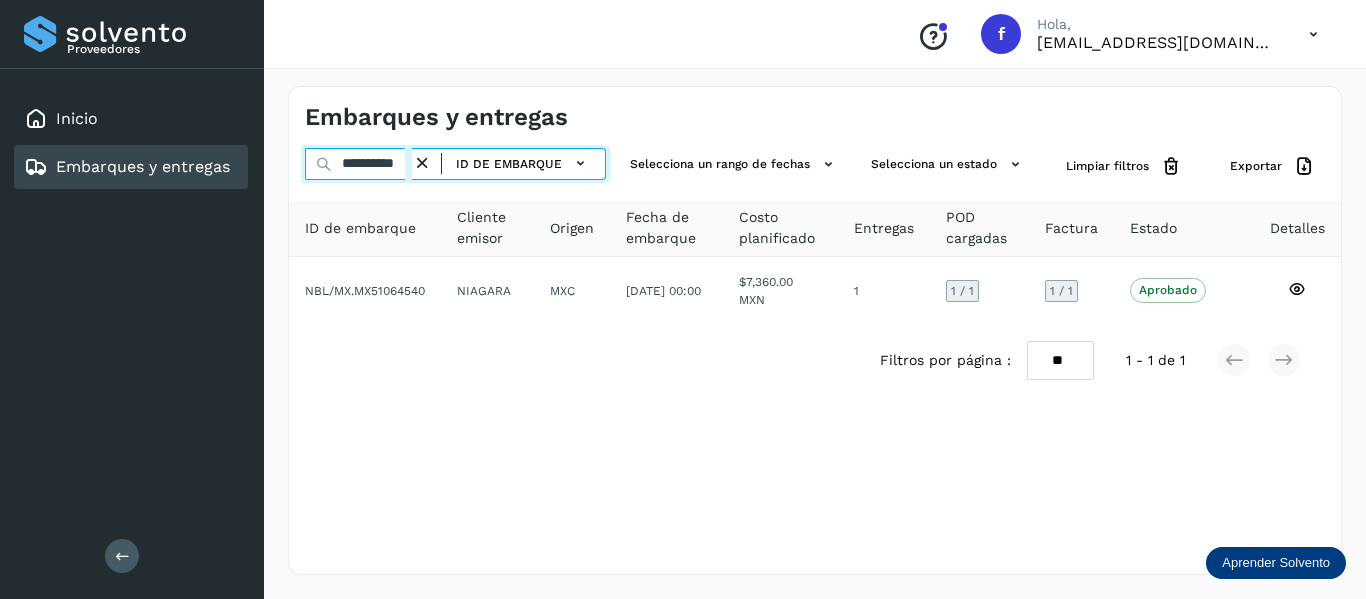drag, startPoint x: 335, startPoint y: 162, endPoint x: 542, endPoint y: 197, distance: 209.93808 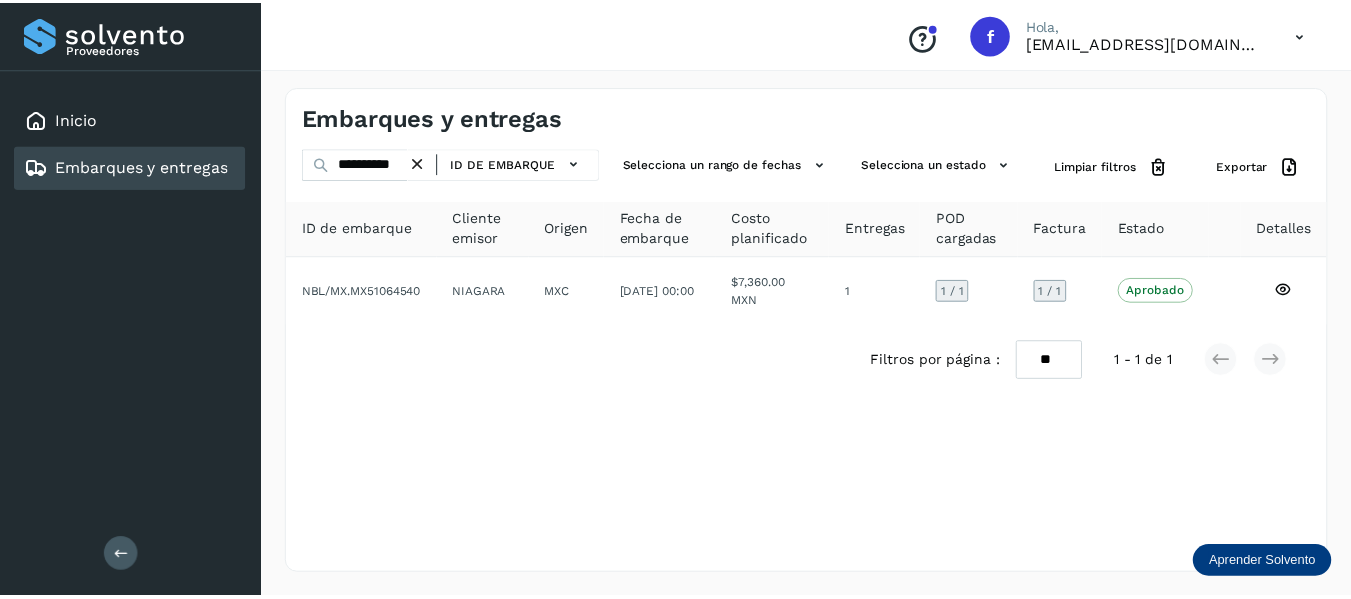 scroll, scrollTop: 0, scrollLeft: 0, axis: both 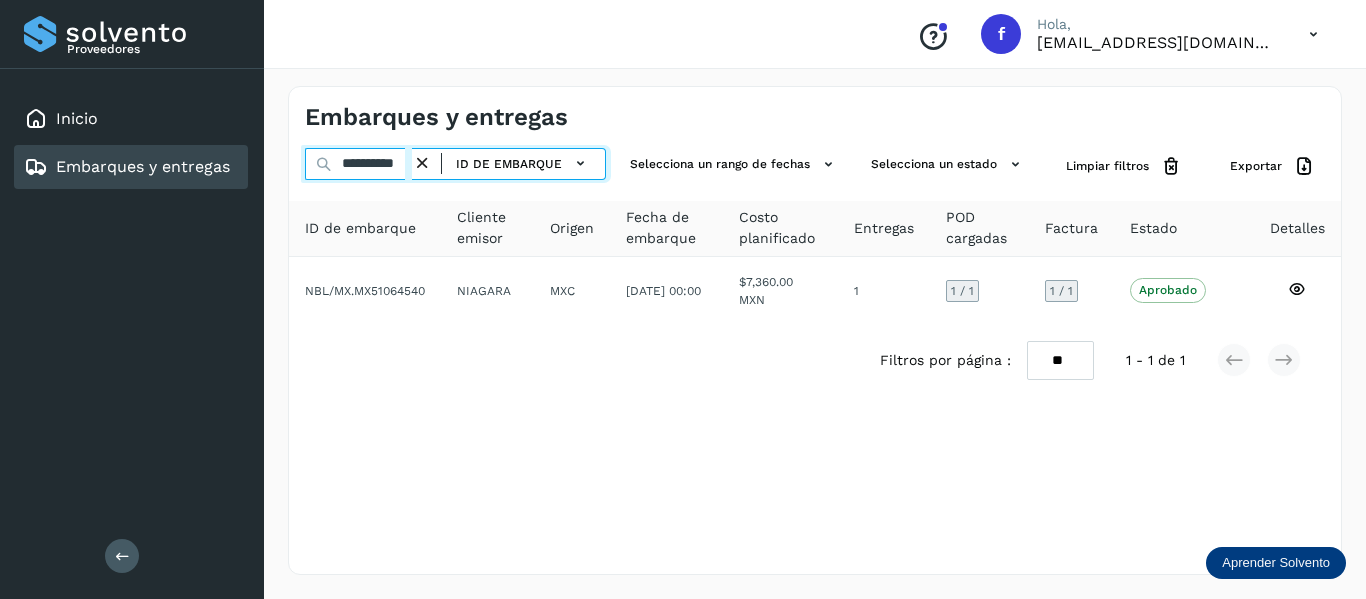 drag, startPoint x: 339, startPoint y: 164, endPoint x: 626, endPoint y: 205, distance: 289.9138 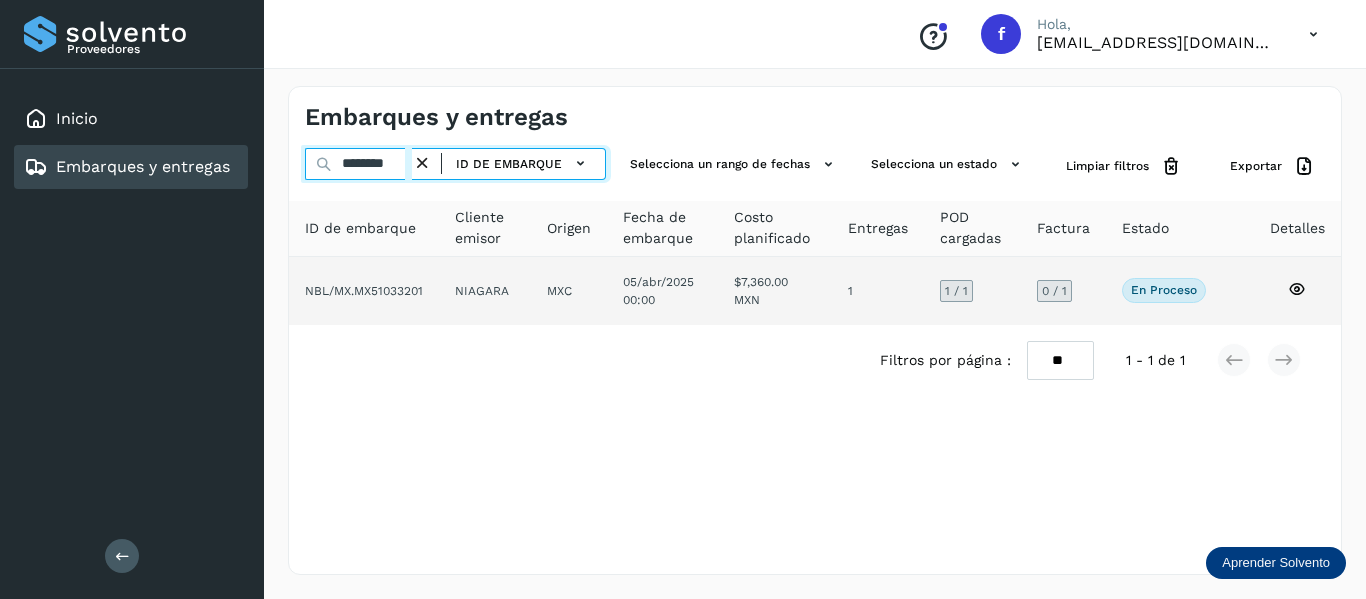 type on "********" 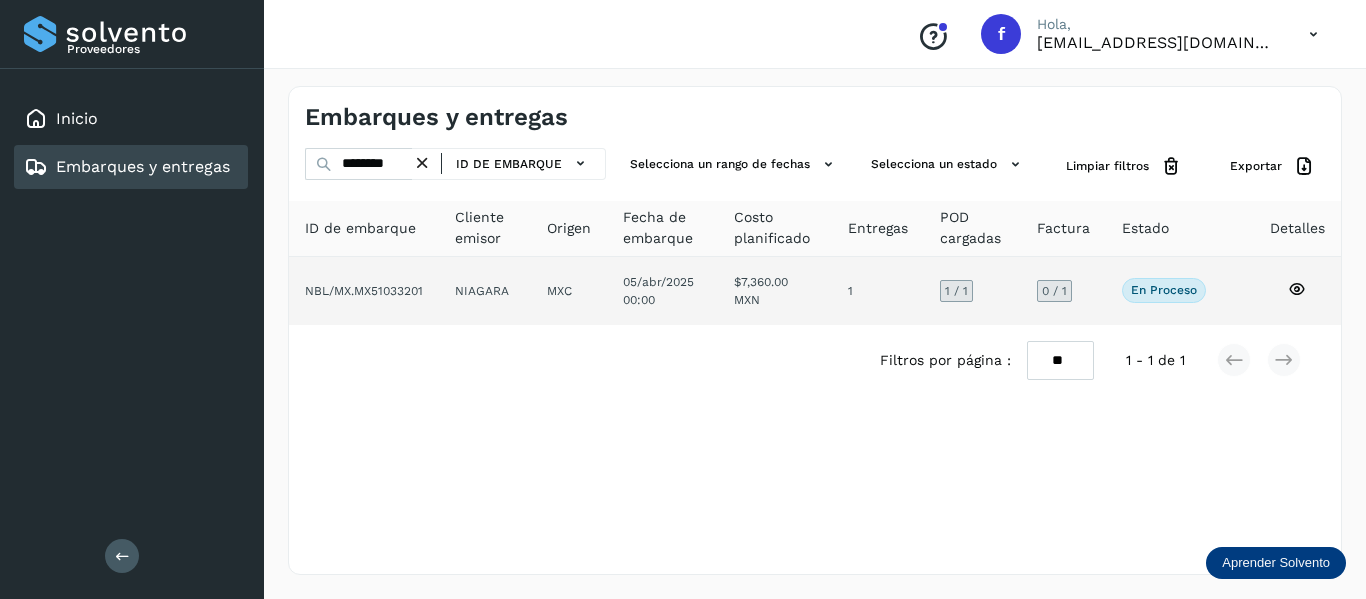 click 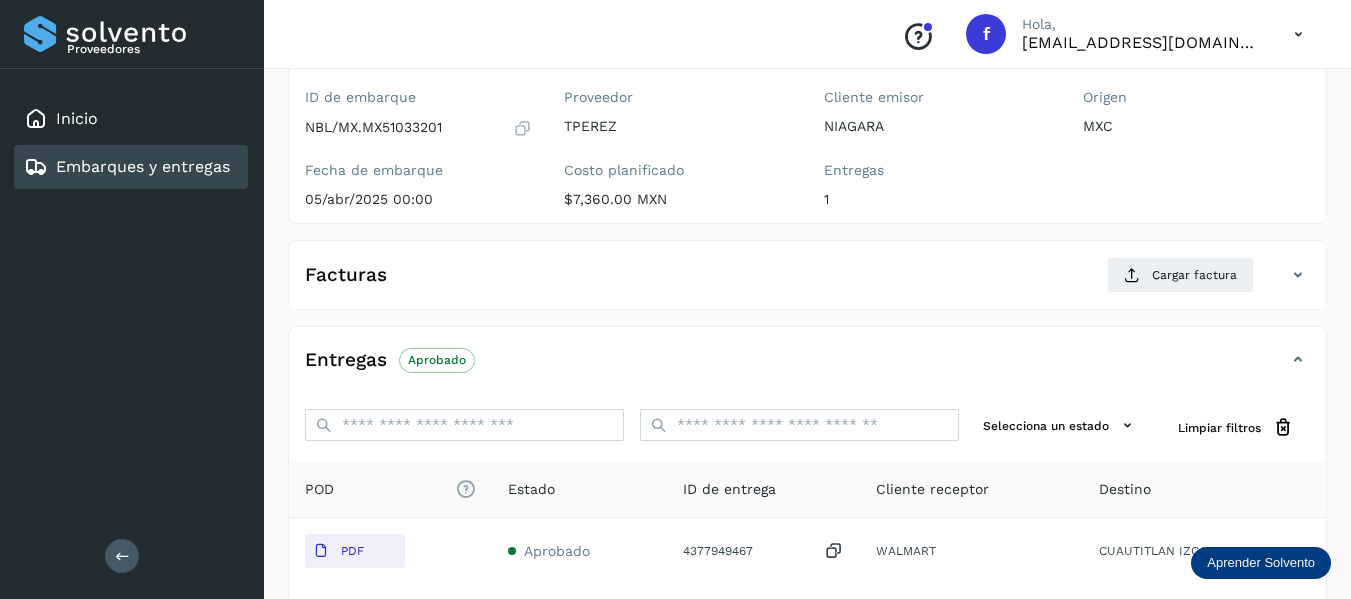 scroll, scrollTop: 200, scrollLeft: 0, axis: vertical 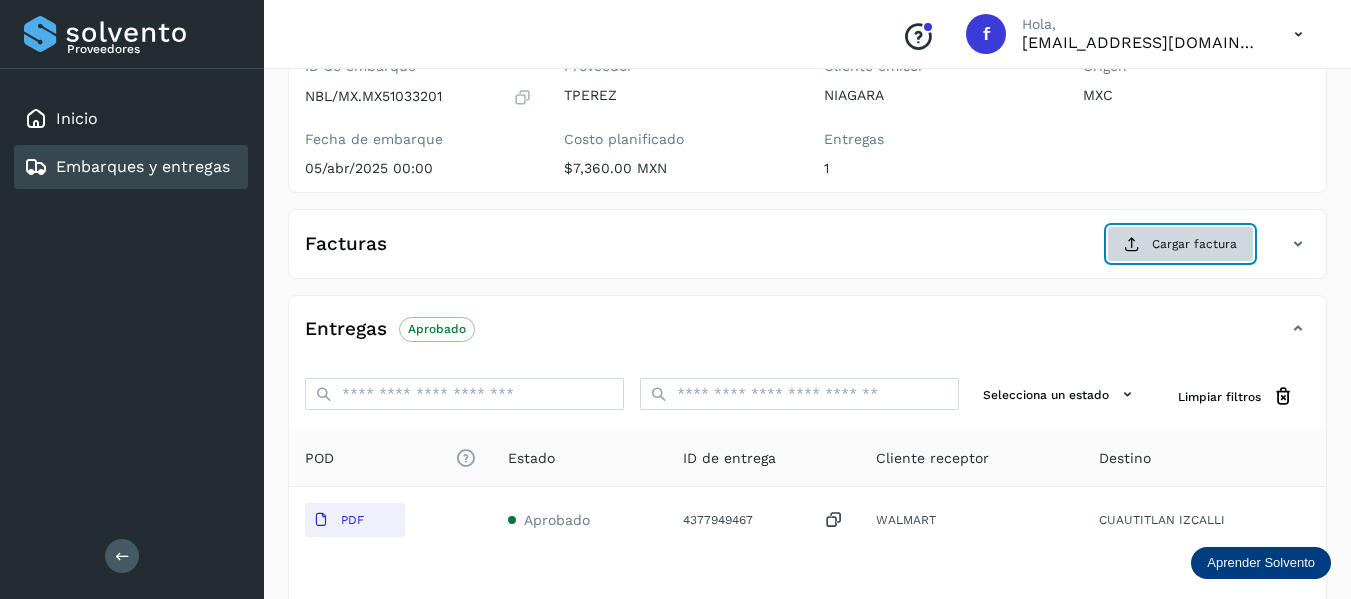 click on "Cargar factura" at bounding box center [1180, 244] 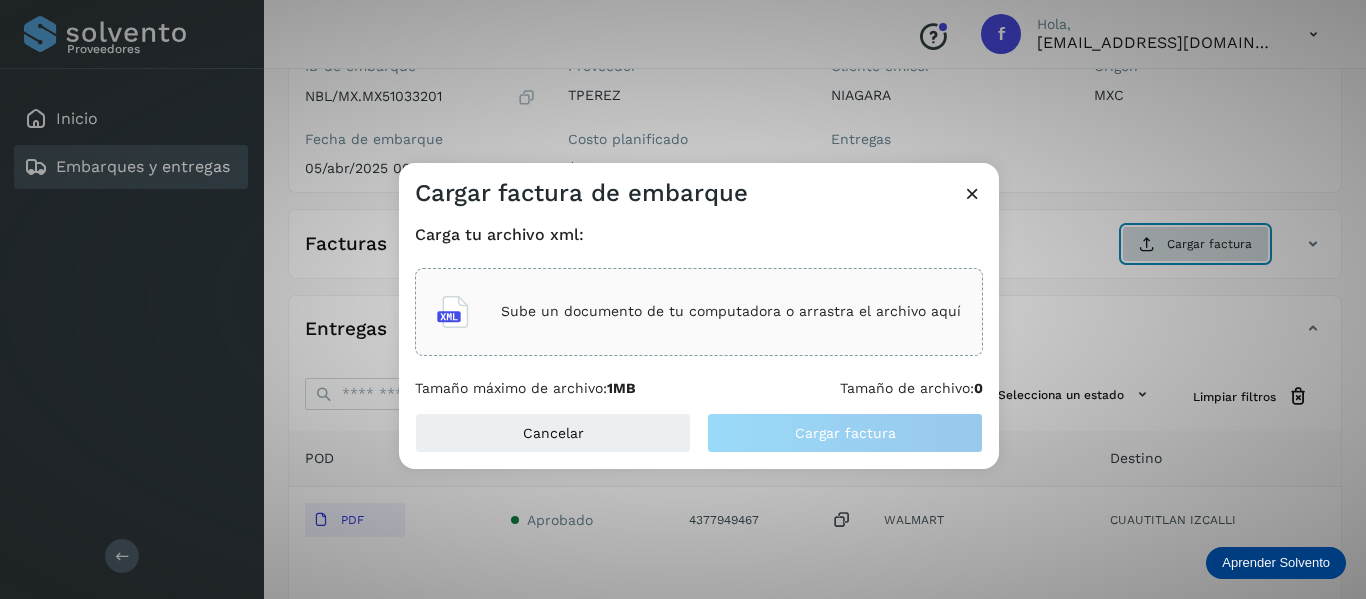 type 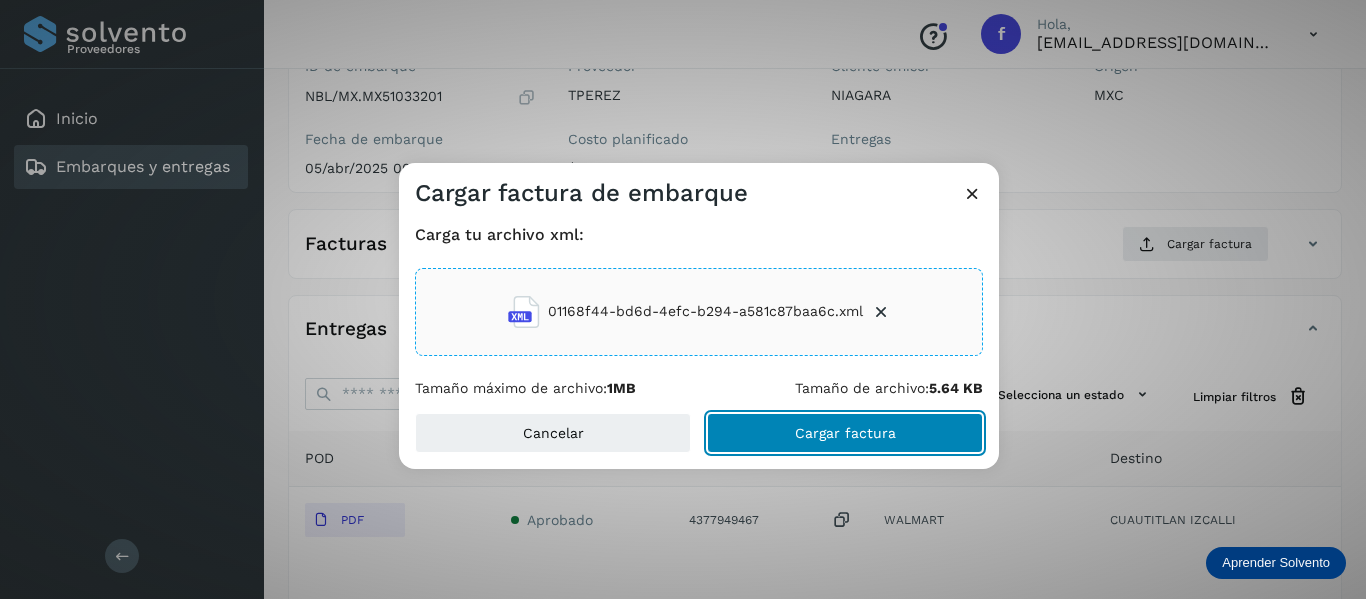 click on "Cargar factura" 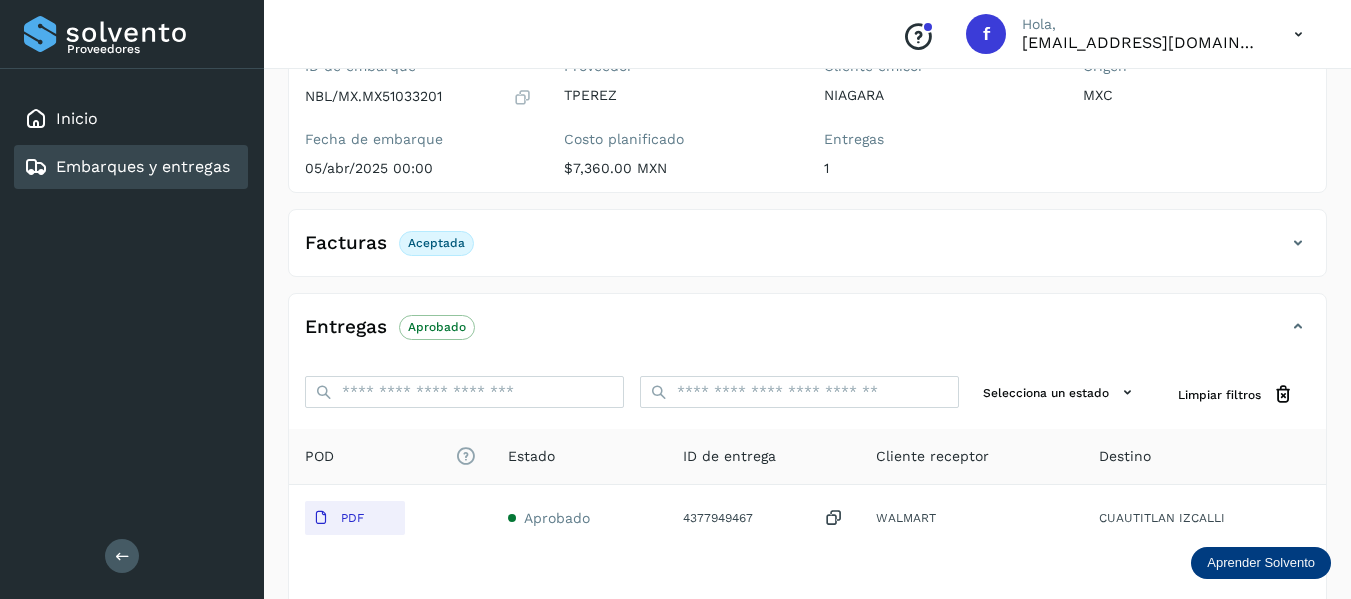 click on "Embarques y entregas" at bounding box center (143, 166) 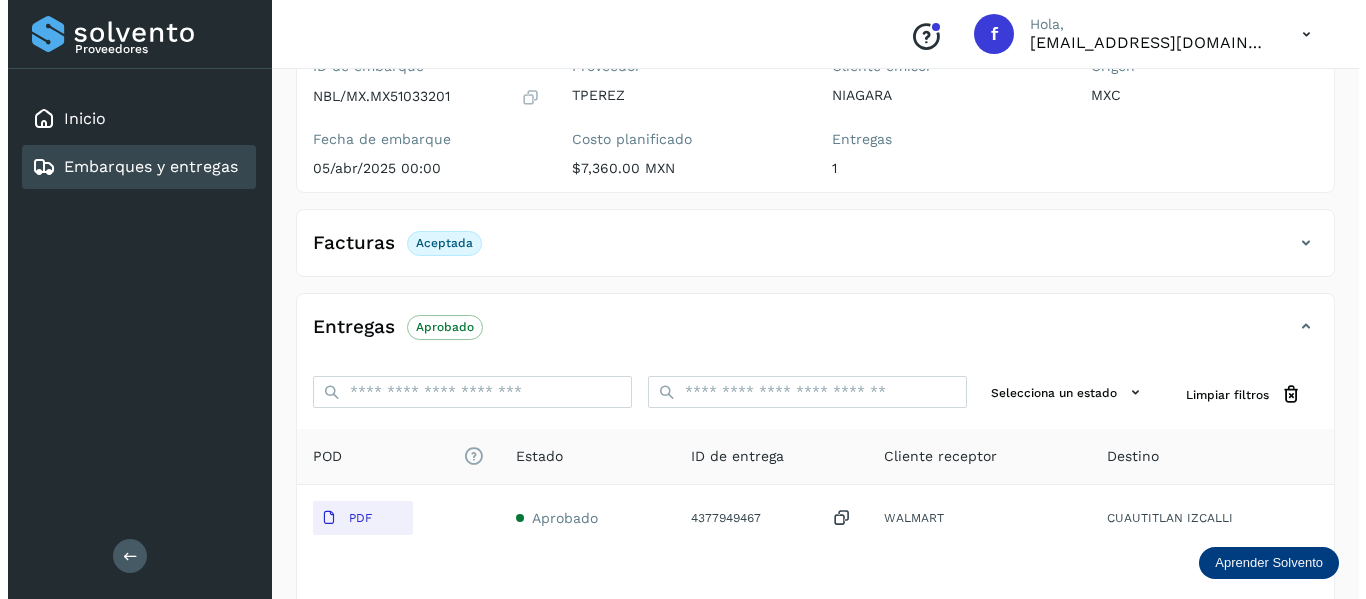 scroll, scrollTop: 0, scrollLeft: 0, axis: both 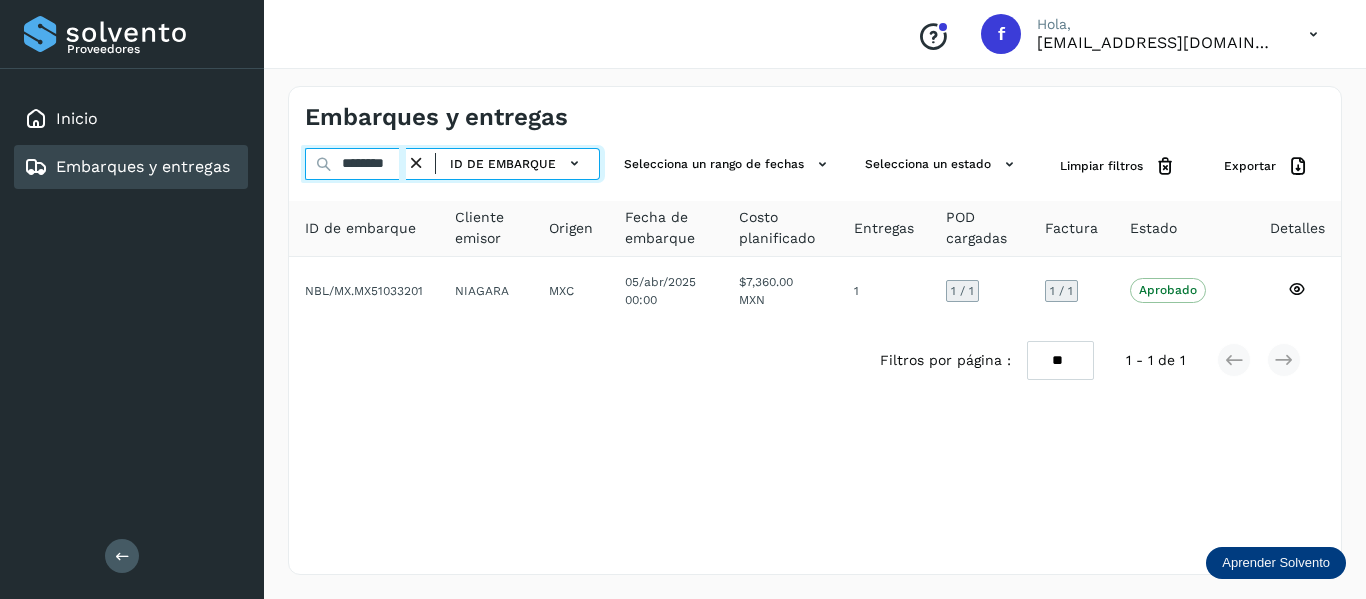 drag, startPoint x: 338, startPoint y: 163, endPoint x: 435, endPoint y: 169, distance: 97.18539 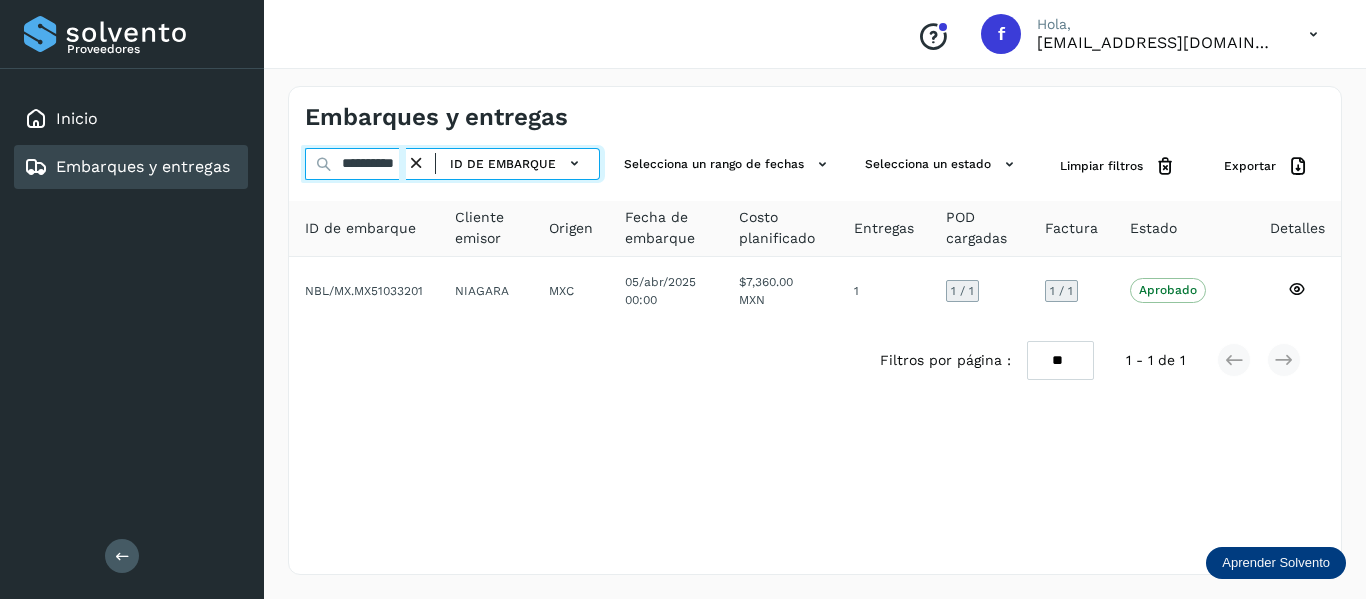 scroll, scrollTop: 0, scrollLeft: 19, axis: horizontal 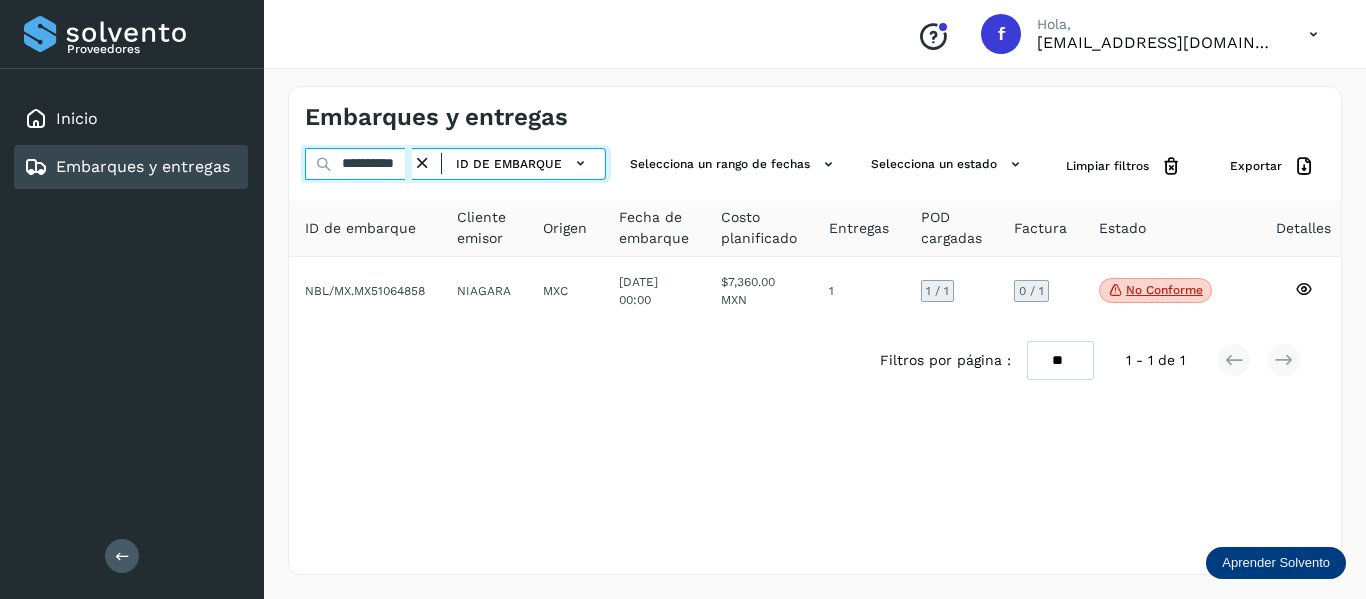 type on "**********" 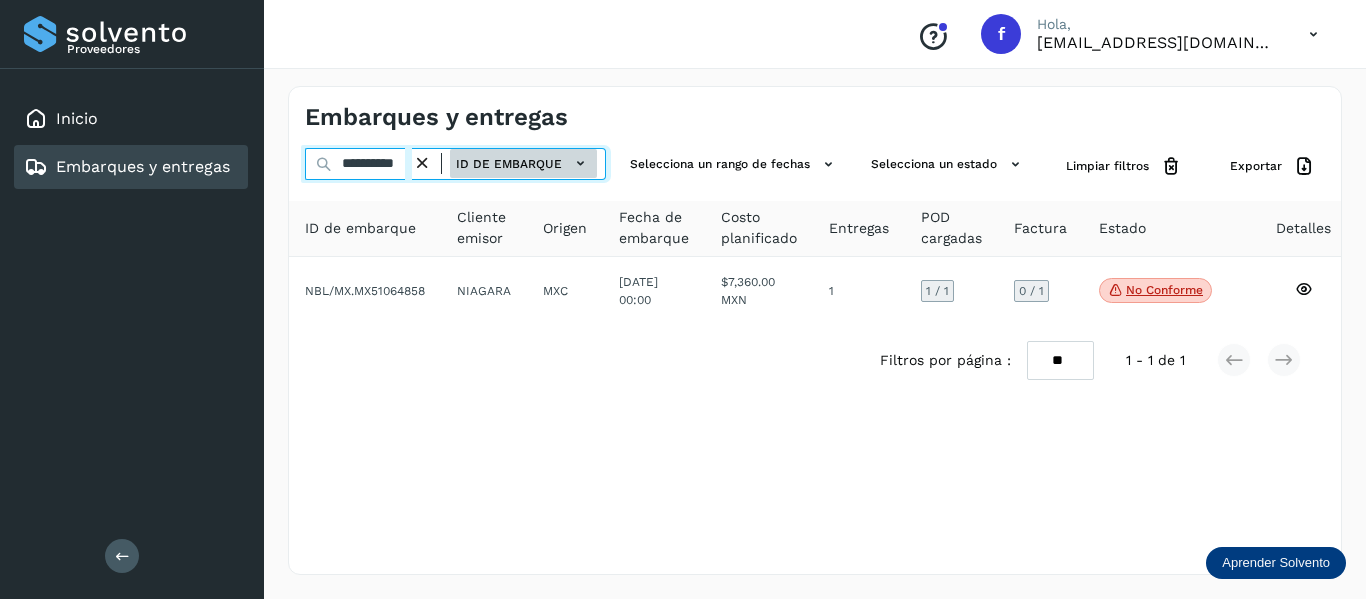 scroll, scrollTop: 0, scrollLeft: 19, axis: horizontal 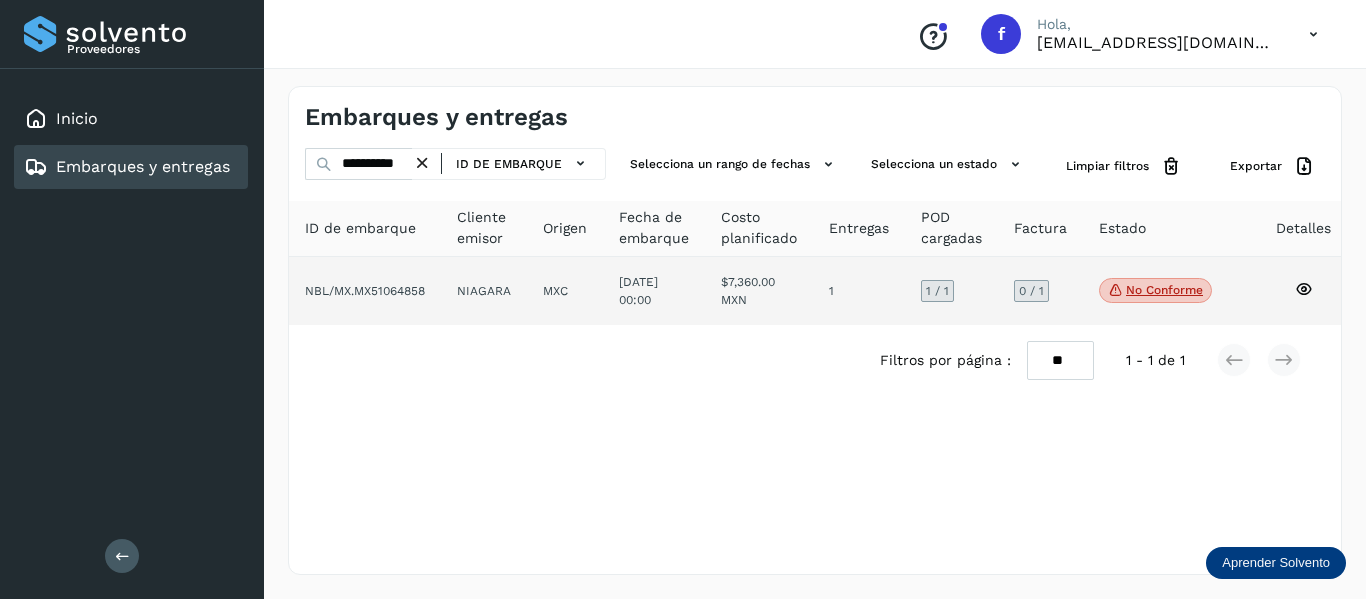 click 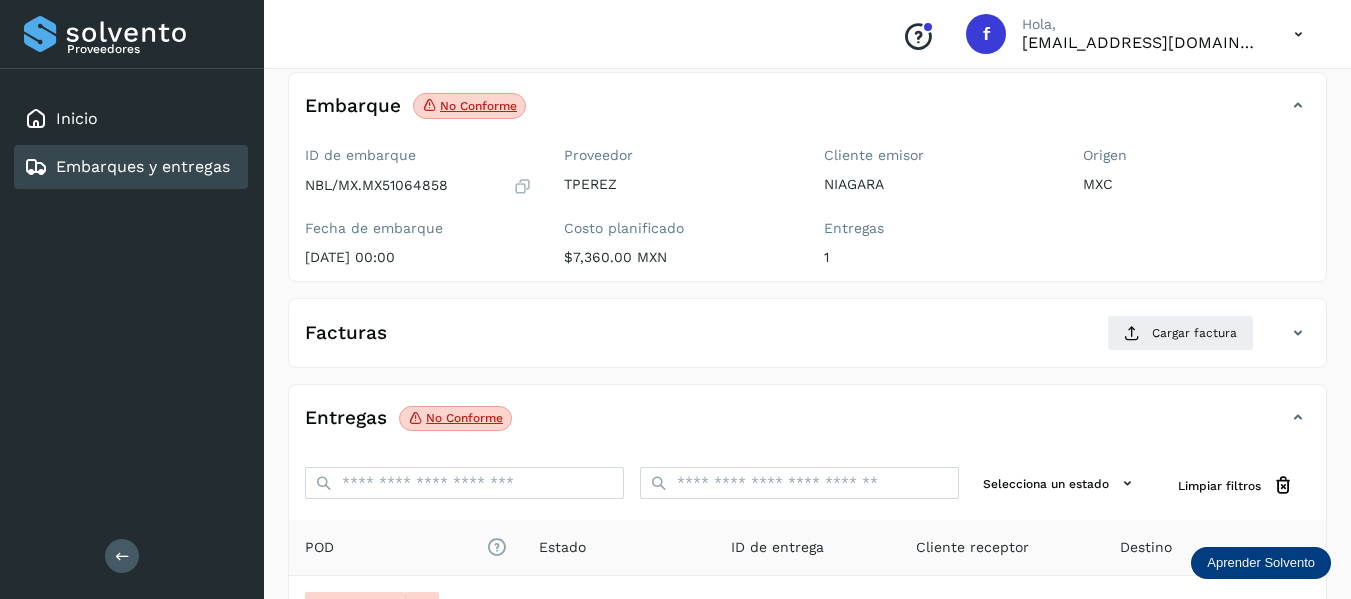 scroll, scrollTop: 200, scrollLeft: 0, axis: vertical 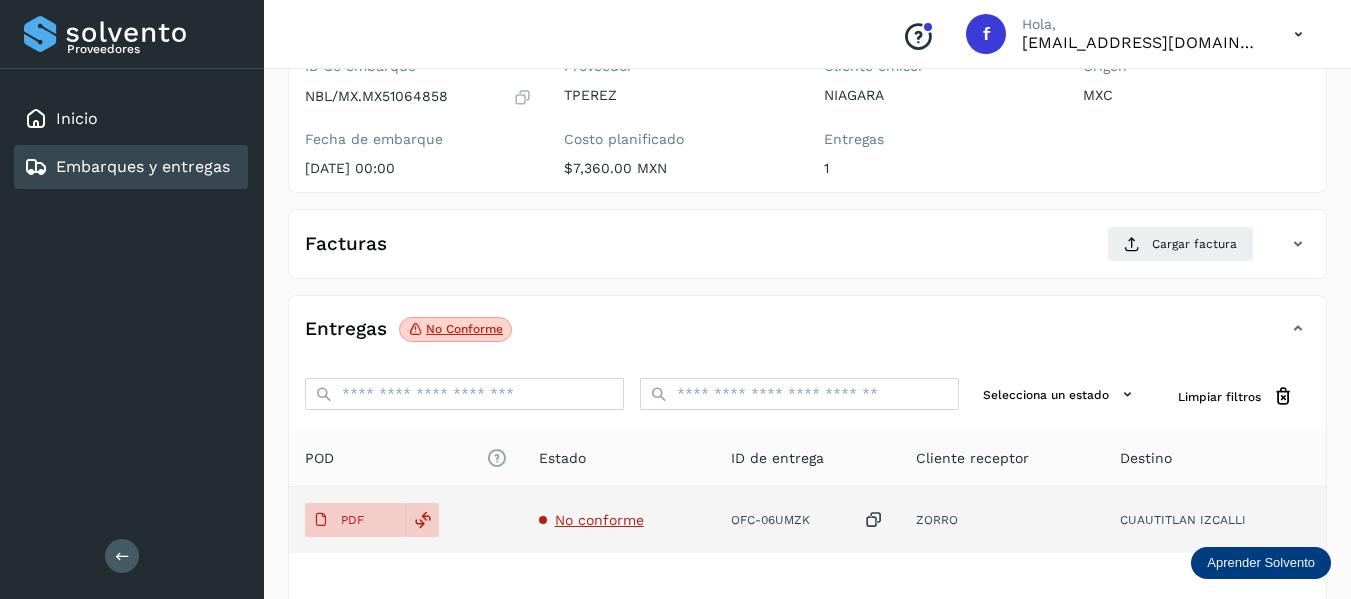 click on "No conforme" at bounding box center (599, 520) 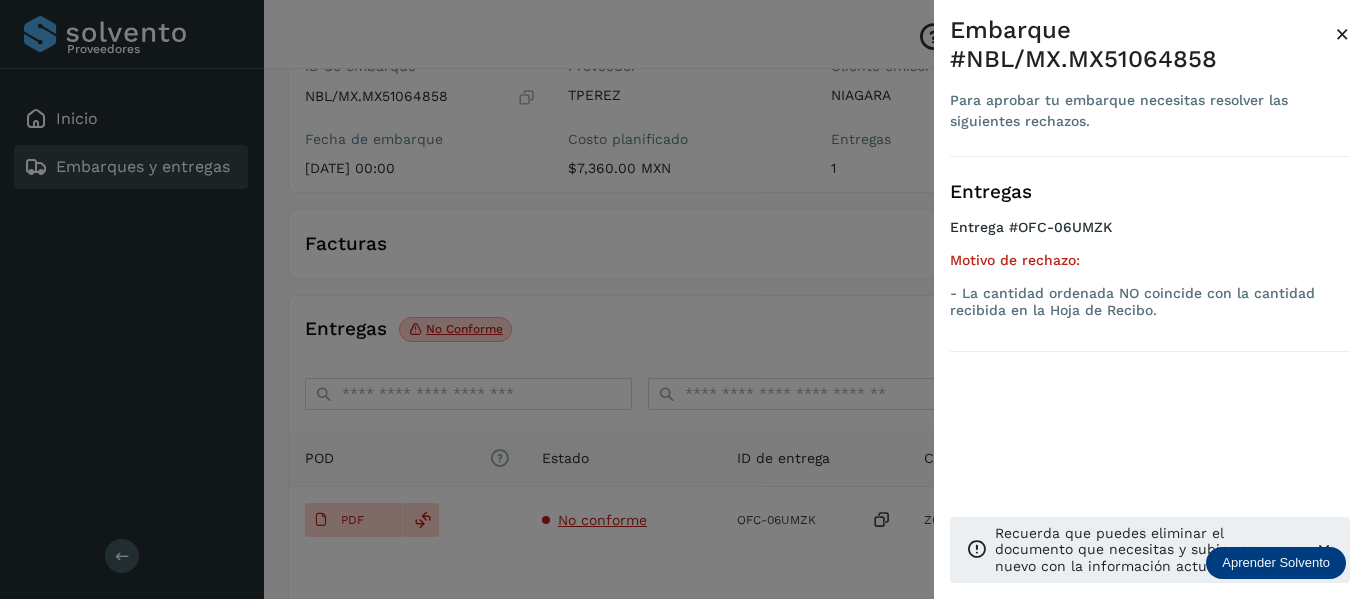 click at bounding box center [683, 299] 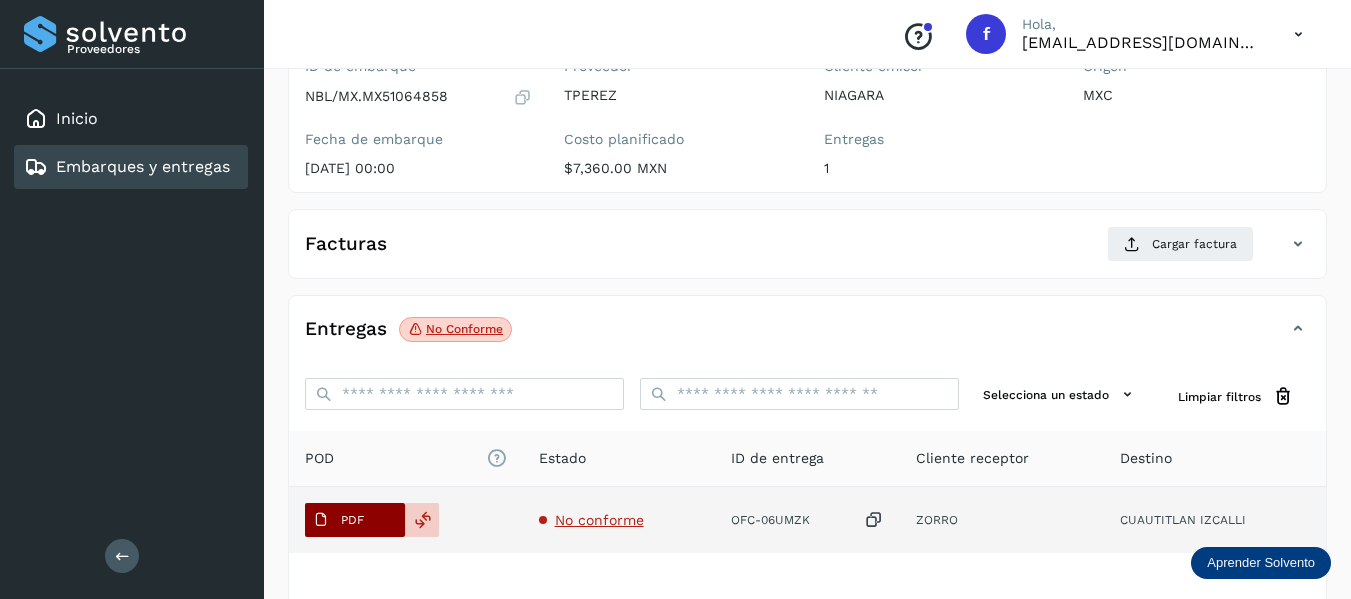 click on "PDF" at bounding box center [338, 520] 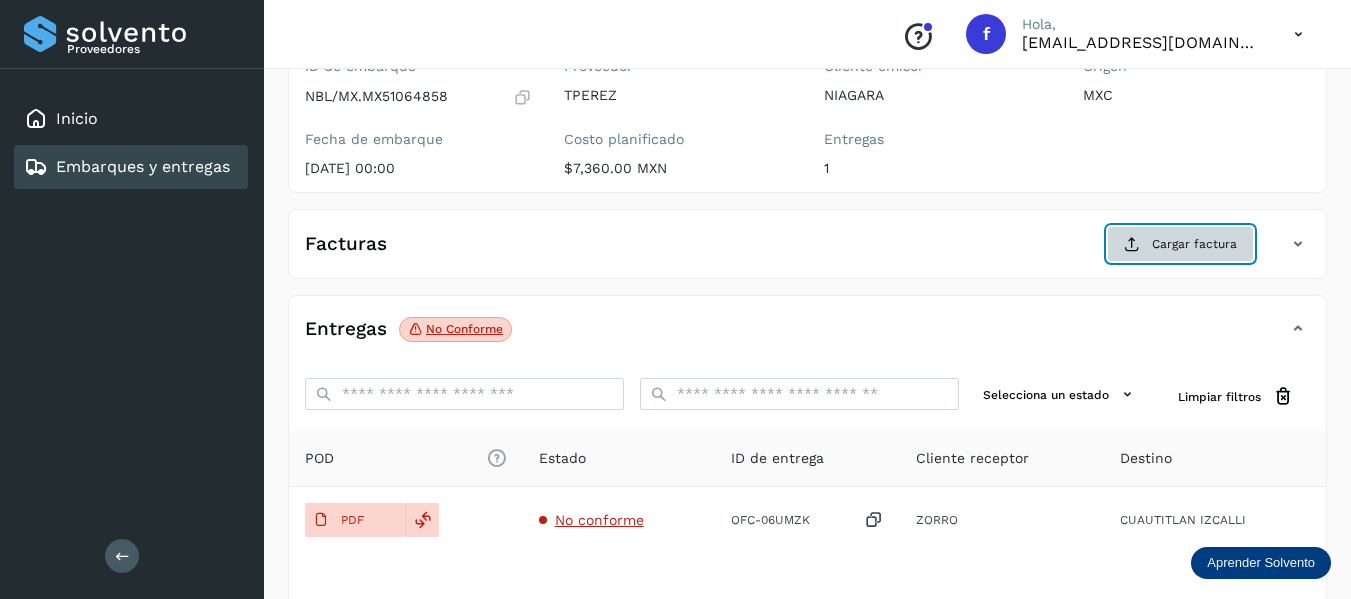 click on "Cargar factura" 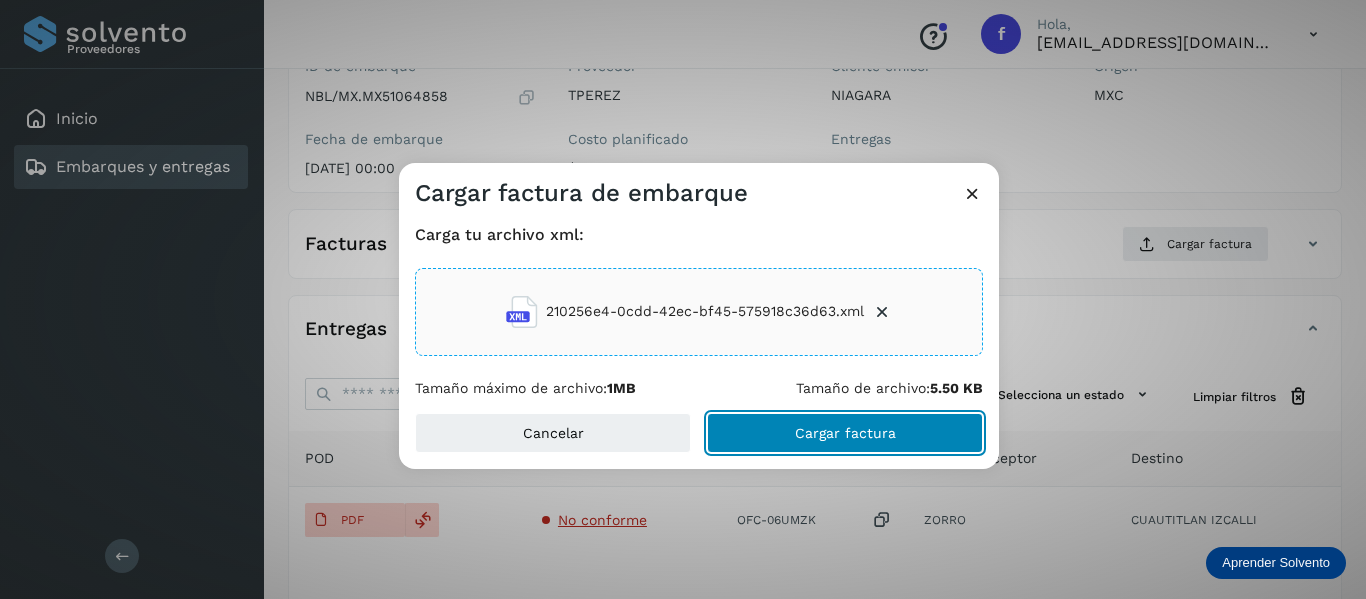 click on "Cargar factura" 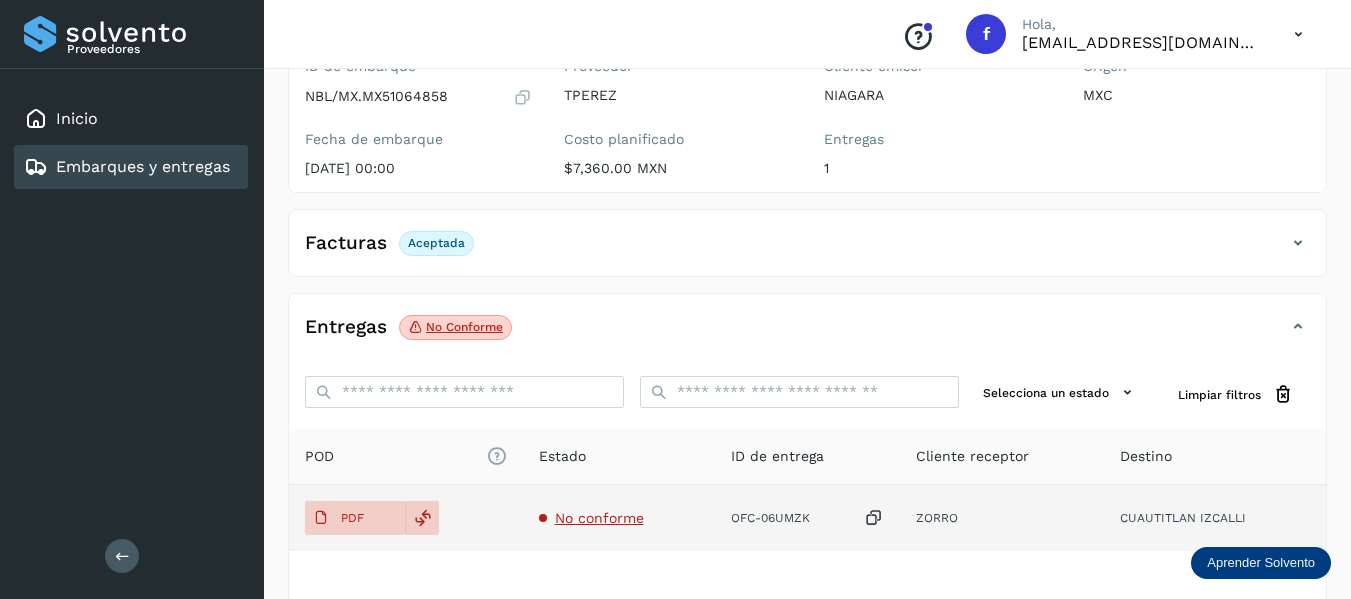 click on "No conforme" 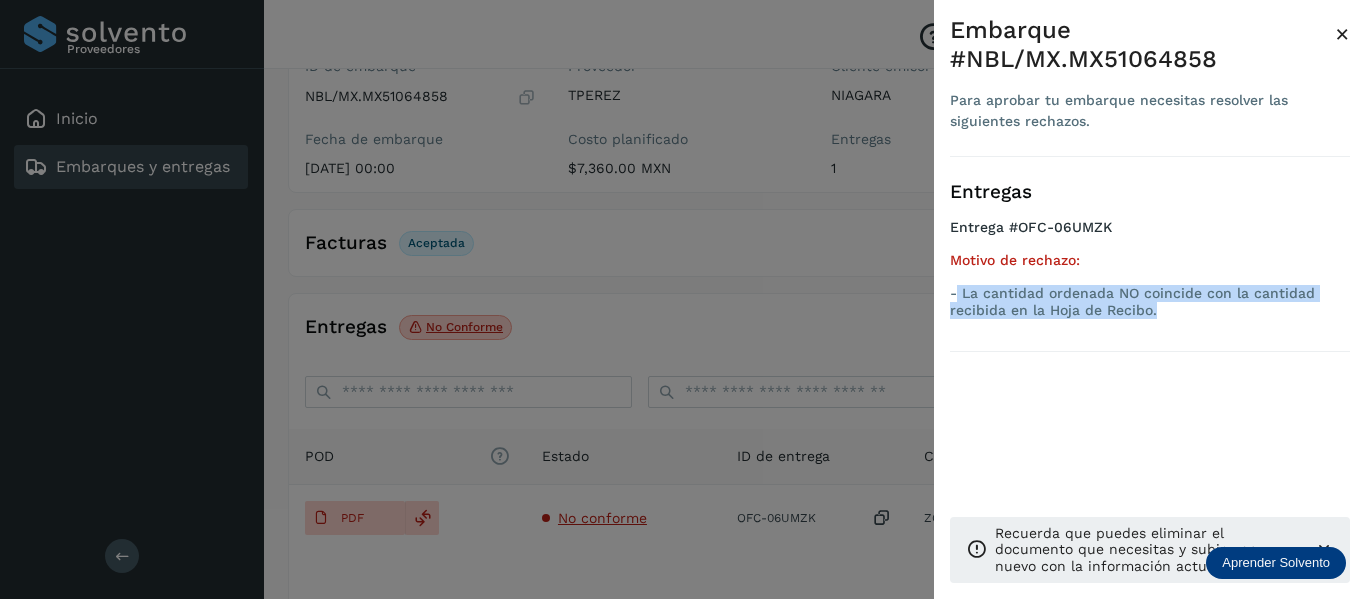 drag, startPoint x: 958, startPoint y: 292, endPoint x: 1178, endPoint y: 317, distance: 221.4159 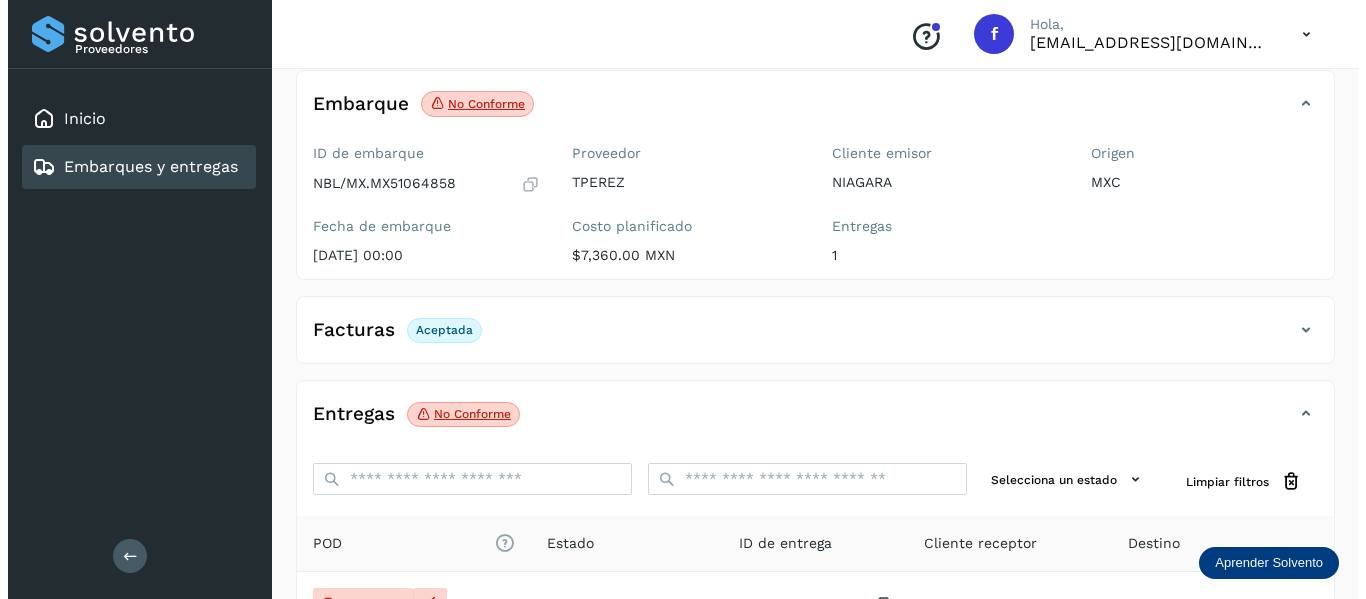 scroll, scrollTop: 0, scrollLeft: 0, axis: both 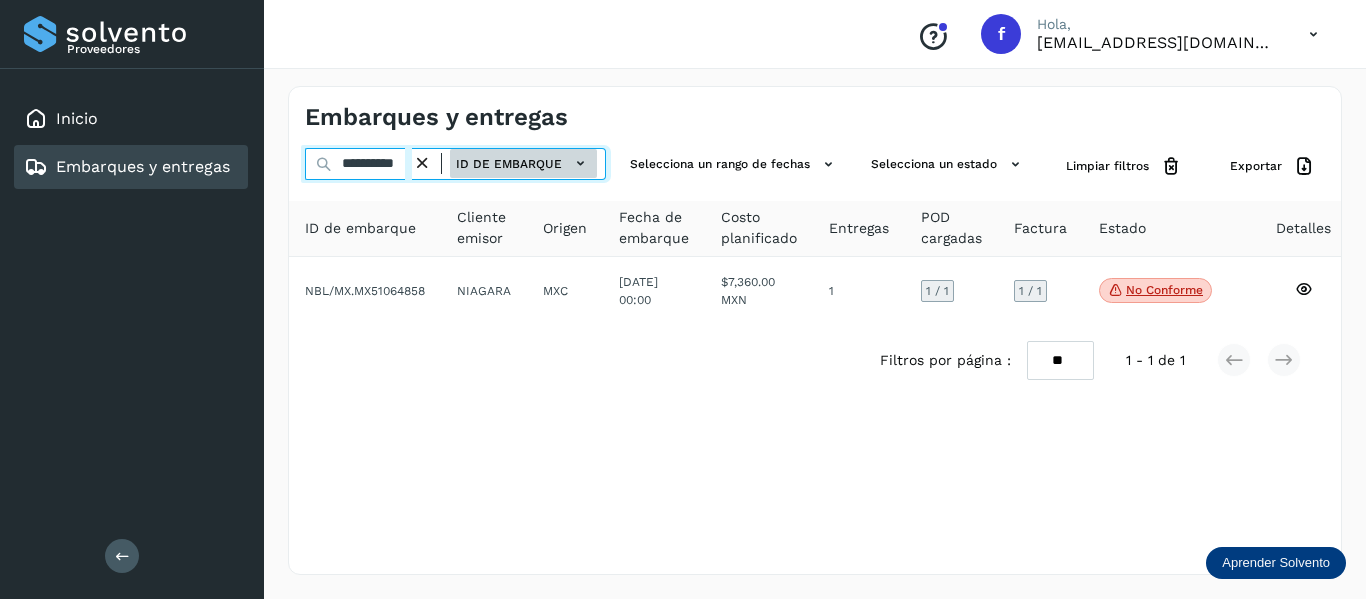 drag, startPoint x: 337, startPoint y: 165, endPoint x: 509, endPoint y: 176, distance: 172.35138 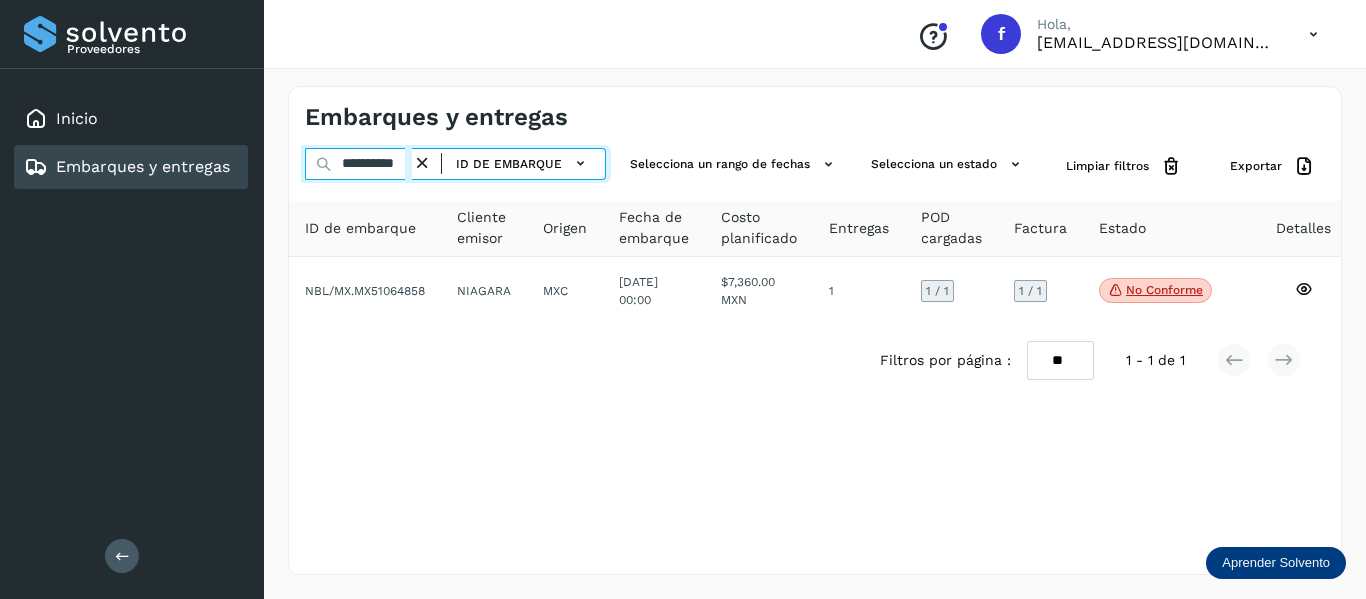 paste 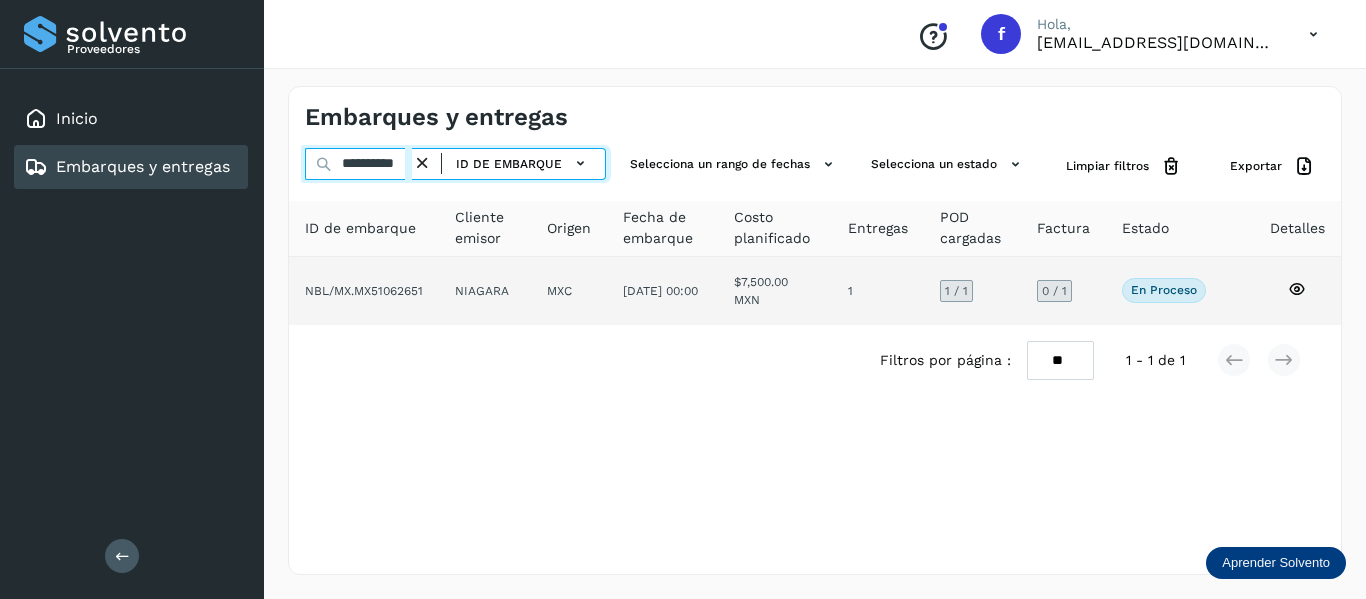 type on "**********" 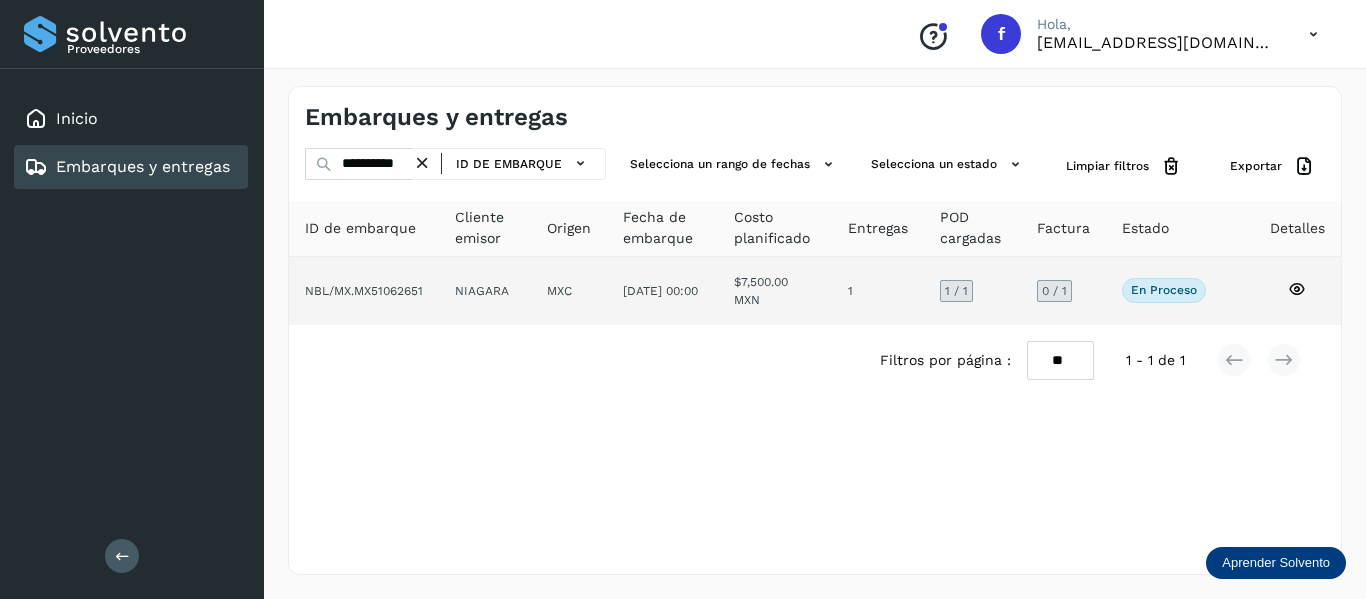 scroll, scrollTop: 0, scrollLeft: 0, axis: both 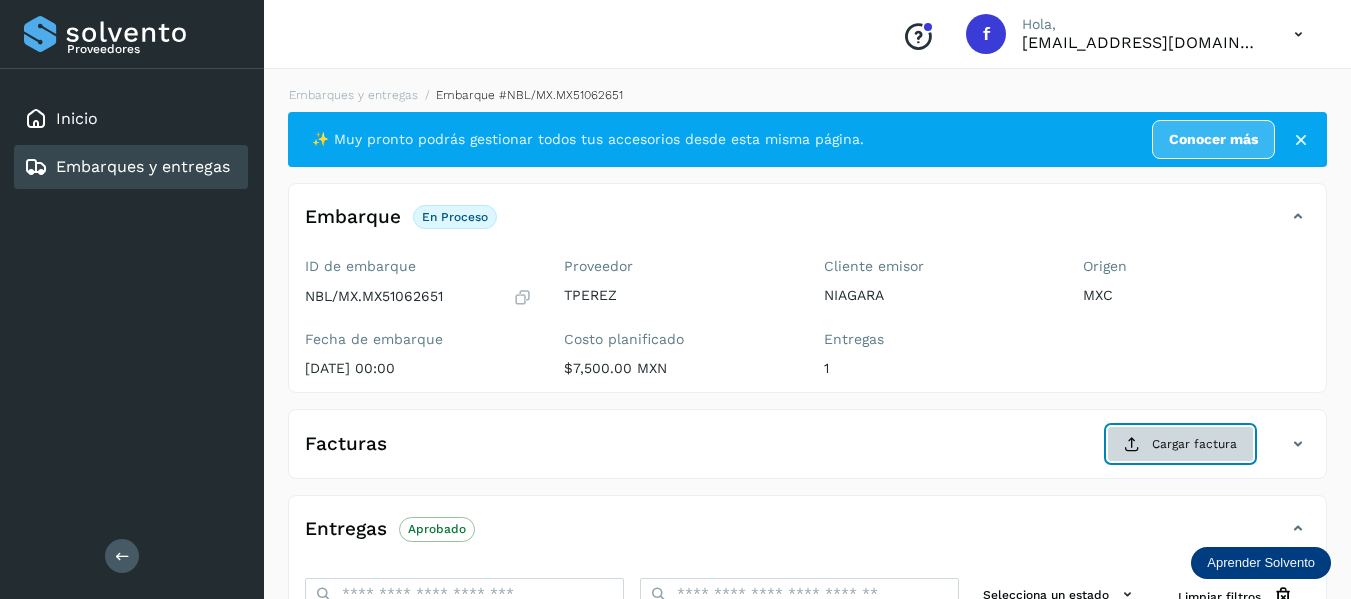 click on "Cargar factura" at bounding box center (1180, 444) 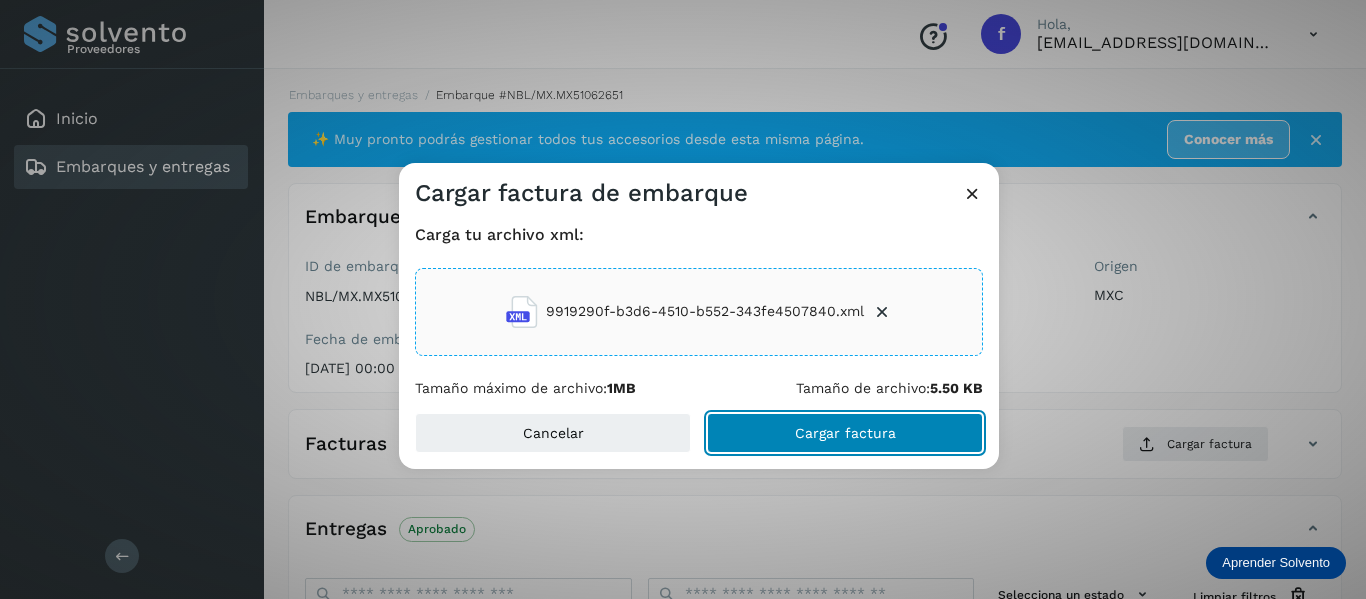 click on "Cargar factura" 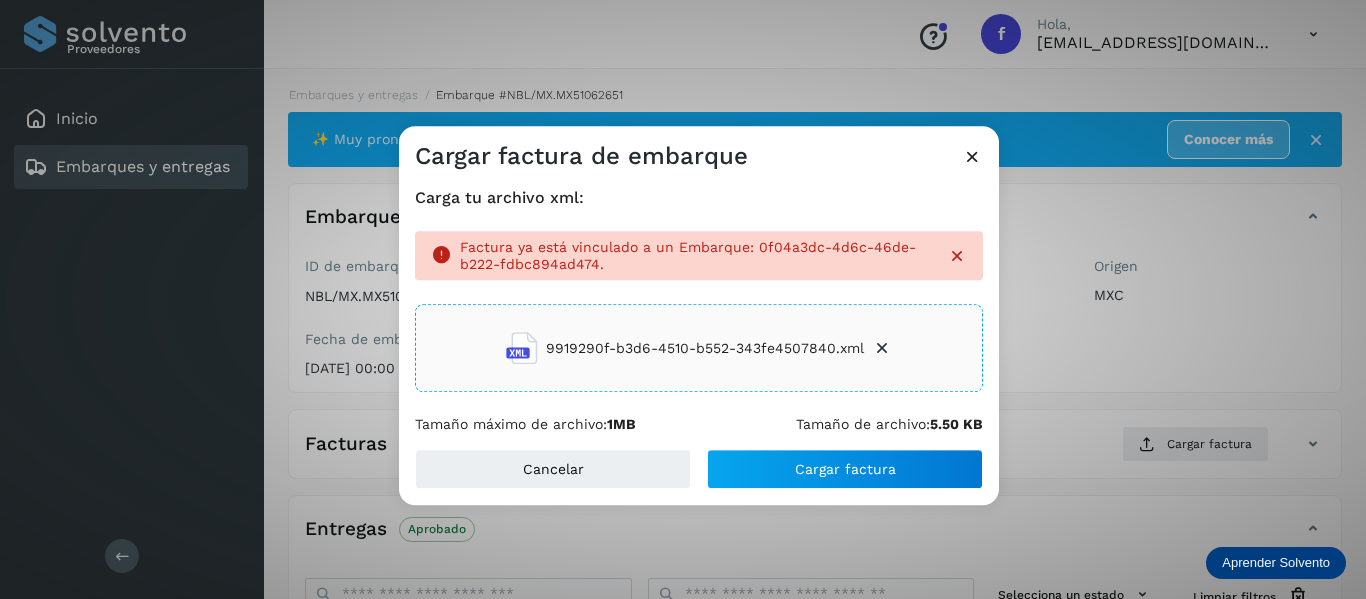 click on "Carga tu archivo xml: Factura ya está vinculado a un Embarque: 0f04a3dc-4d6c-46de-b222-fdbc894ad474. 9919290f-b3d6-4510-b552-343fe4507840.xml Tamaño máximo de archivo:  1MB Tamaño de archivo:  5.50 KB" at bounding box center (699, 311) 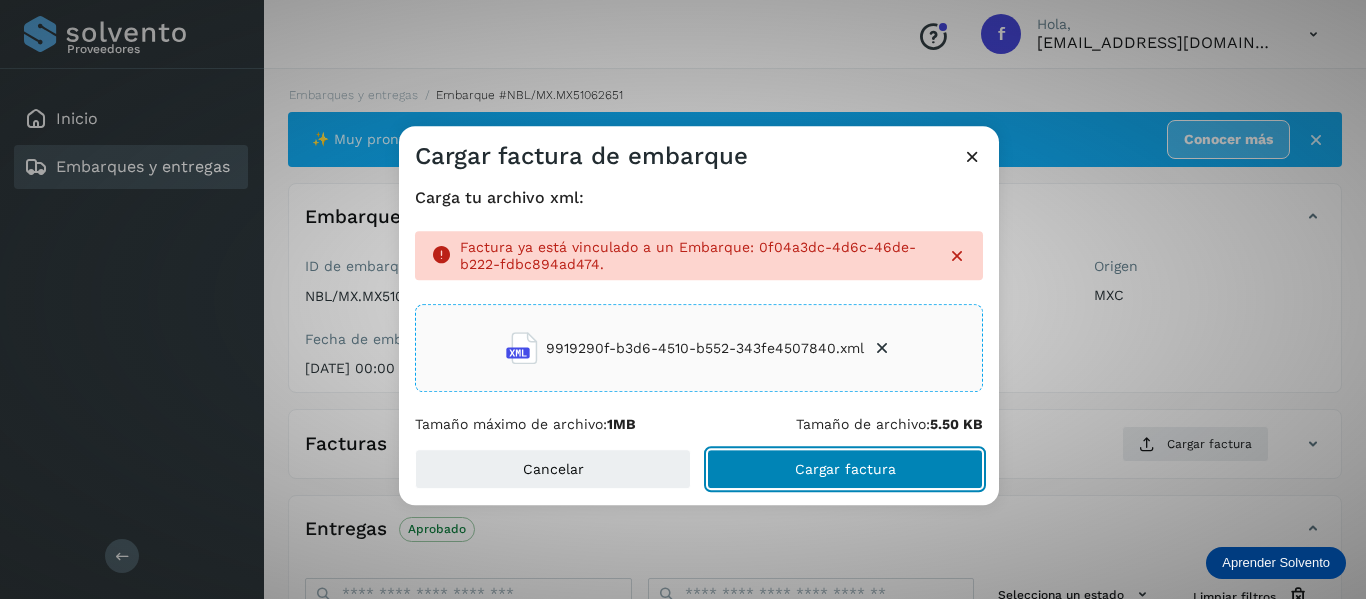click on "Cargar factura" 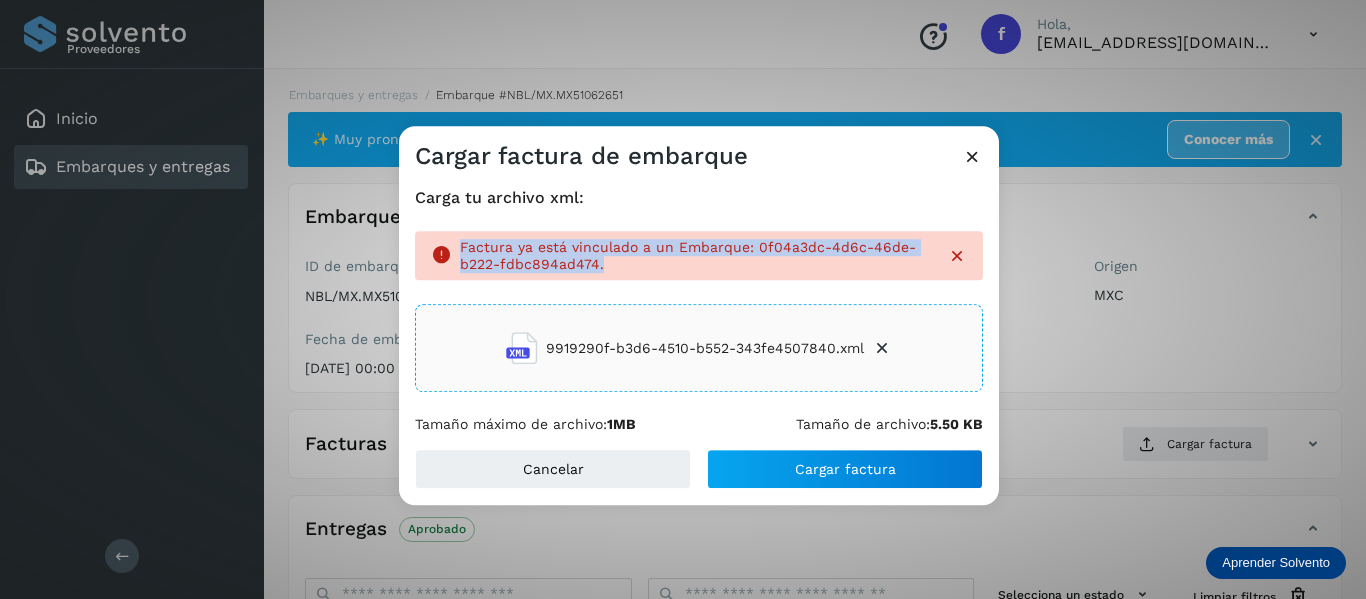 drag, startPoint x: 459, startPoint y: 241, endPoint x: 647, endPoint y: 269, distance: 190.07367 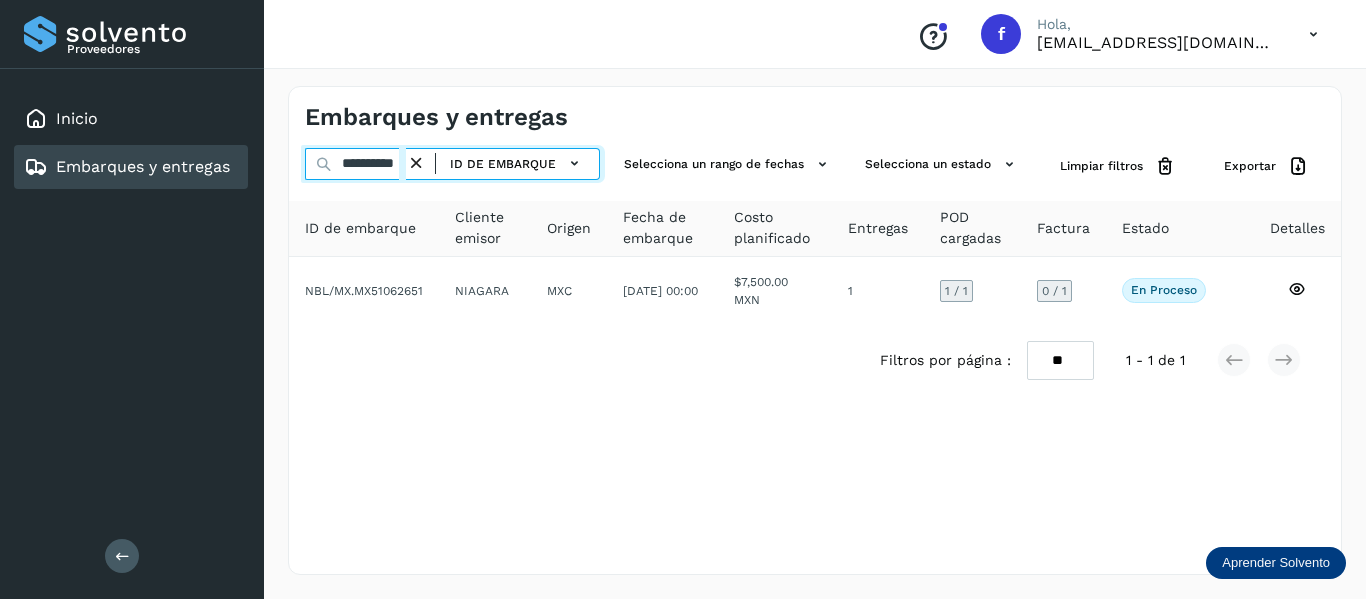 scroll, scrollTop: 0, scrollLeft: 15, axis: horizontal 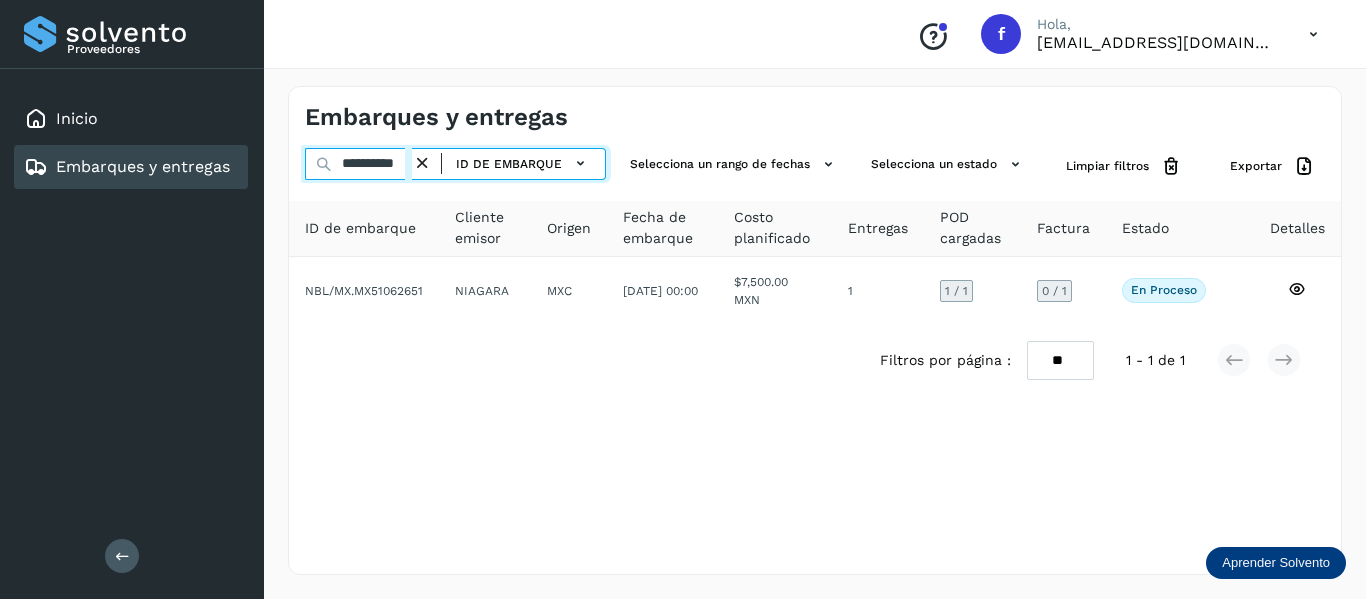 drag, startPoint x: 341, startPoint y: 165, endPoint x: 440, endPoint y: 164, distance: 99.00505 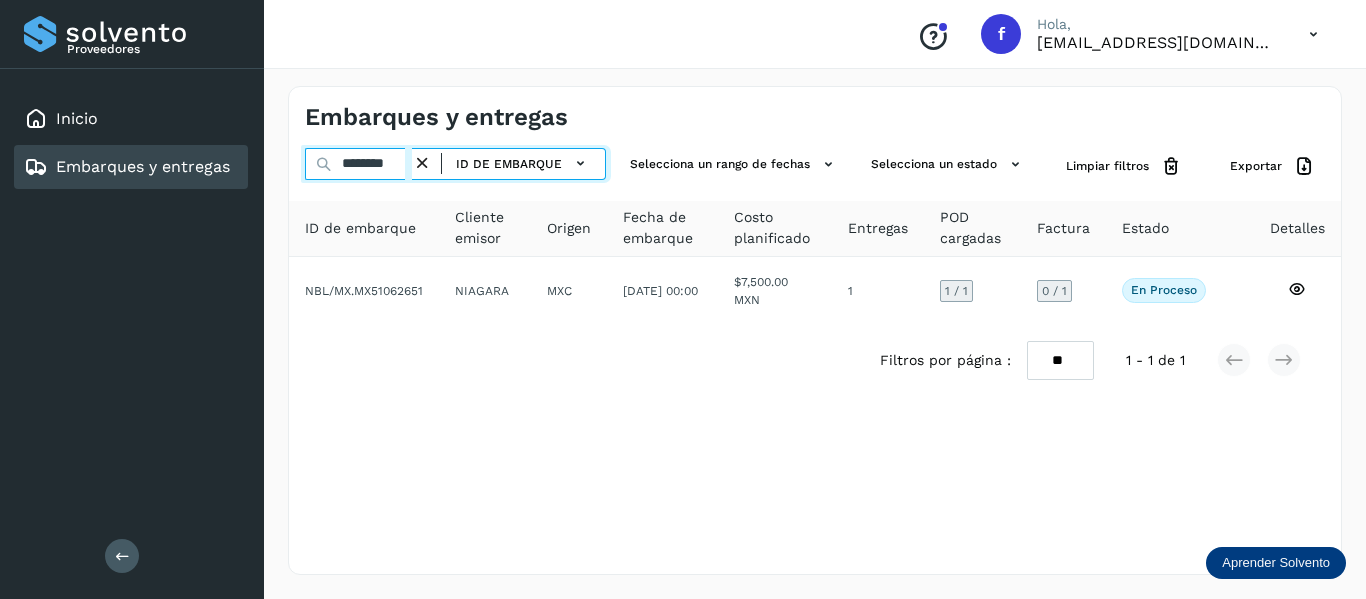 scroll, scrollTop: 0, scrollLeft: 0, axis: both 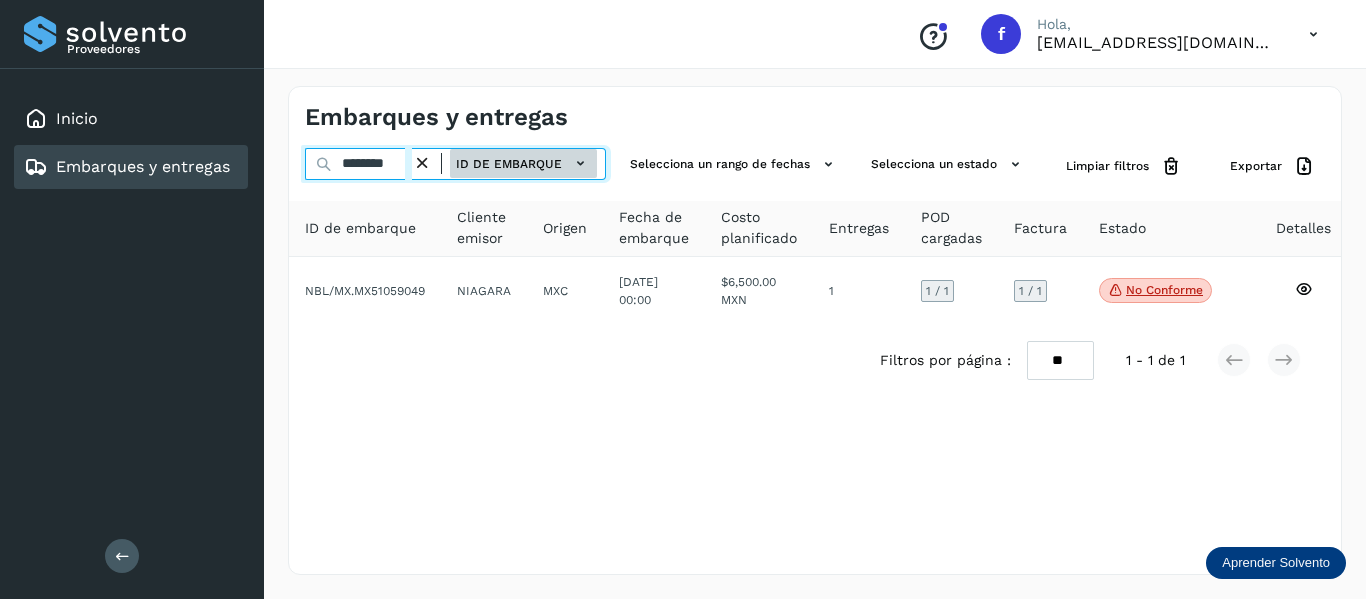 drag, startPoint x: 334, startPoint y: 165, endPoint x: 549, endPoint y: 156, distance: 215.1883 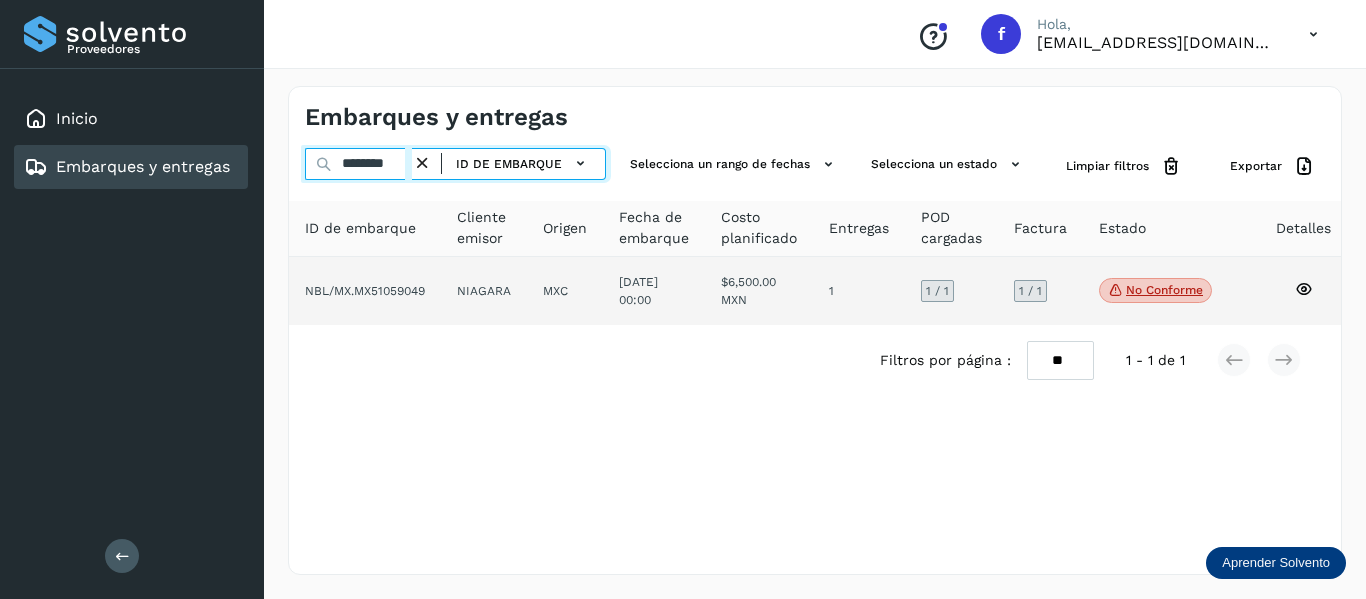 paste on "**" 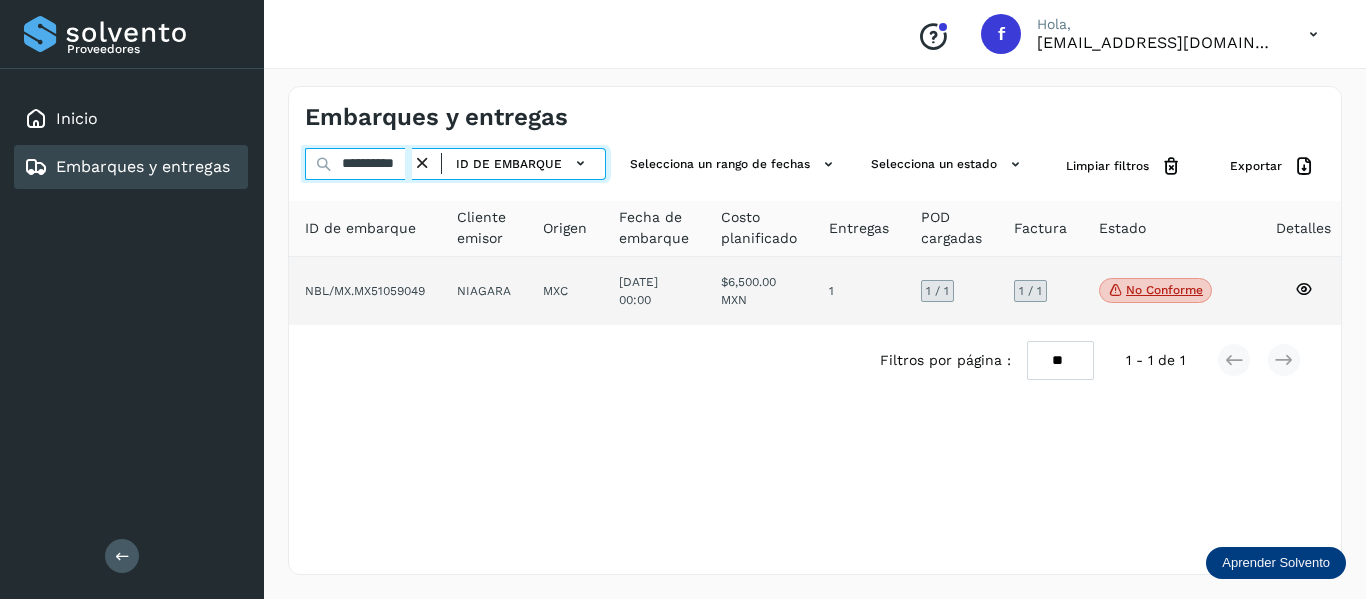 scroll, scrollTop: 0, scrollLeft: 19, axis: horizontal 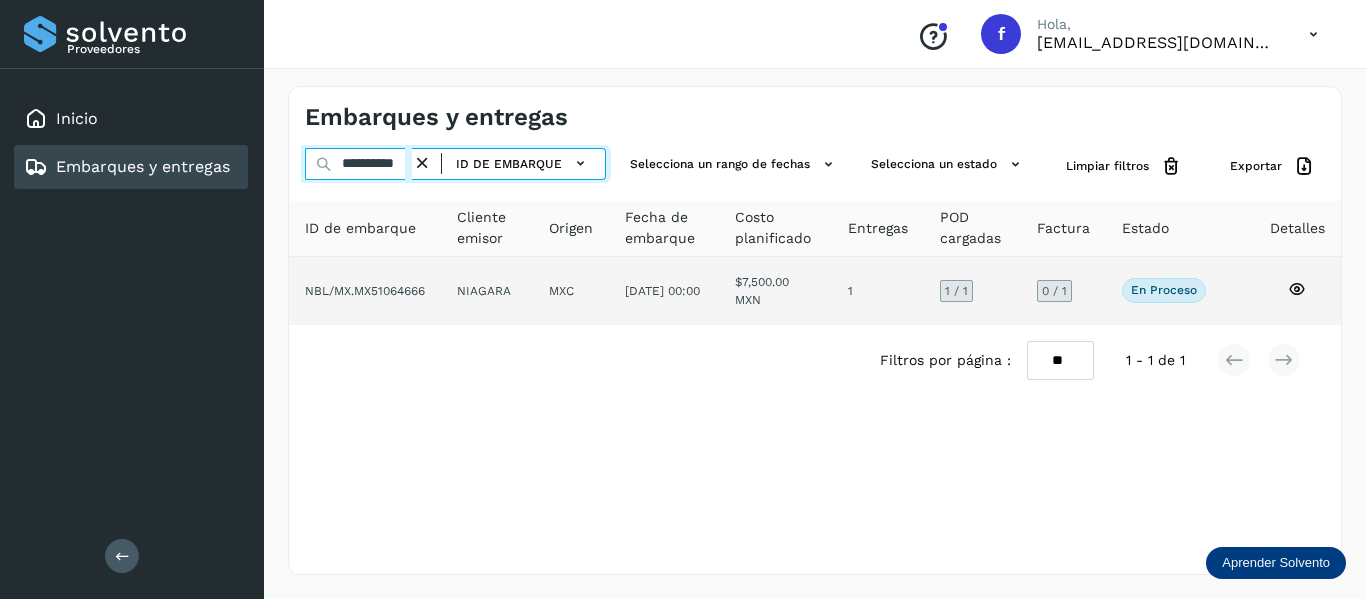 type on "**********" 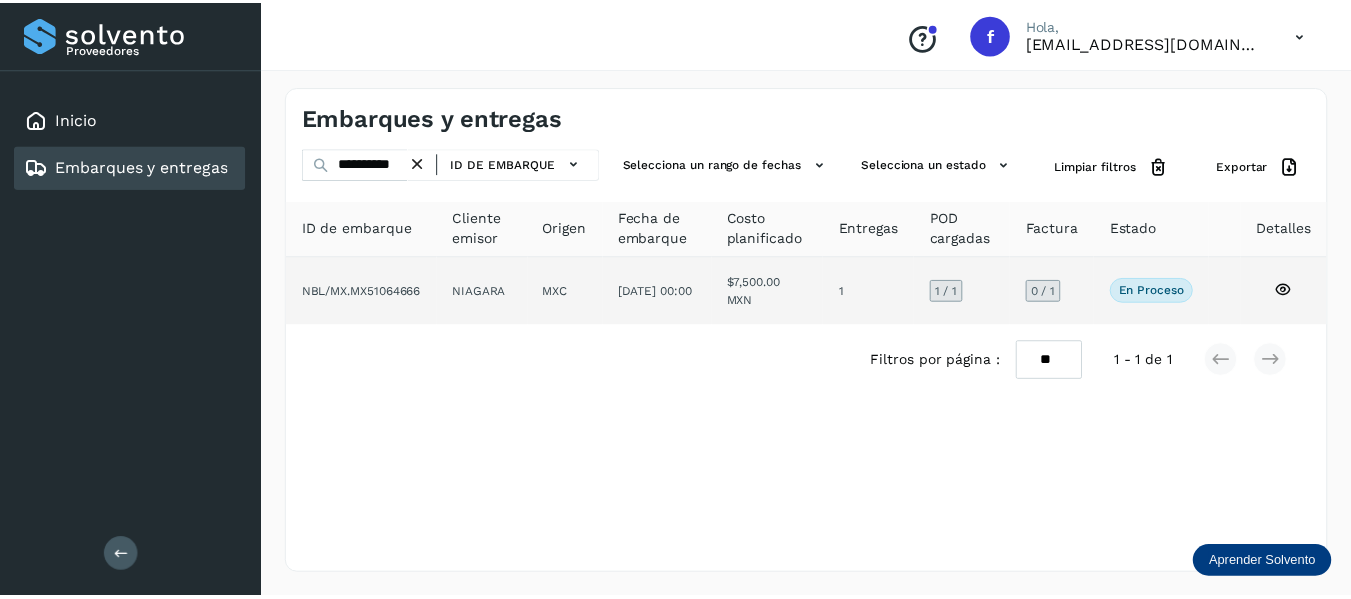 scroll, scrollTop: 0, scrollLeft: 0, axis: both 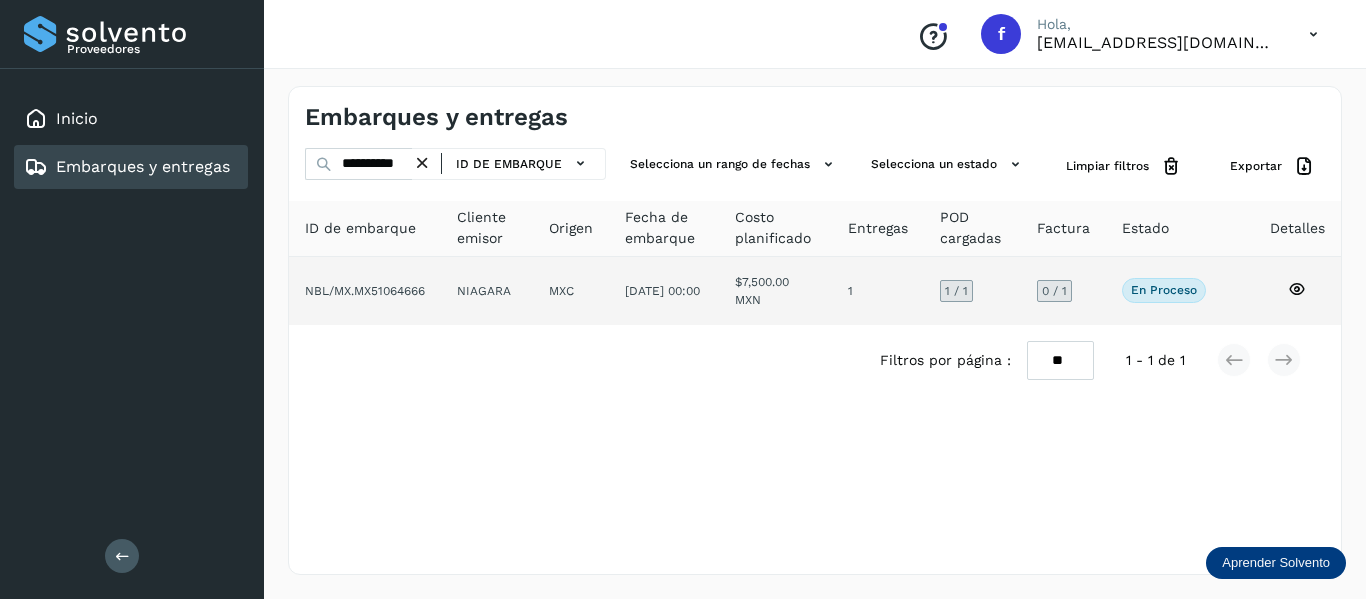 click on "En proceso
Verifica el estado de la factura o entregas asociadas a este embarque" 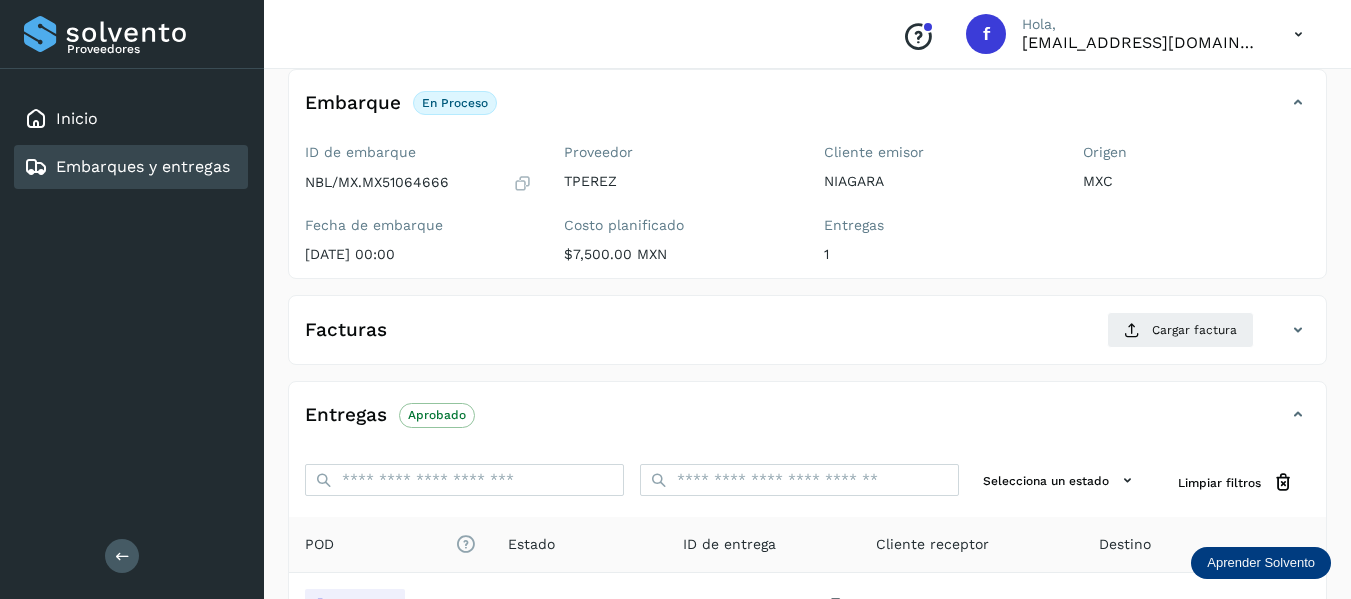scroll, scrollTop: 200, scrollLeft: 0, axis: vertical 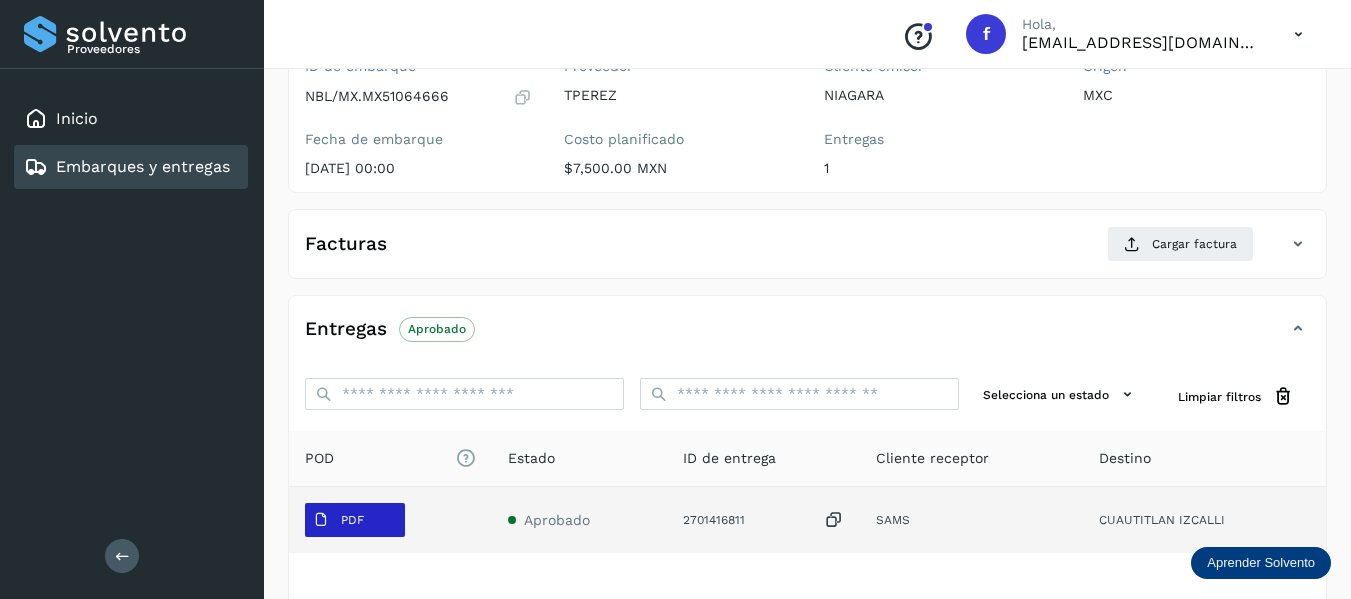 click on "PDF" at bounding box center [352, 520] 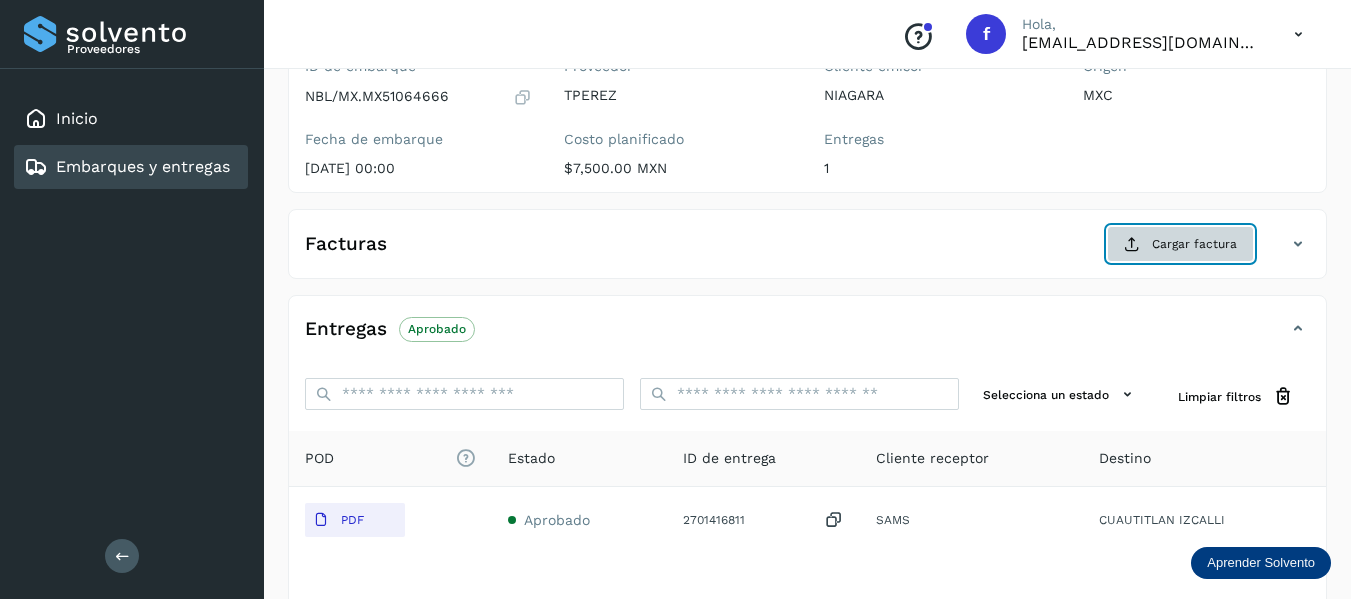 click on "Cargar factura" at bounding box center (1180, 244) 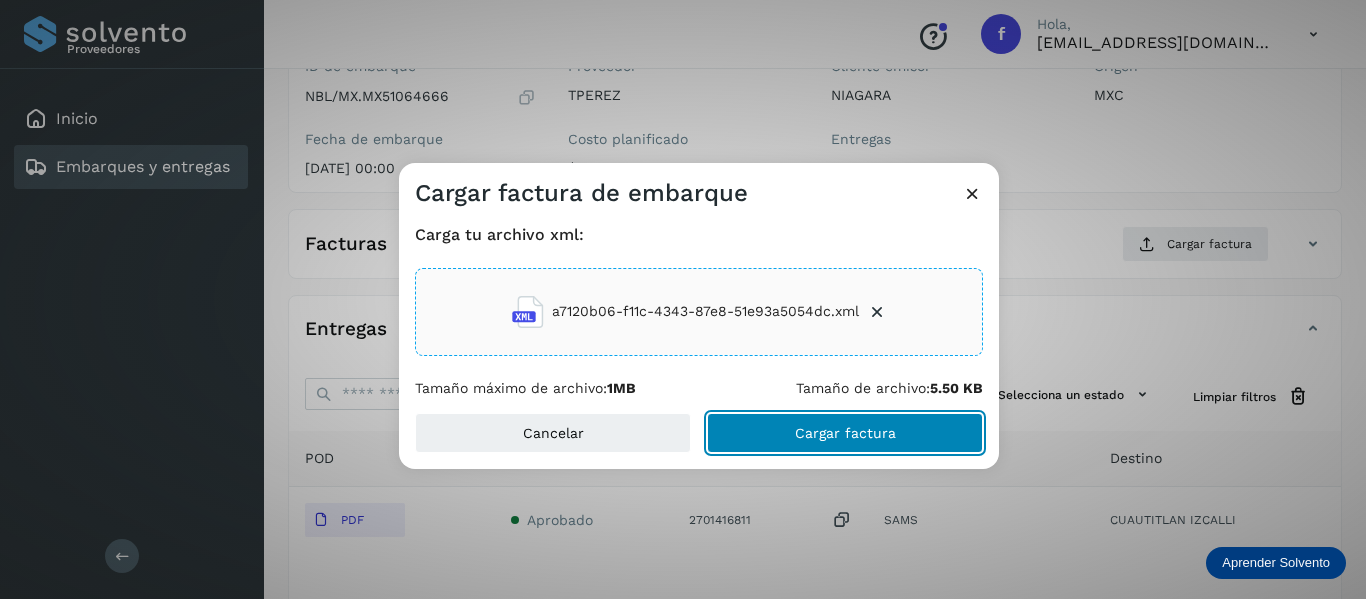 click on "Cargar factura" 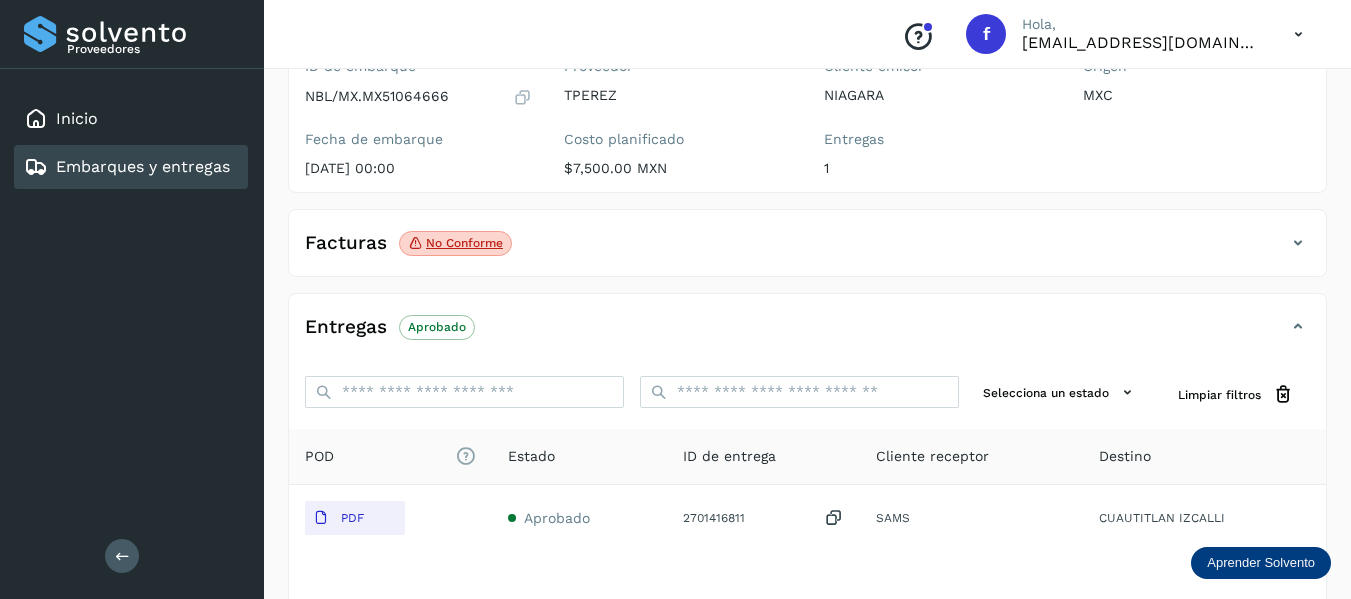 click on "No conforme" 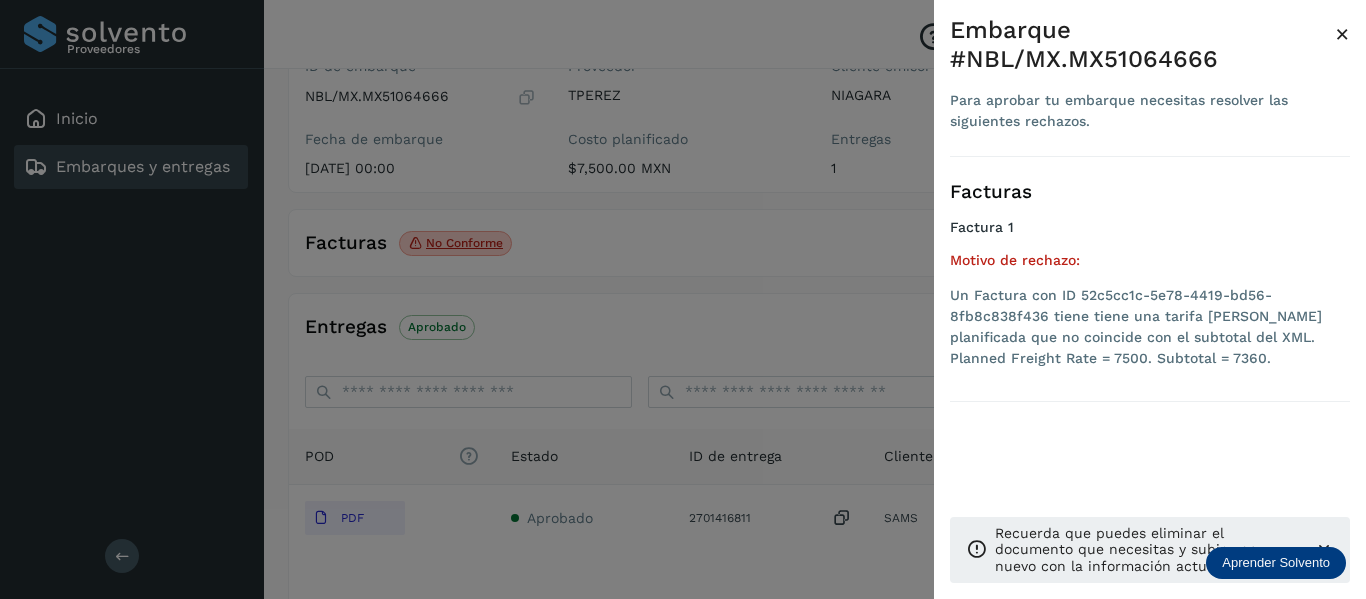 click on "×" at bounding box center [1342, 34] 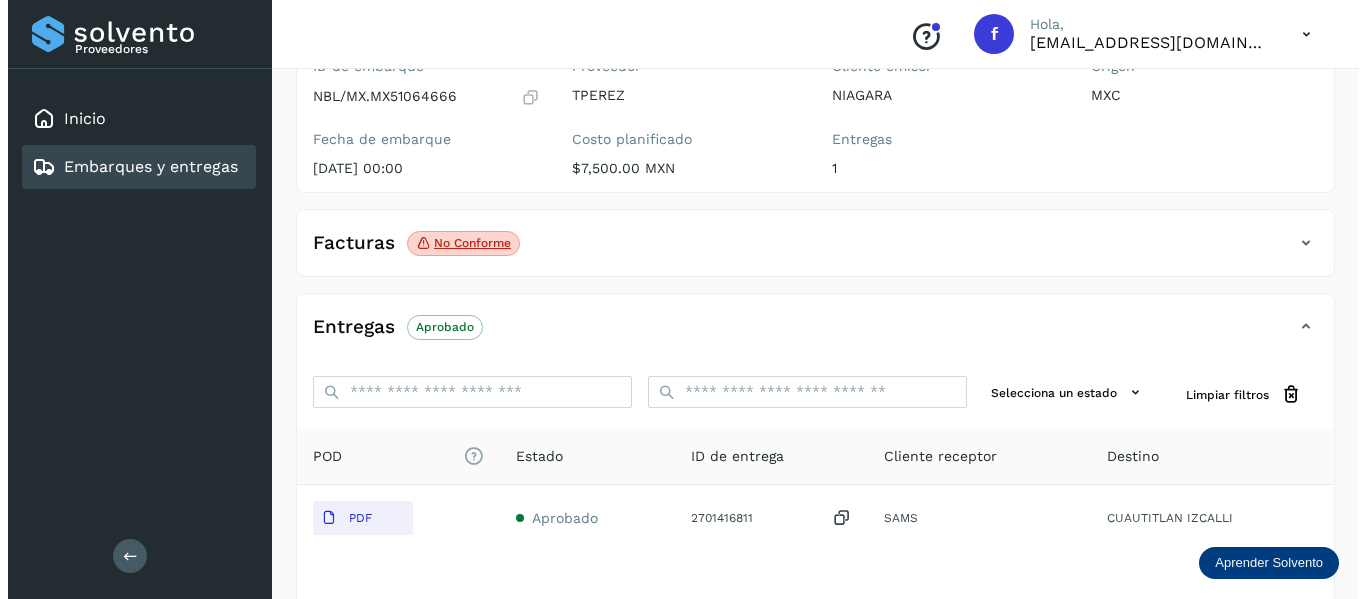 scroll, scrollTop: 0, scrollLeft: 0, axis: both 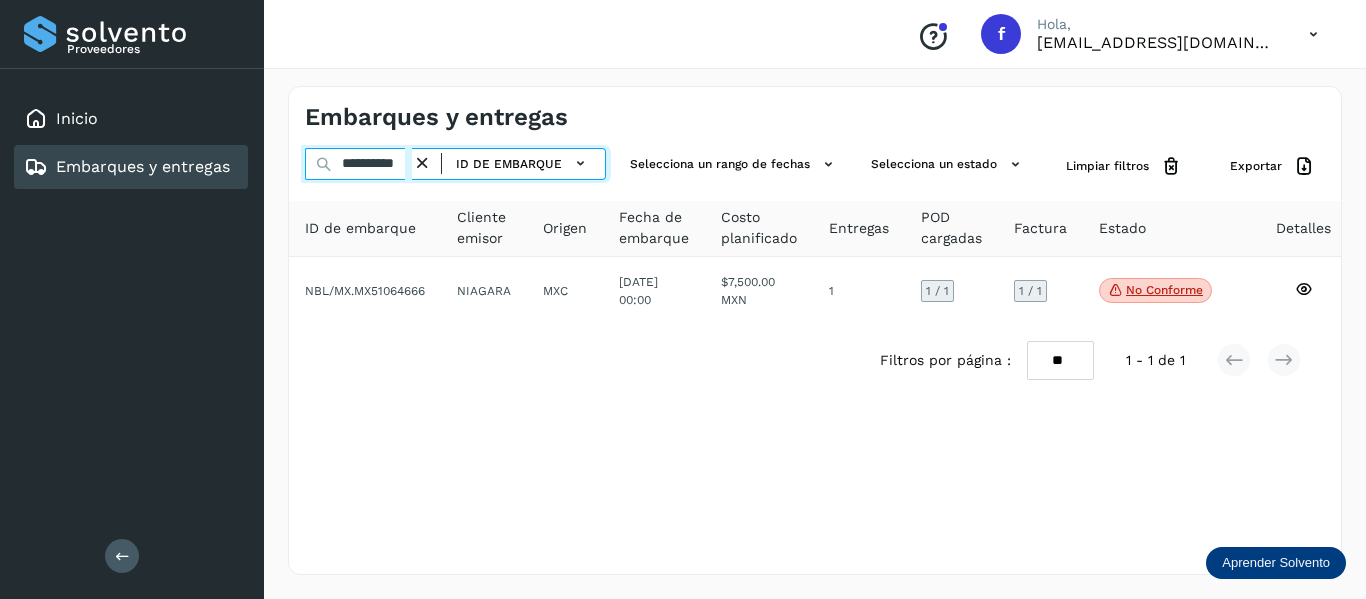 drag, startPoint x: 343, startPoint y: 171, endPoint x: 612, endPoint y: 238, distance: 277.21832 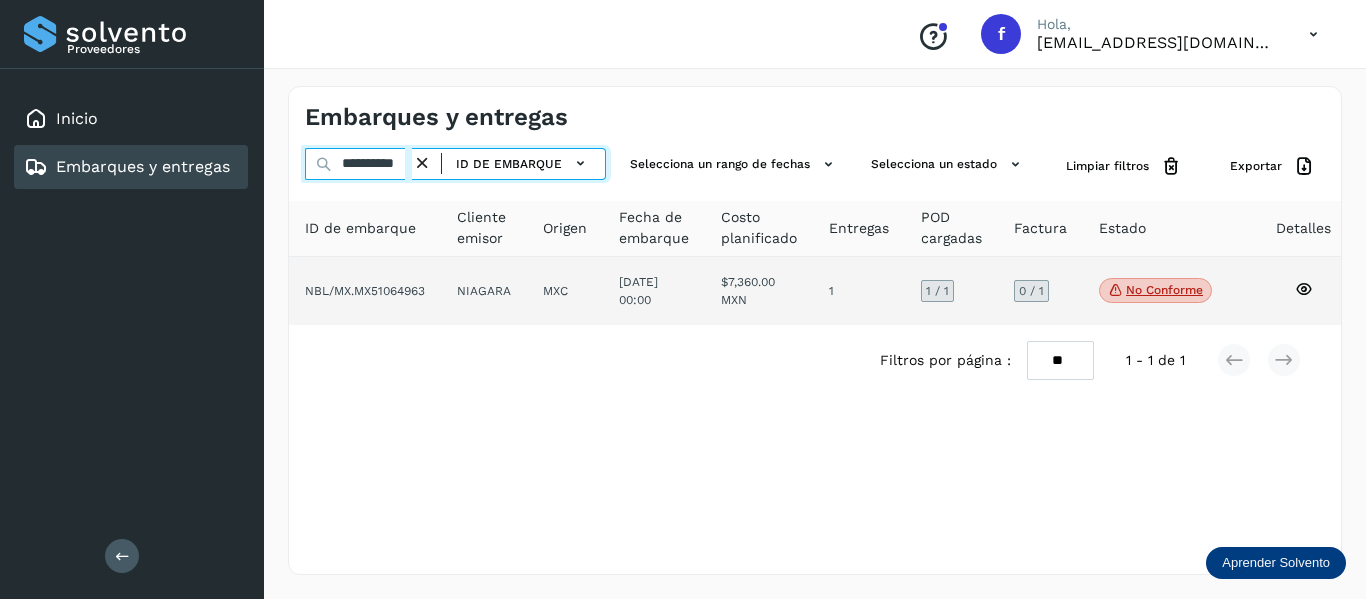 type on "**********" 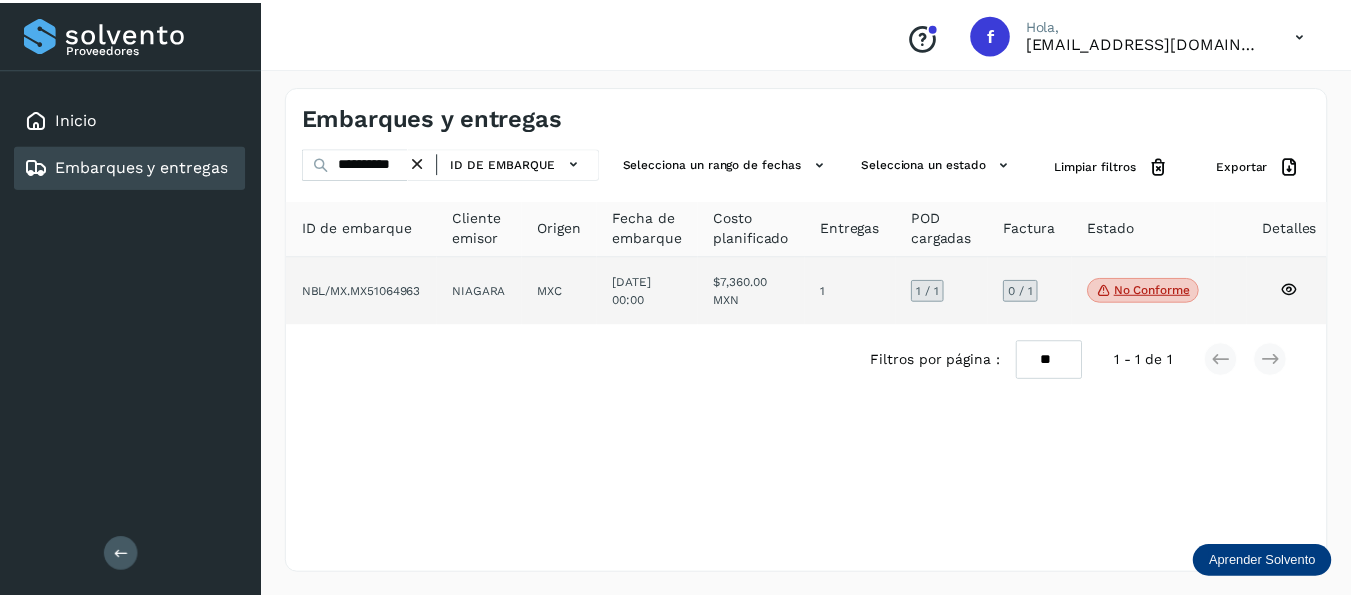scroll, scrollTop: 0, scrollLeft: 0, axis: both 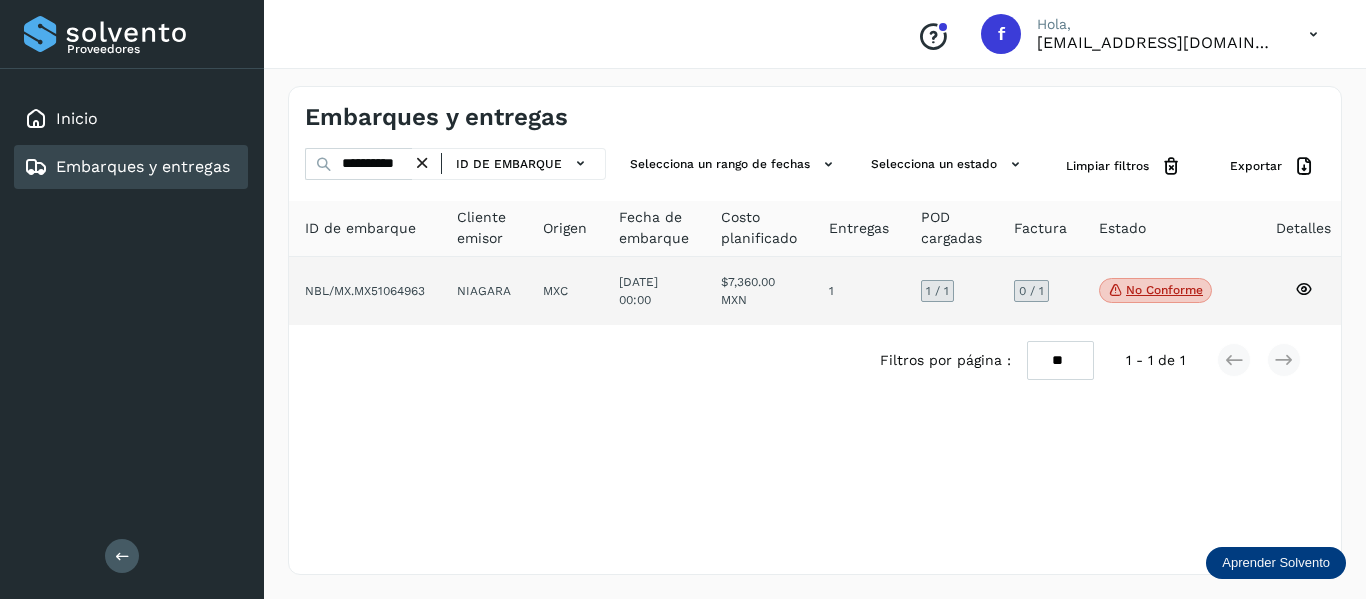 click 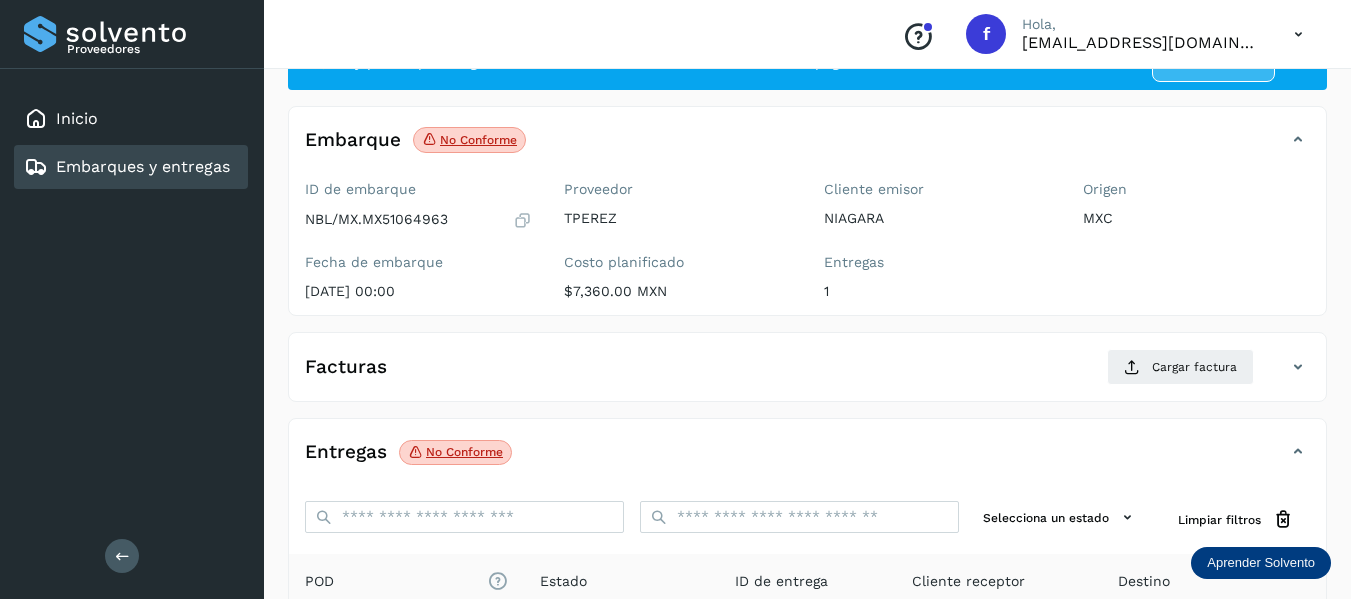 scroll, scrollTop: 200, scrollLeft: 0, axis: vertical 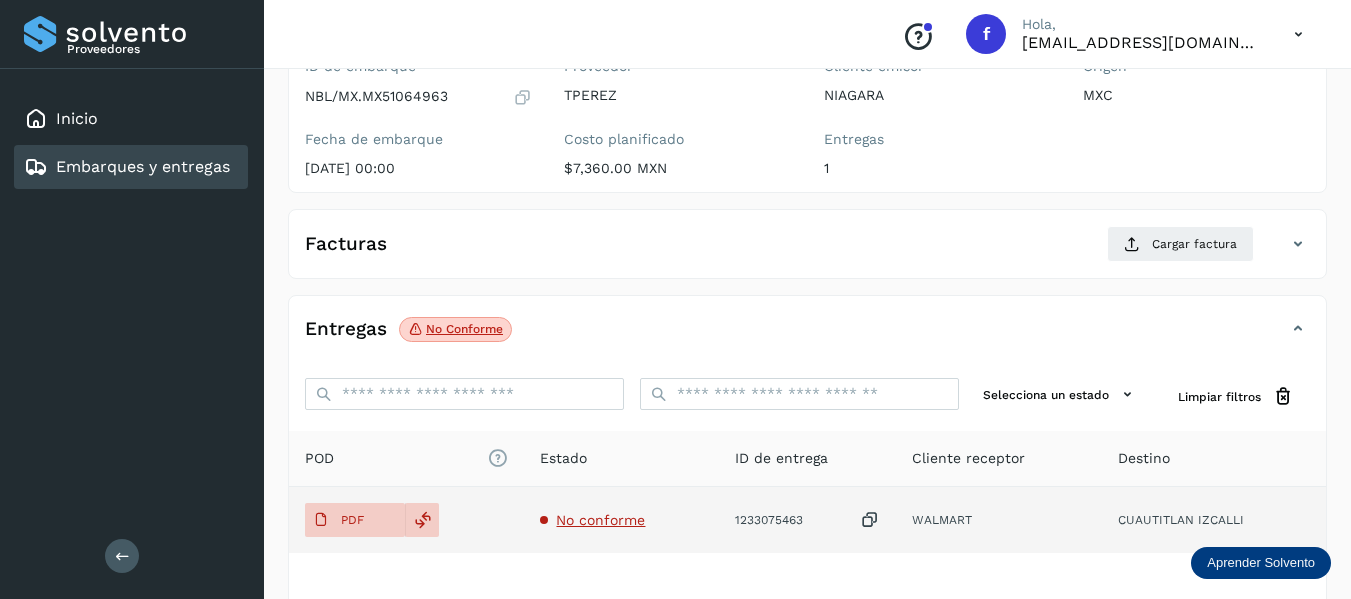click on "No conforme" 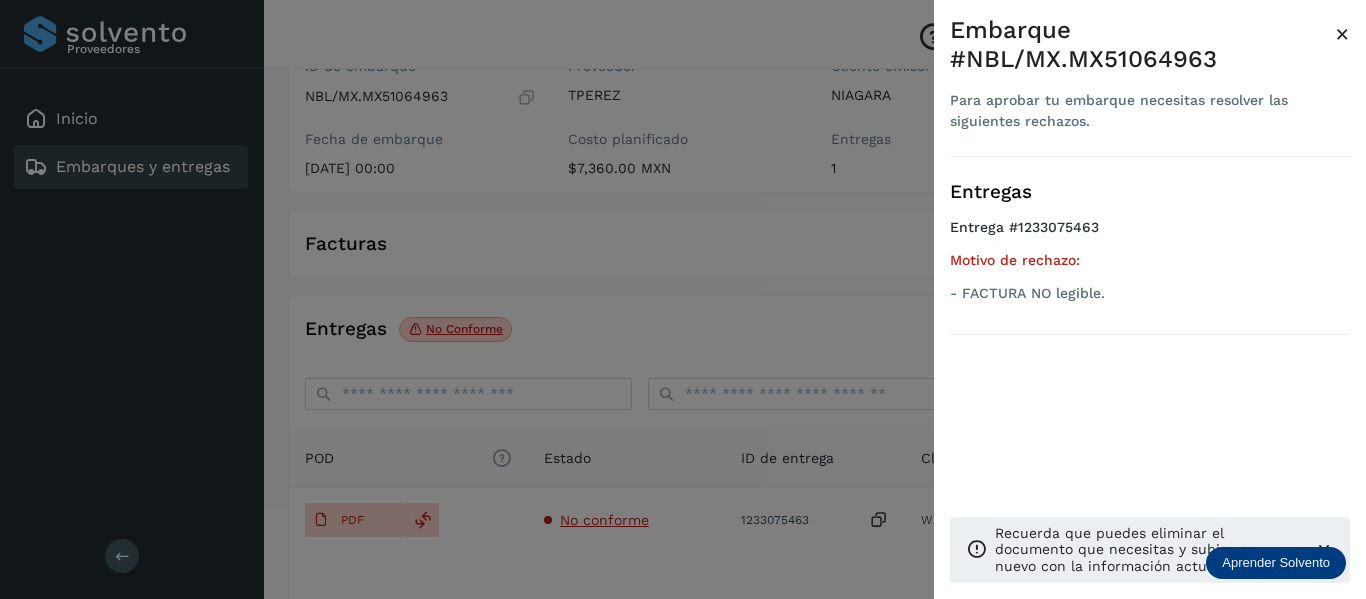 click on "×" at bounding box center (1342, 34) 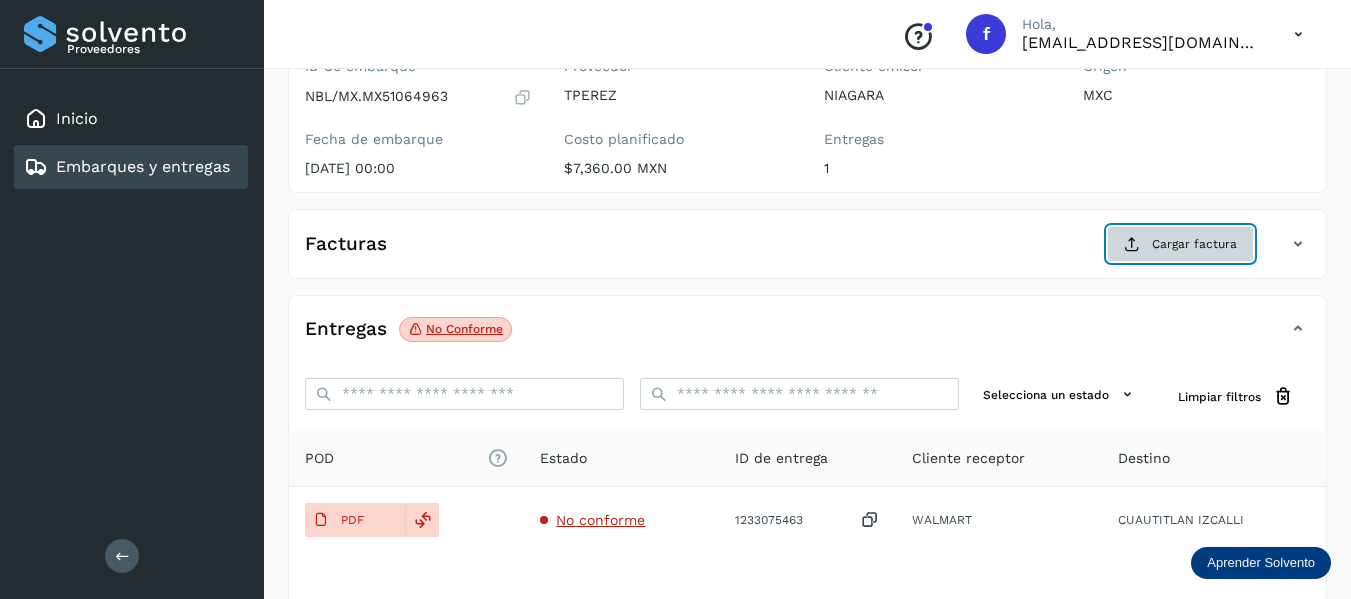 click on "Cargar factura" at bounding box center (1180, 244) 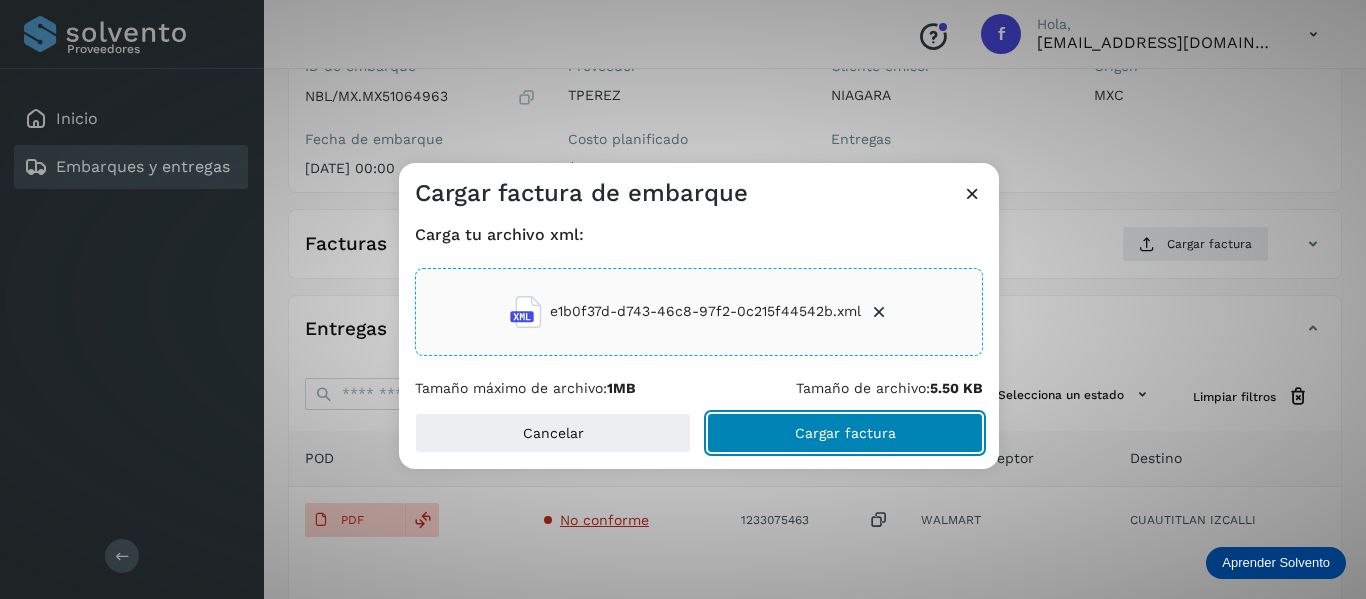 click on "Cargar factura" 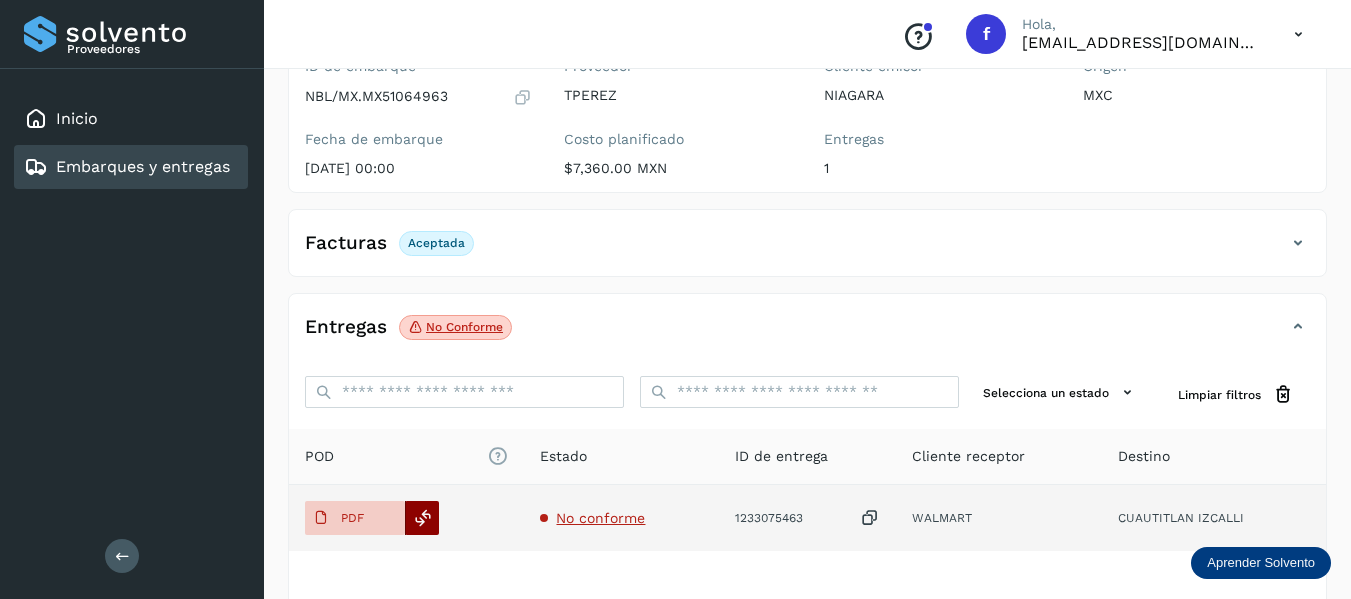 click at bounding box center [423, 518] 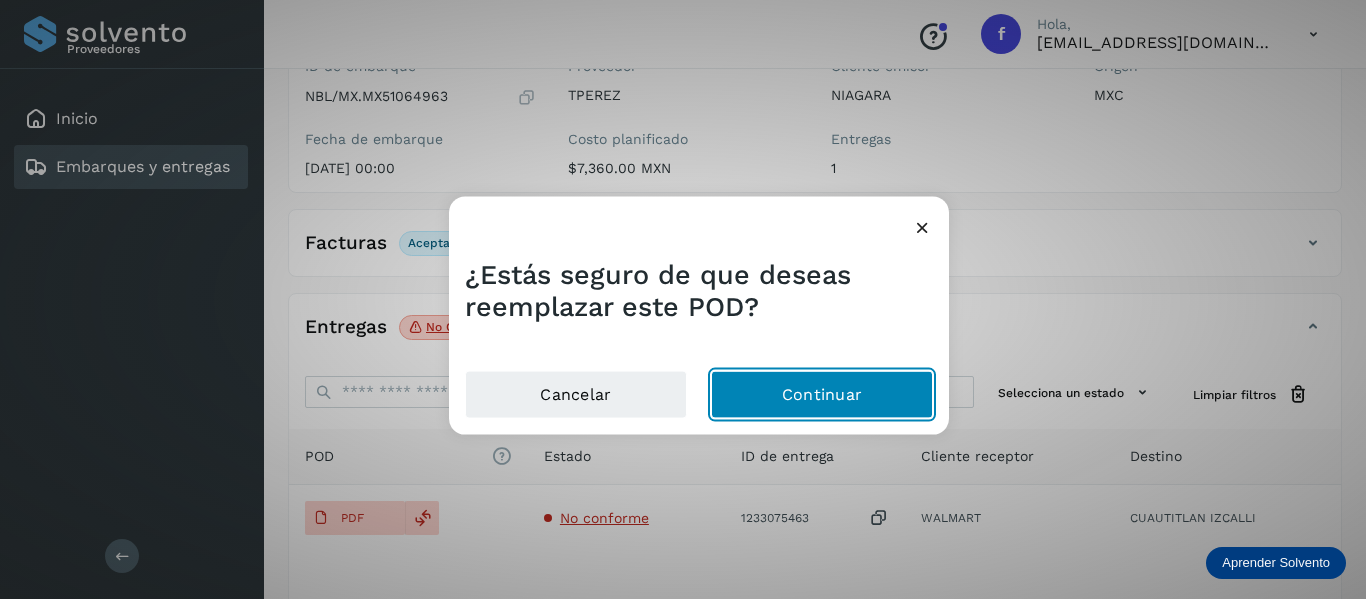 click on "Continuar" 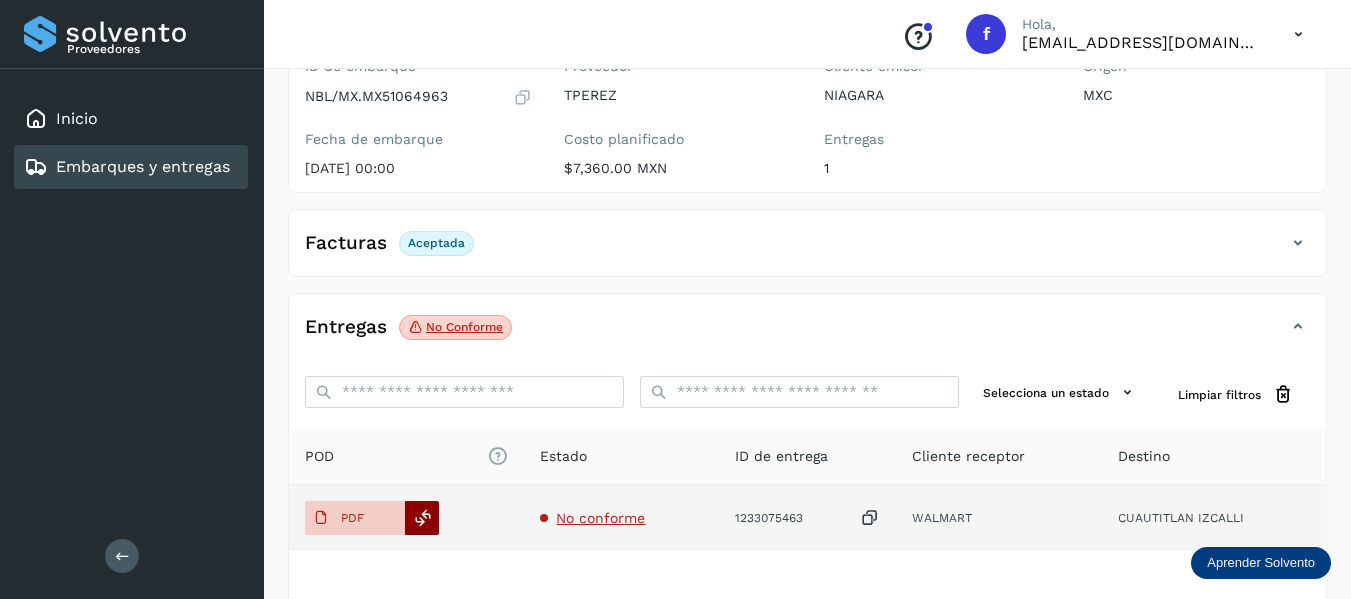 click at bounding box center [423, 518] 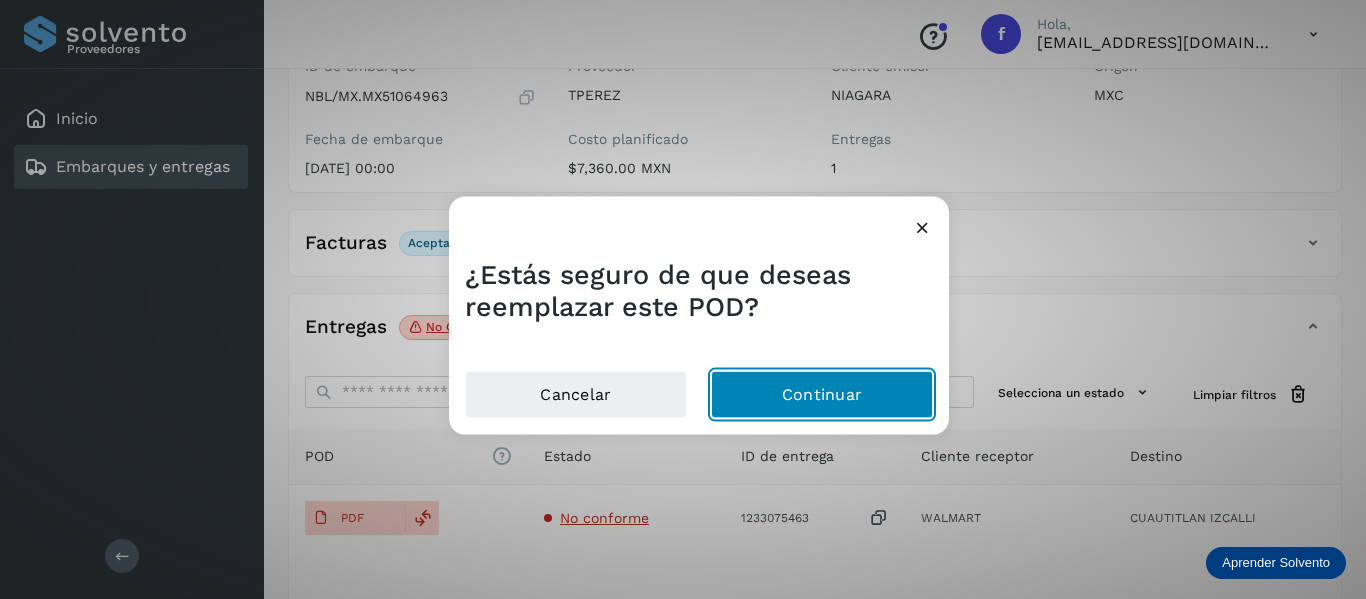 click on "Continuar" 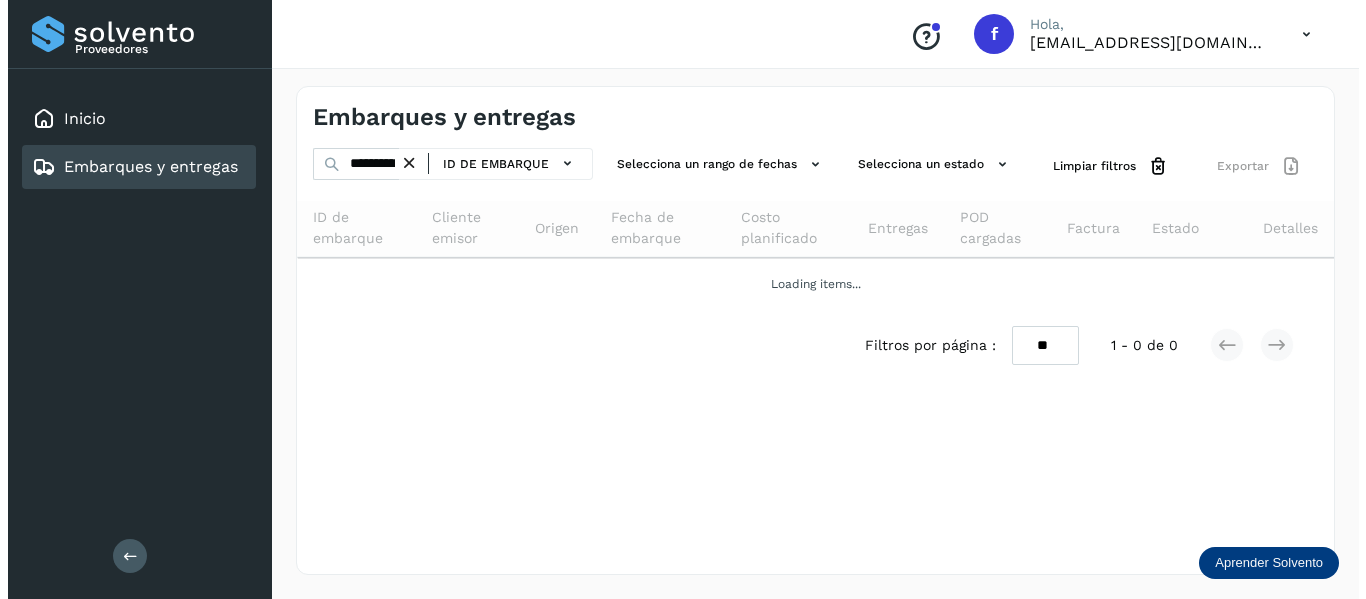scroll, scrollTop: 0, scrollLeft: 0, axis: both 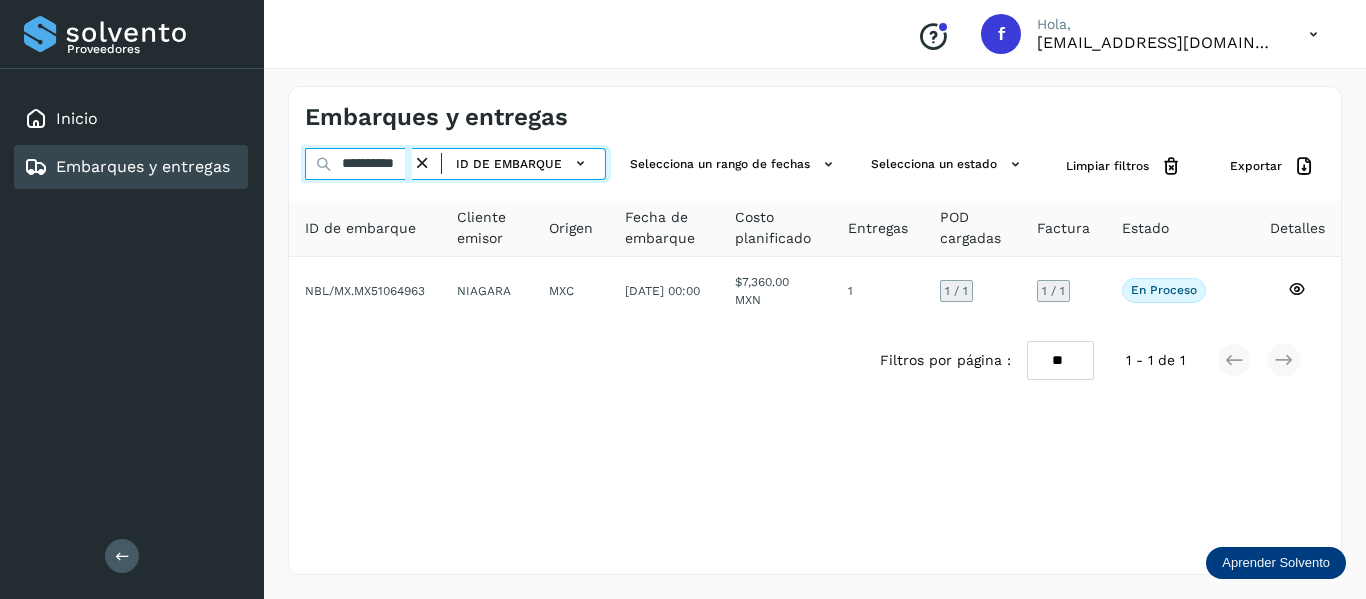 drag, startPoint x: 342, startPoint y: 162, endPoint x: 551, endPoint y: 355, distance: 284.482 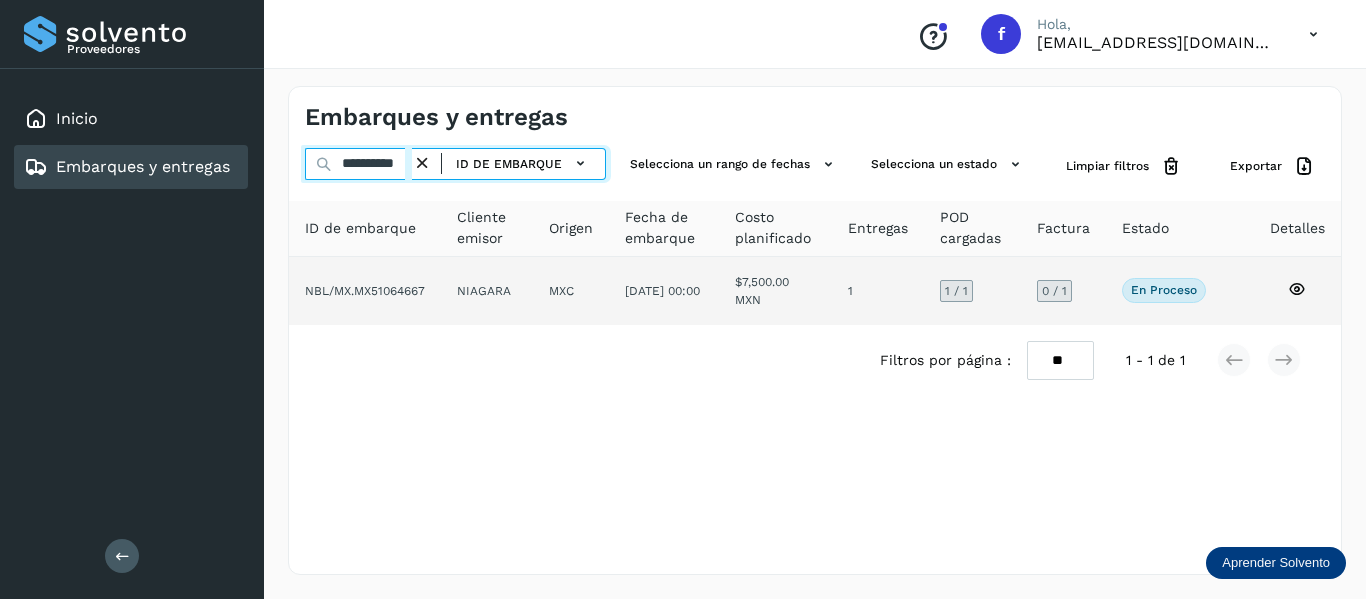 type on "**********" 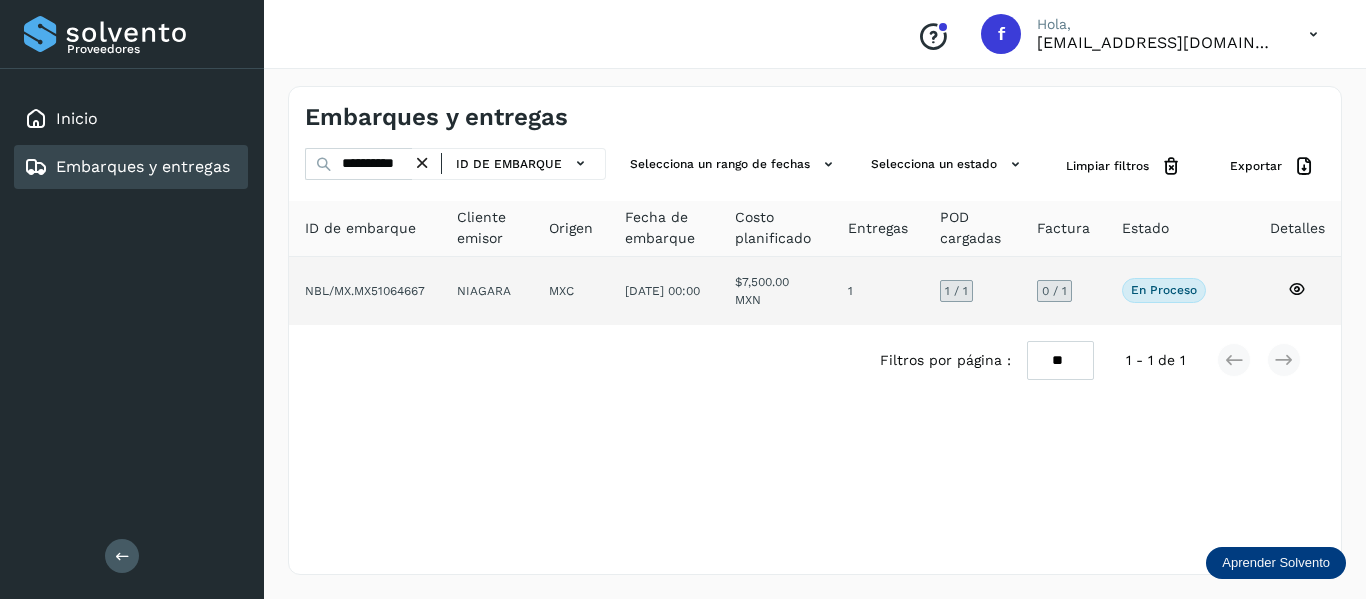 scroll, scrollTop: 0, scrollLeft: 0, axis: both 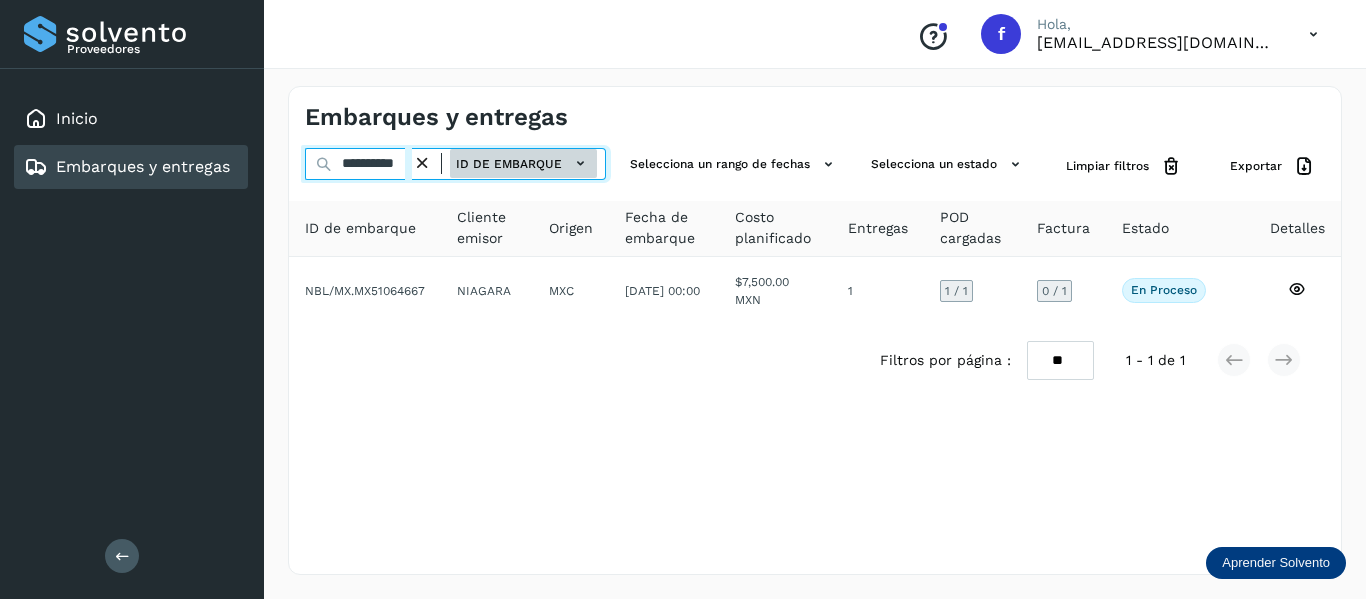 drag, startPoint x: 339, startPoint y: 168, endPoint x: 570, endPoint y: 165, distance: 231.01949 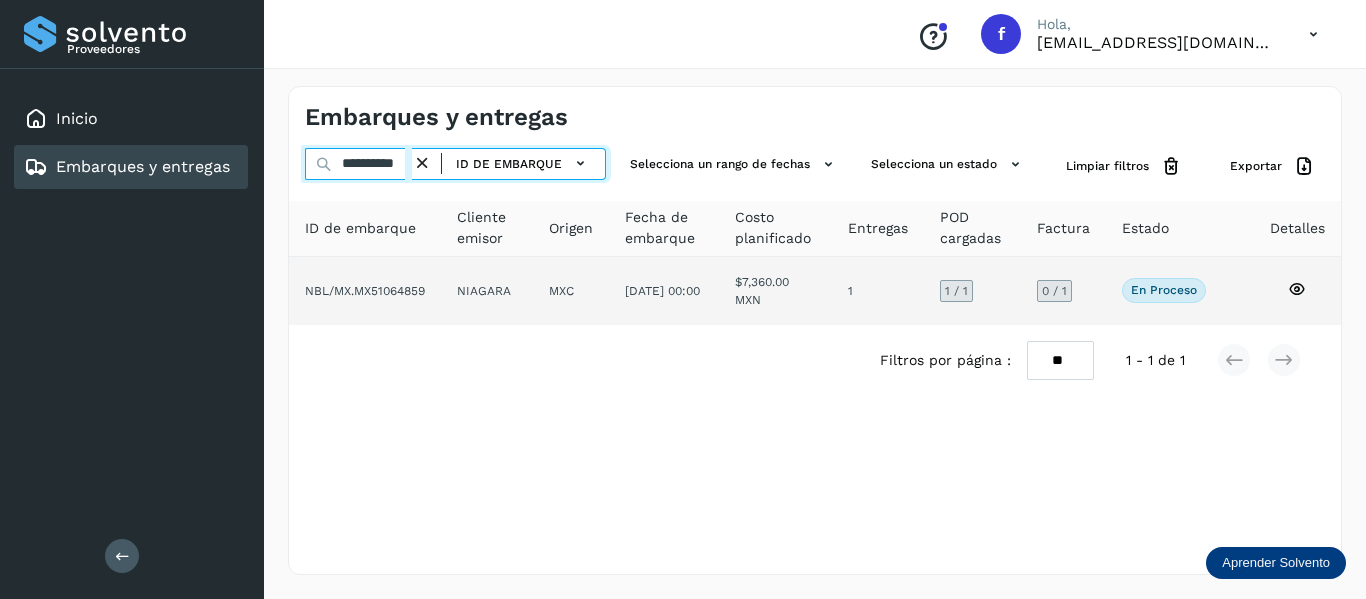 type on "**********" 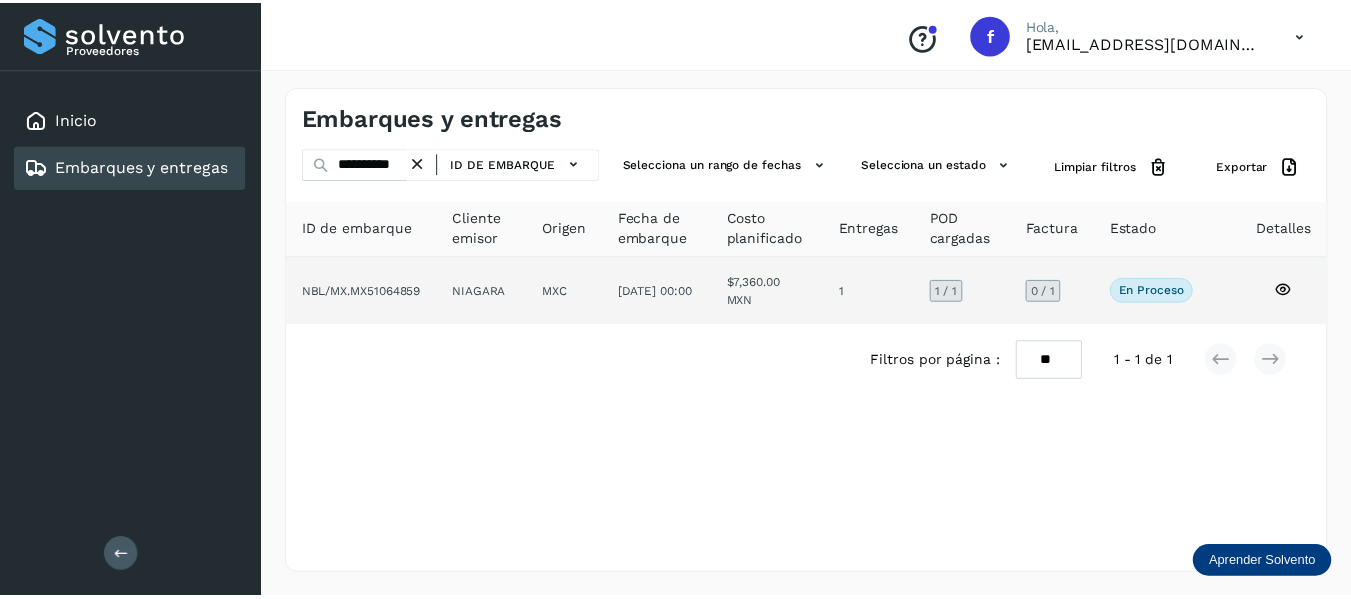 scroll, scrollTop: 0, scrollLeft: 0, axis: both 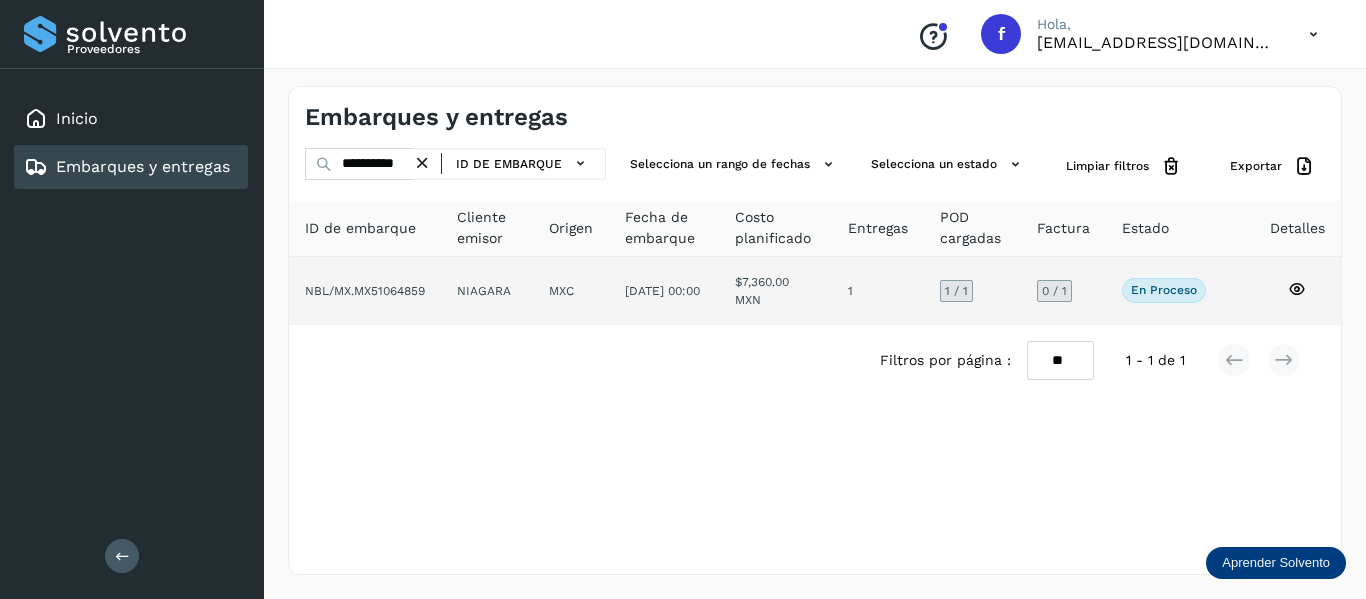 click 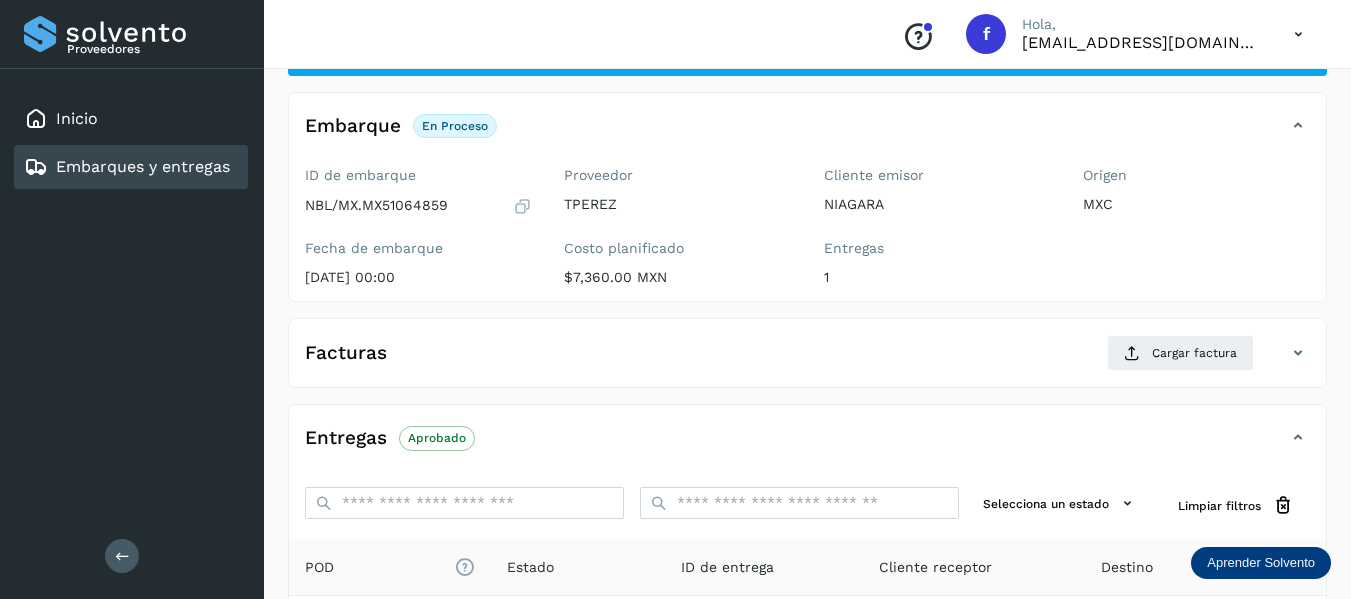 scroll, scrollTop: 200, scrollLeft: 0, axis: vertical 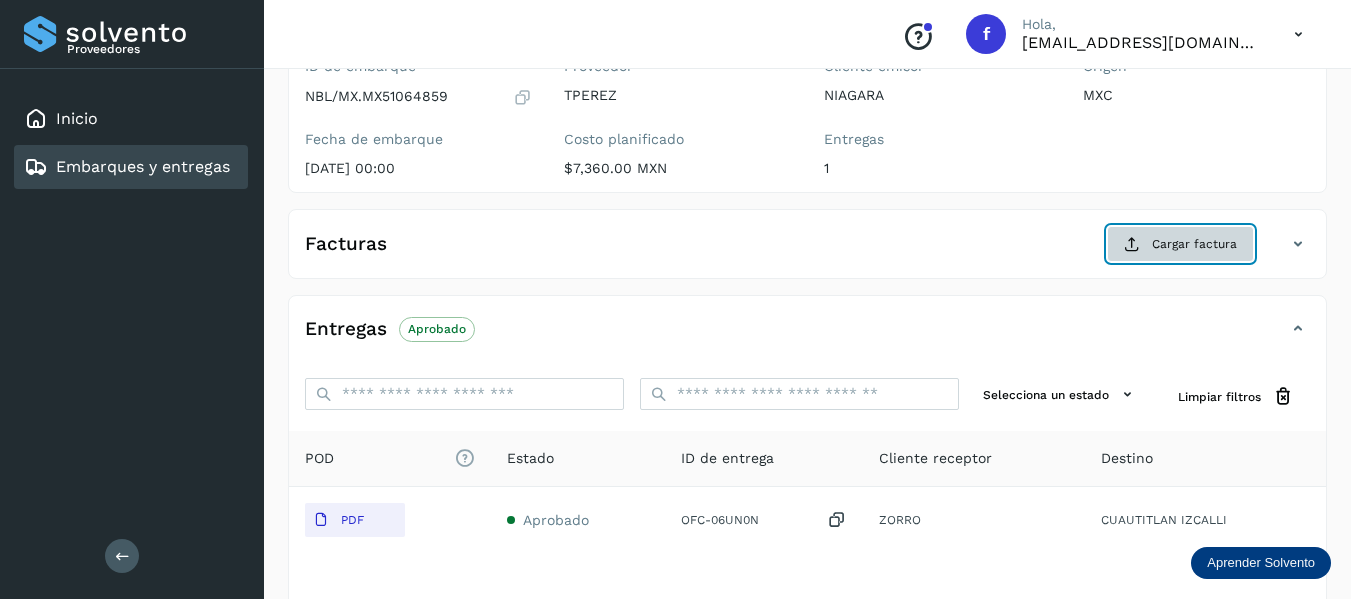click on "Cargar factura" at bounding box center [1180, 244] 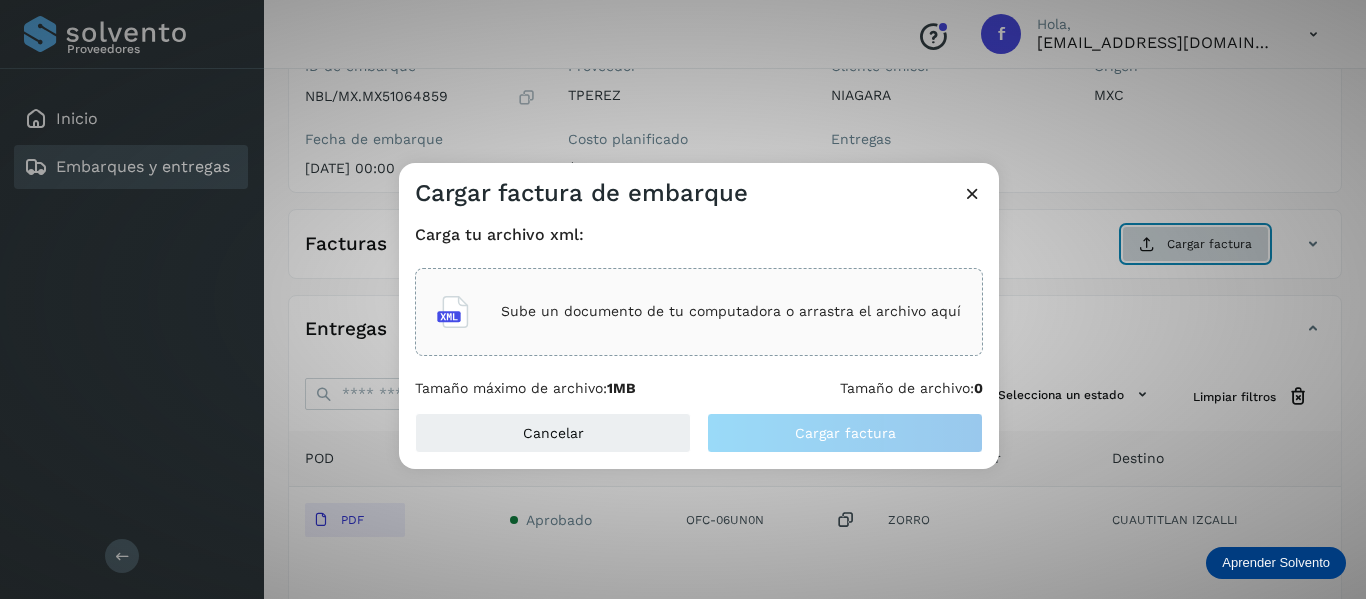 type 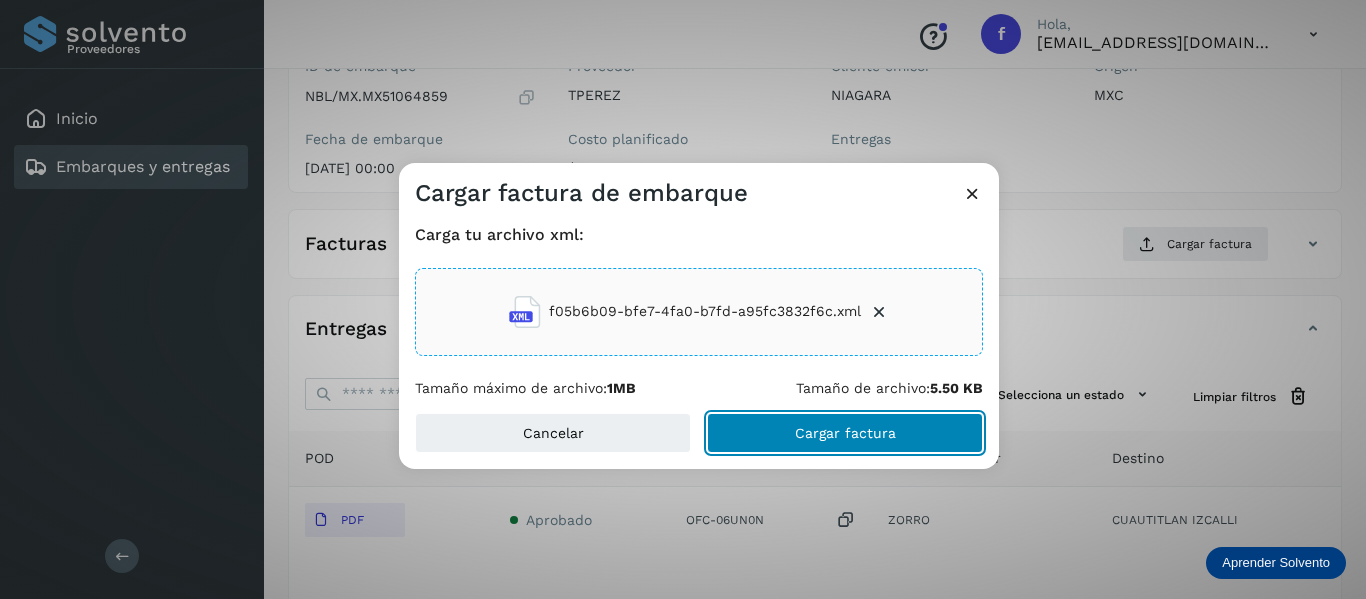 click on "Cargar factura" 